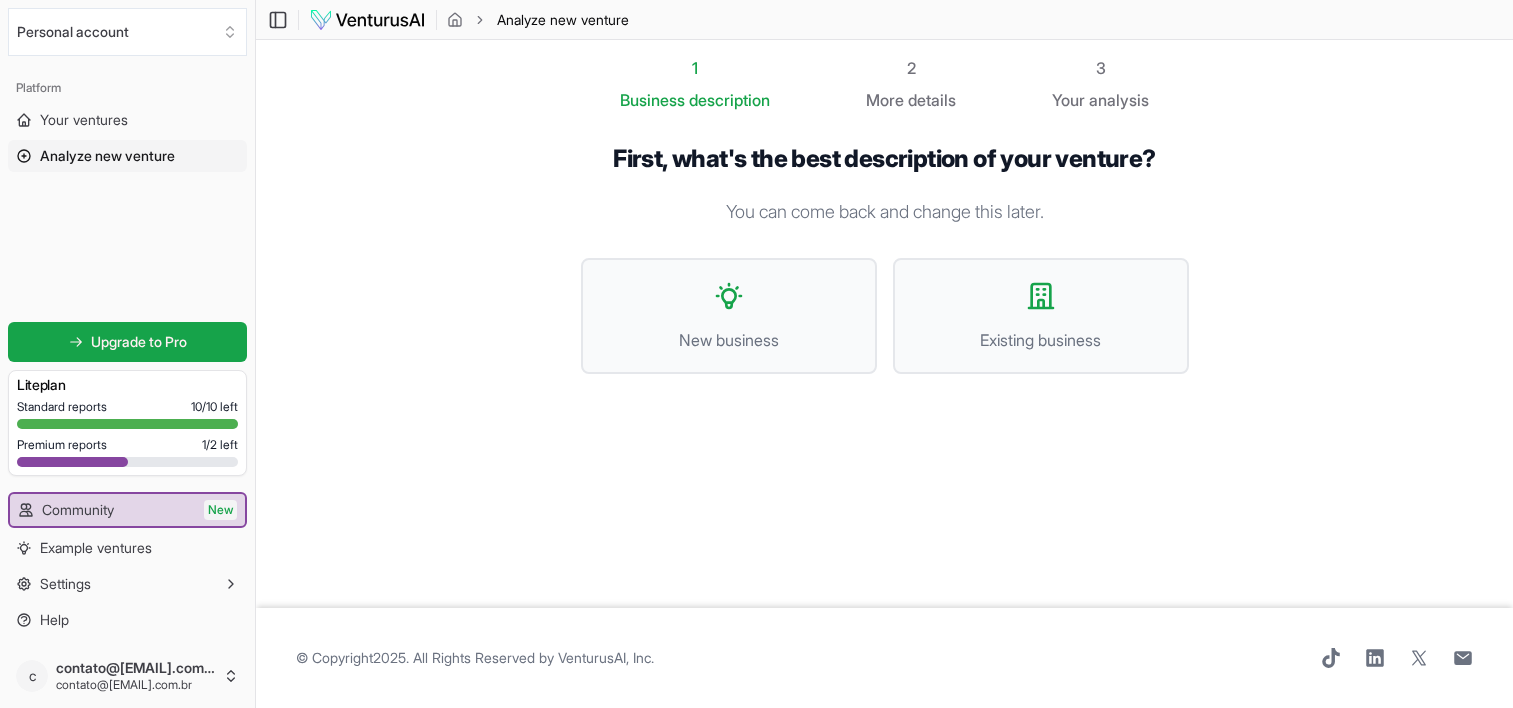 scroll, scrollTop: 0, scrollLeft: 0, axis: both 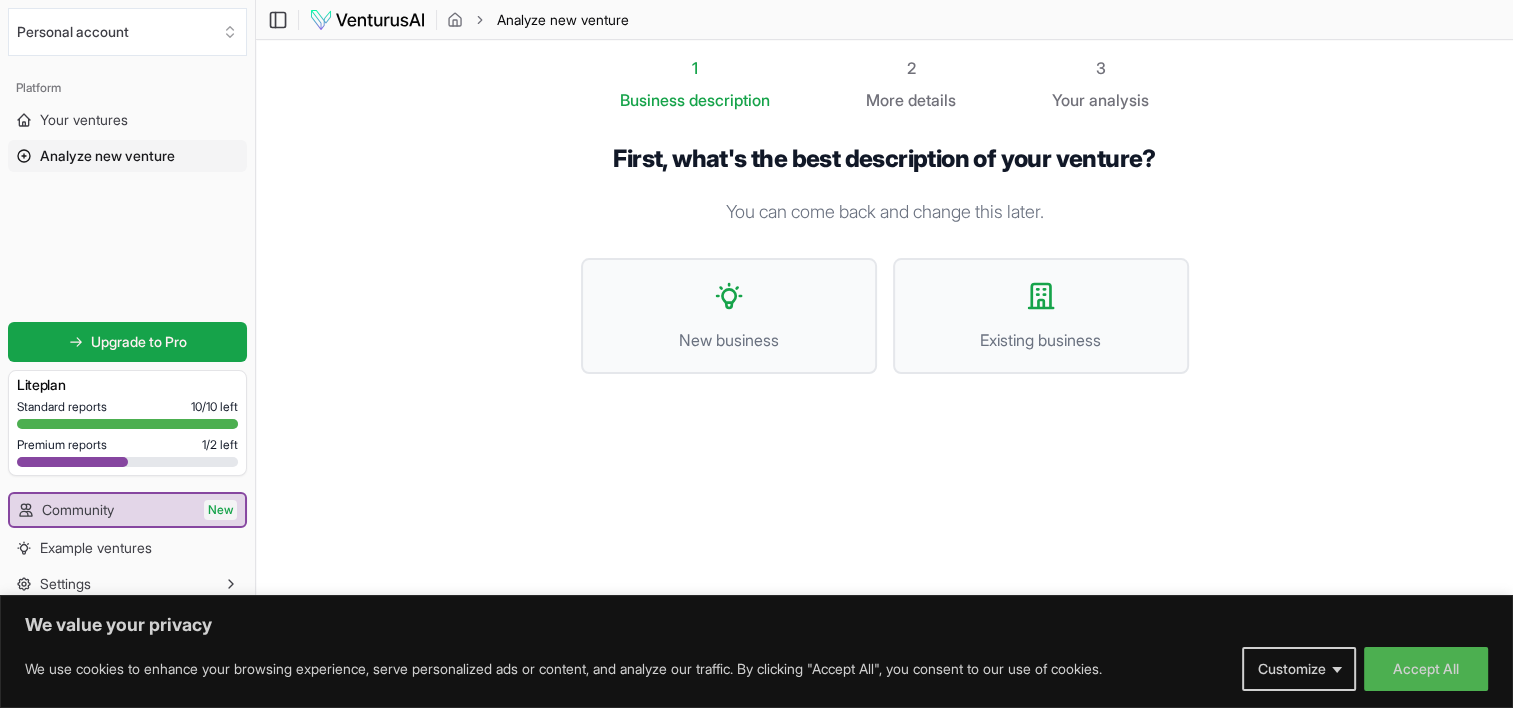 click on "You can come back and change this later." at bounding box center [885, 212] 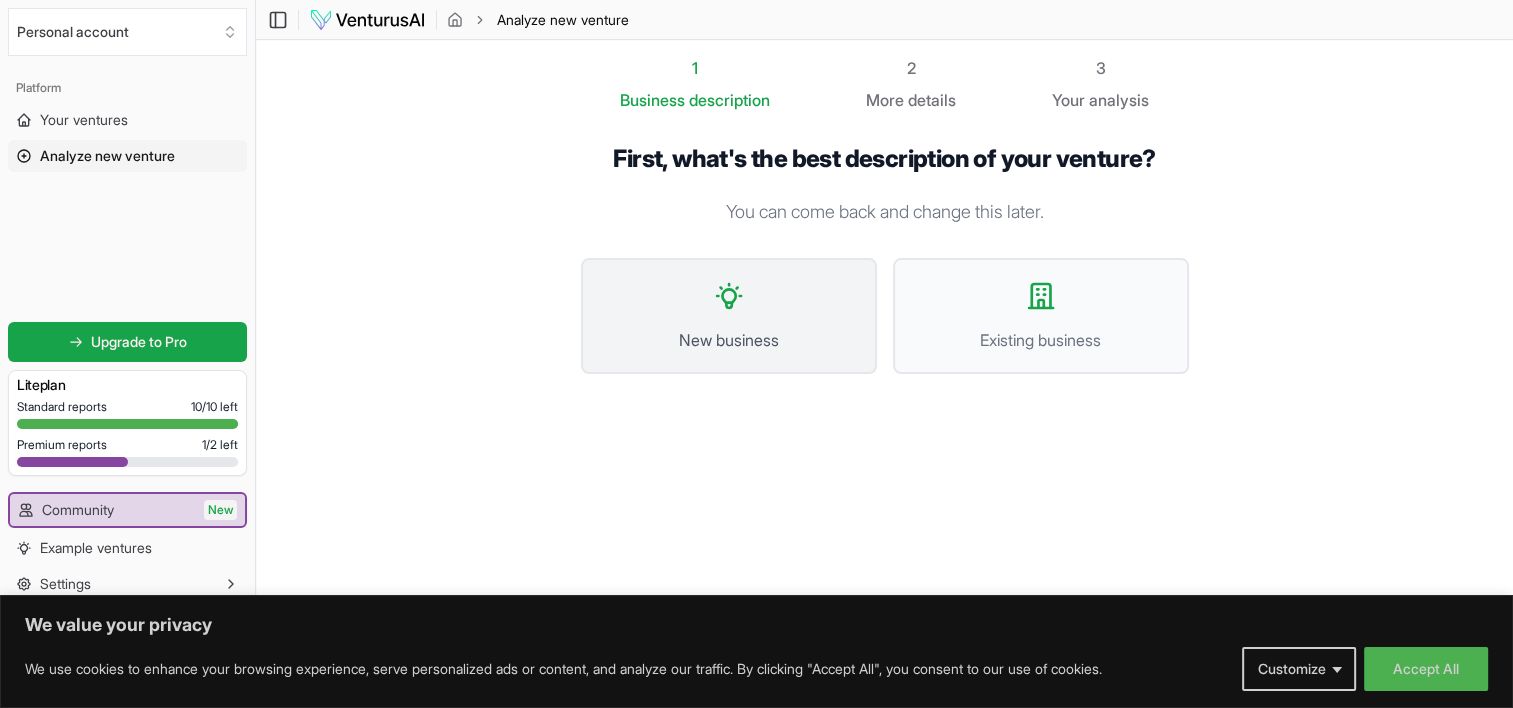 click on "New business" at bounding box center [729, 316] 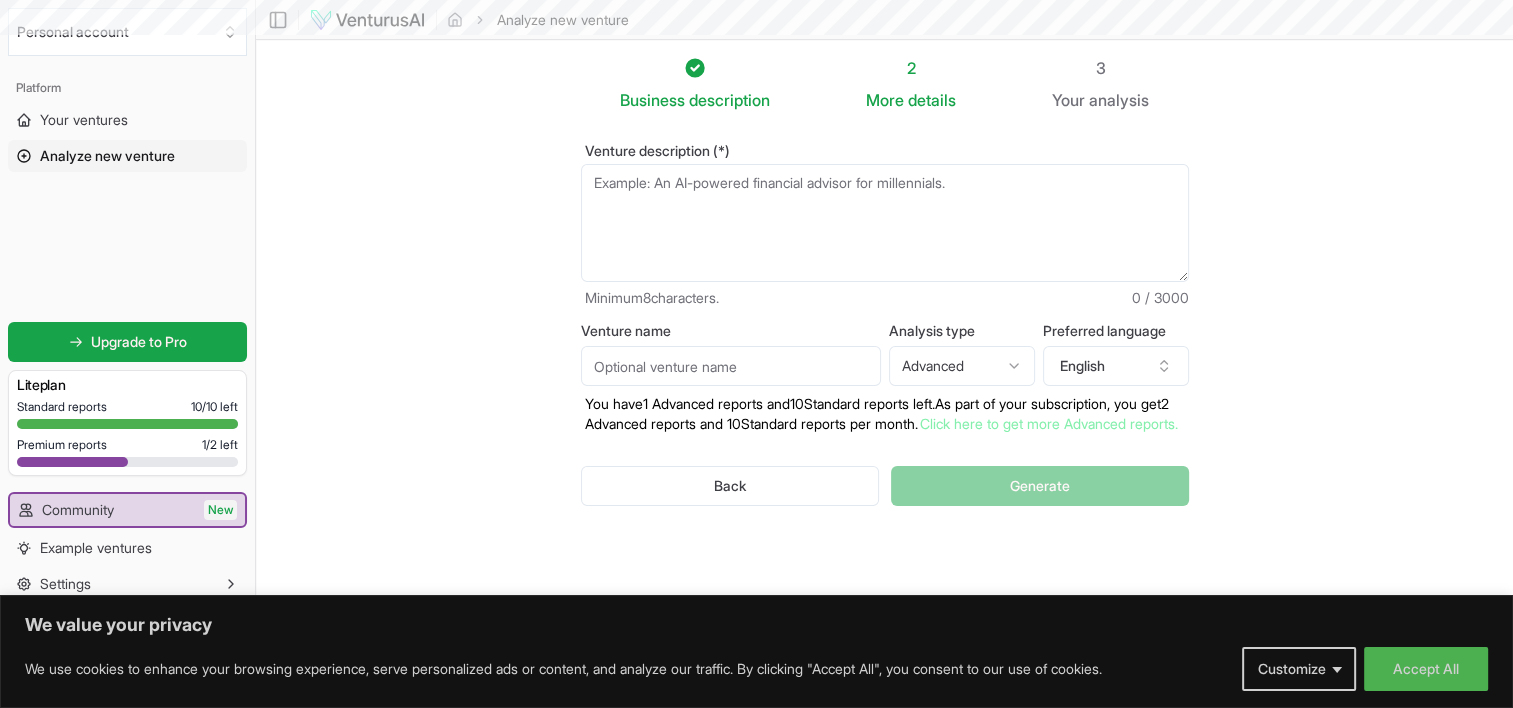 click on "Minimum  8  characters." at bounding box center [652, 298] 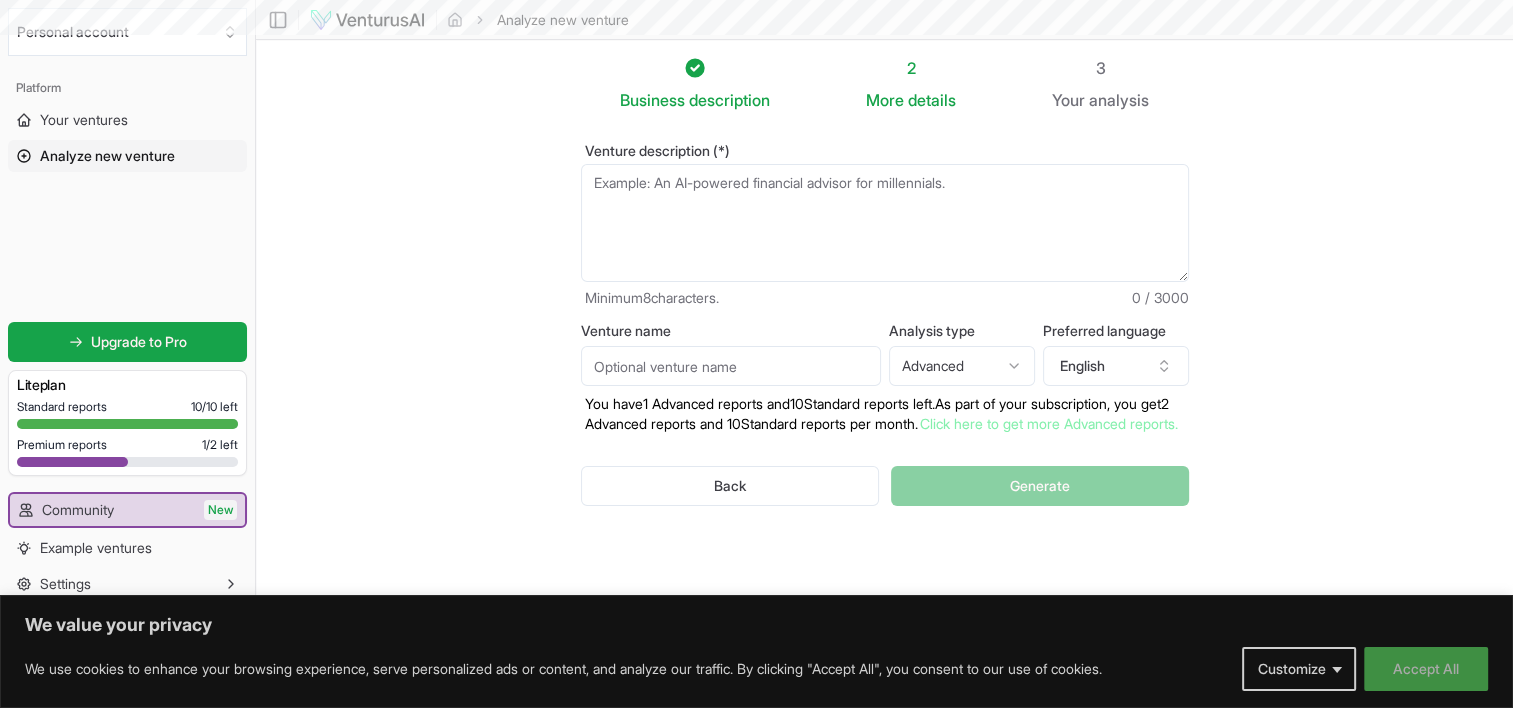 click on "Accept All" at bounding box center [1426, 669] 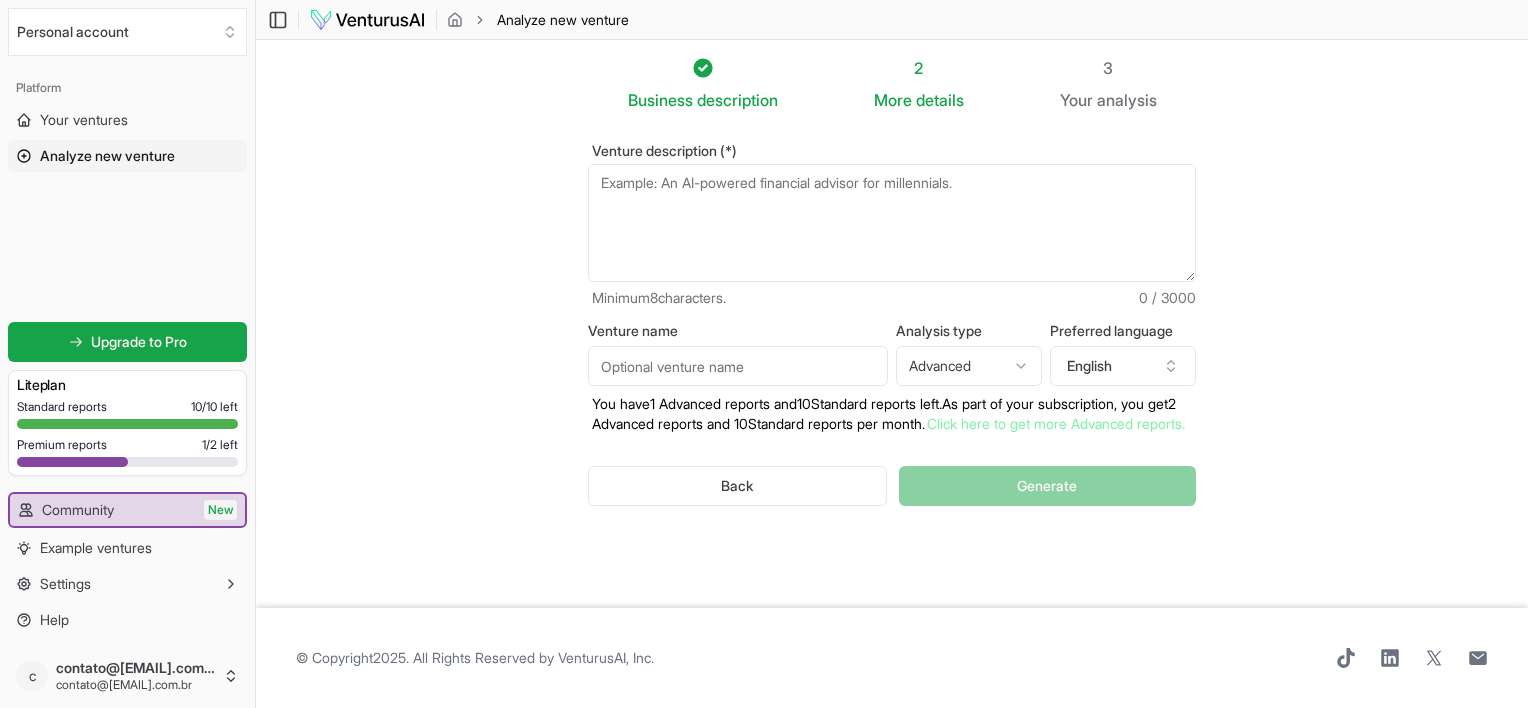 click on "Venture description (*) Minimum  8  characters. 0 / 3000 Venture name Analysis type Advanced Advanced Standard Preferred language English You have  1   Advanced reports   and  10  Standard reports left.  As part of your subscription, y ou get  2   Advanced reports and   10  Standard reports per month. Click here to get more Advanced reports. Back Generate" at bounding box center (892, 341) 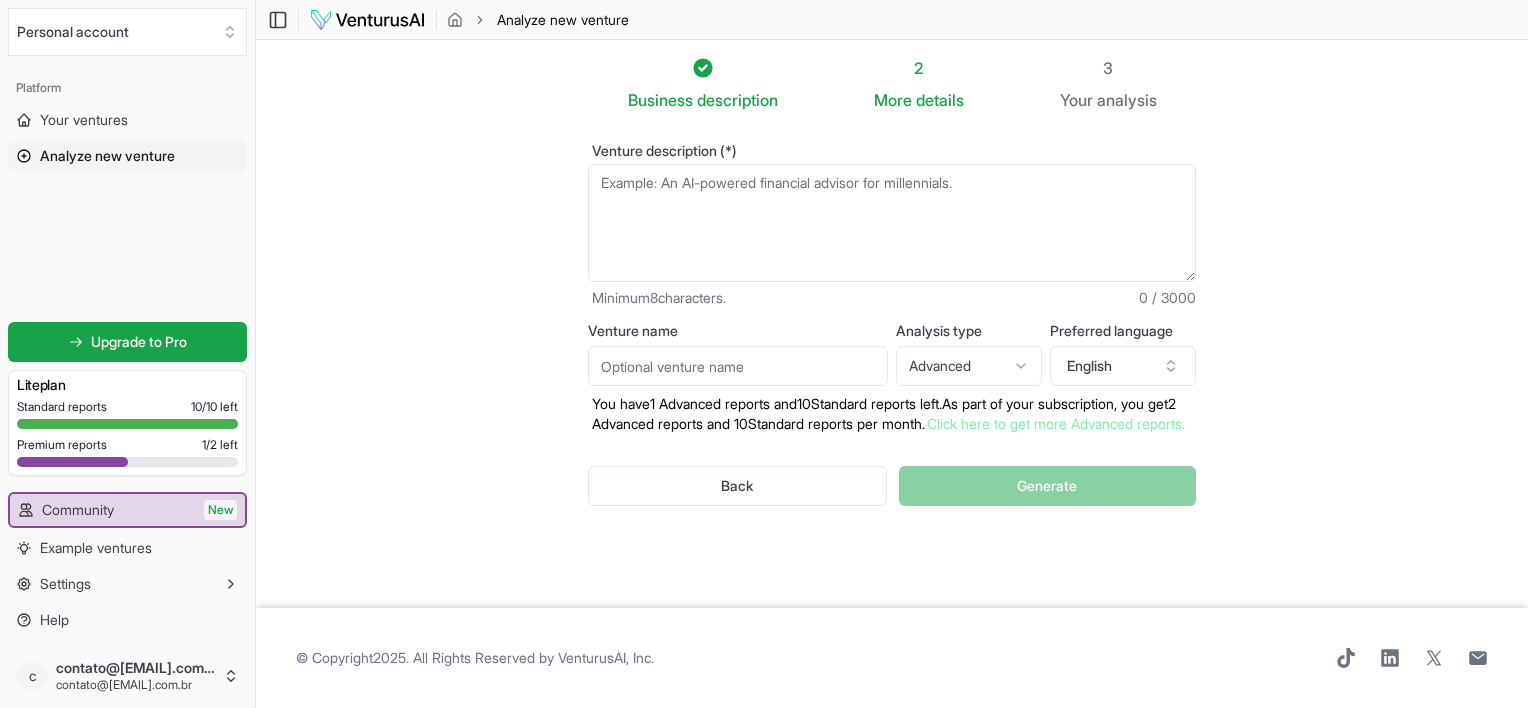 click on "Venture description (*)" at bounding box center [892, 223] 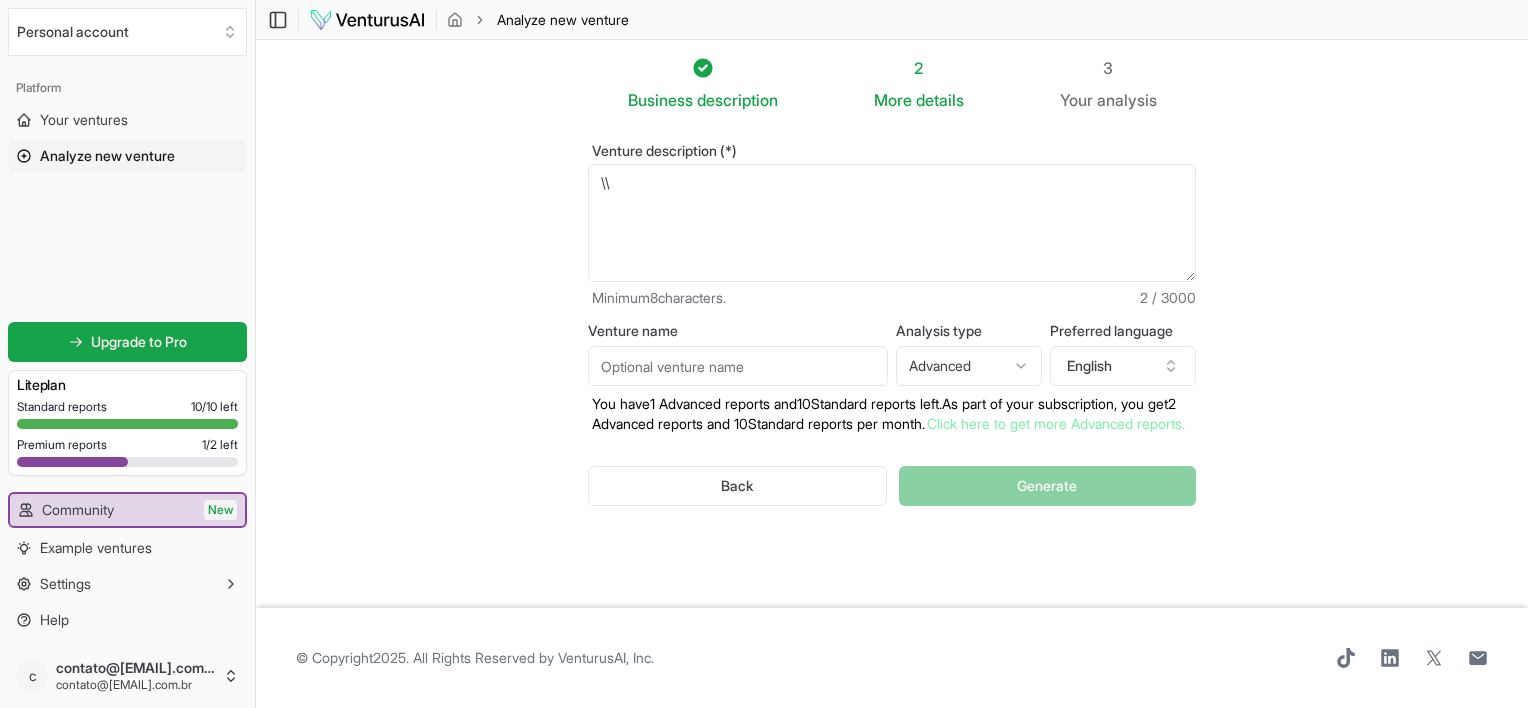 type on "\" 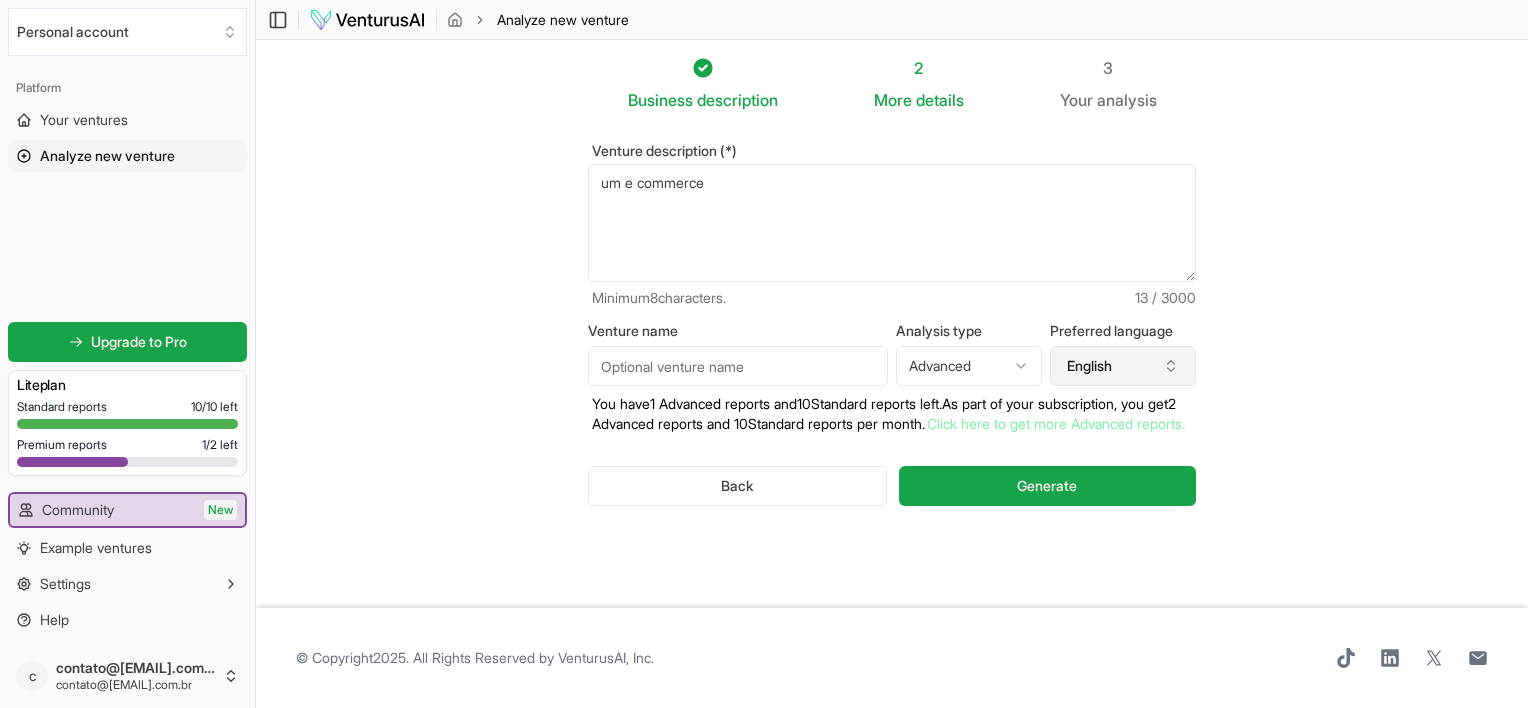 type on "um e commerce" 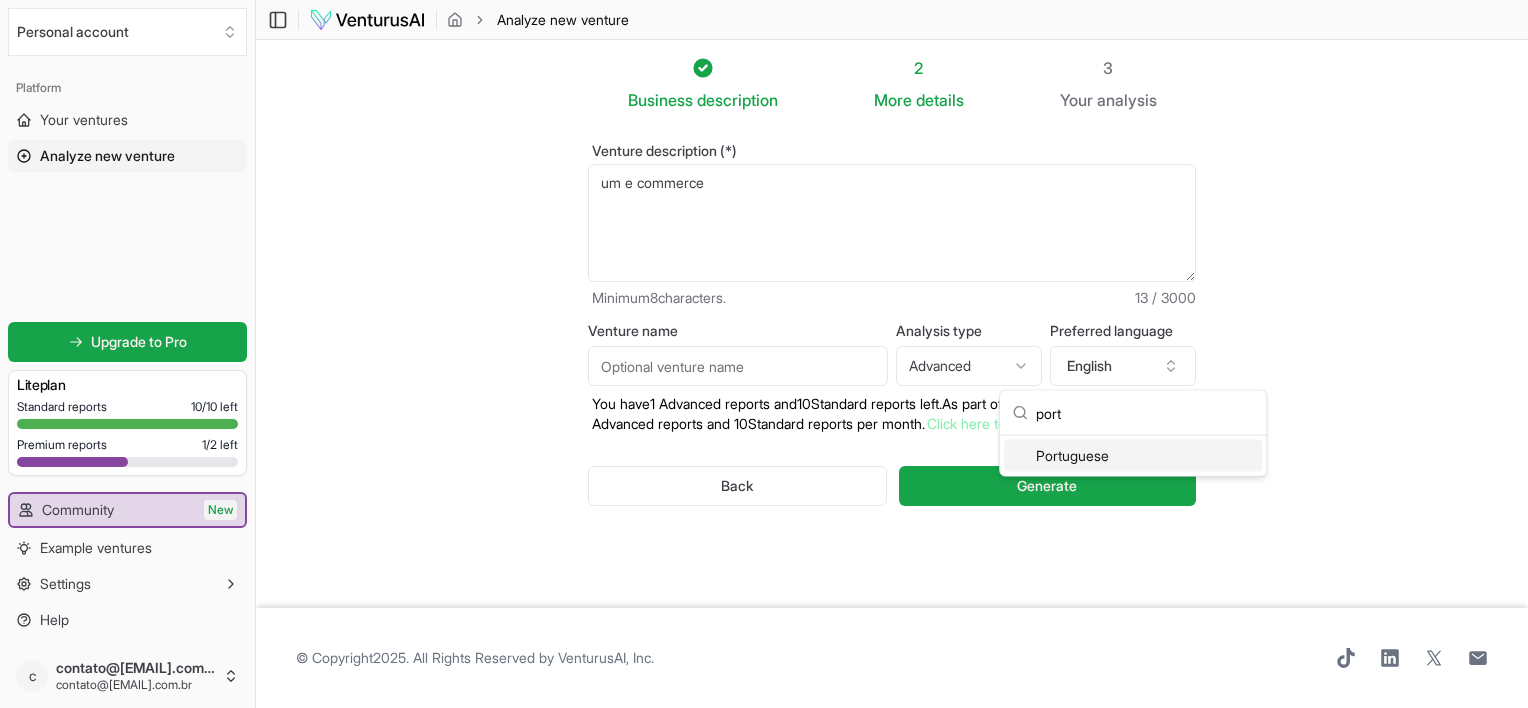 type on "port" 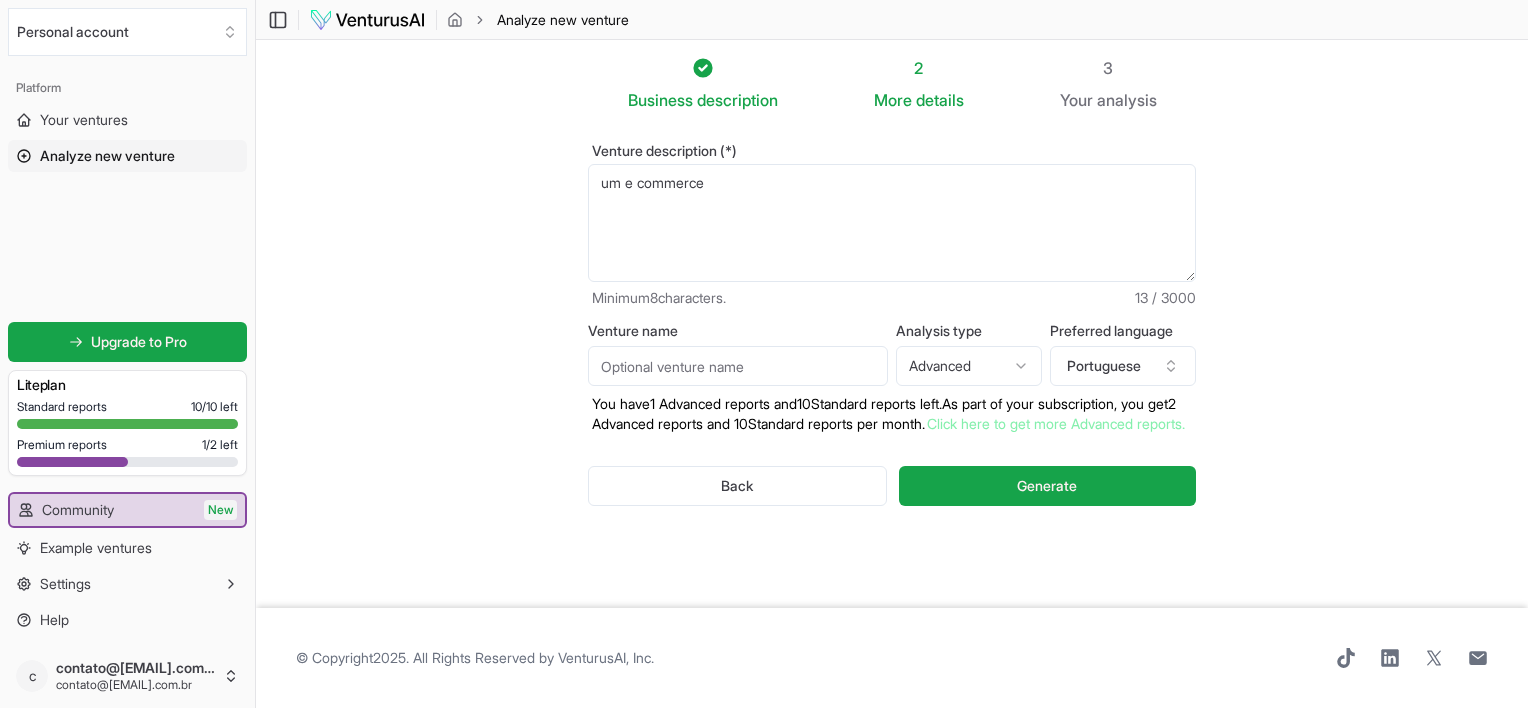 click on "Venture name" at bounding box center [738, 366] 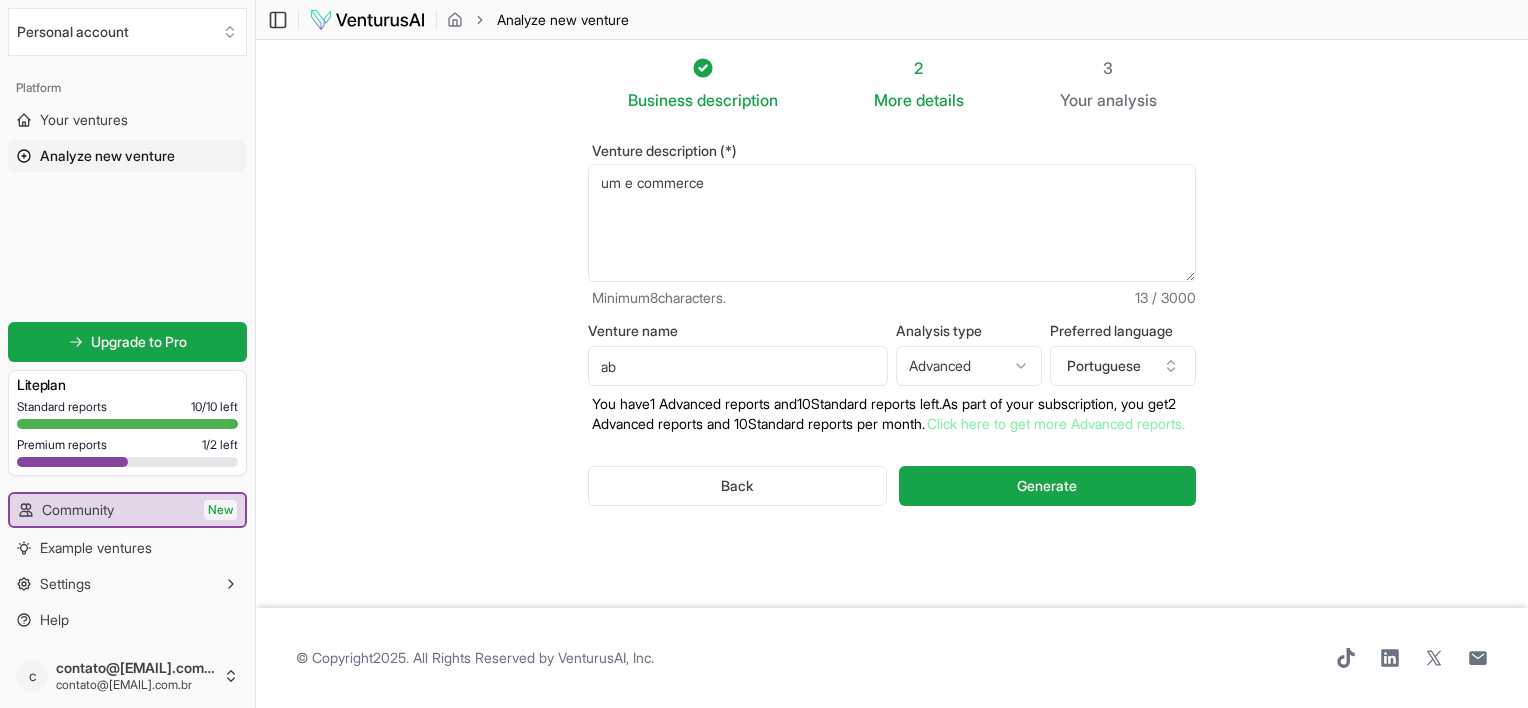 type on "a" 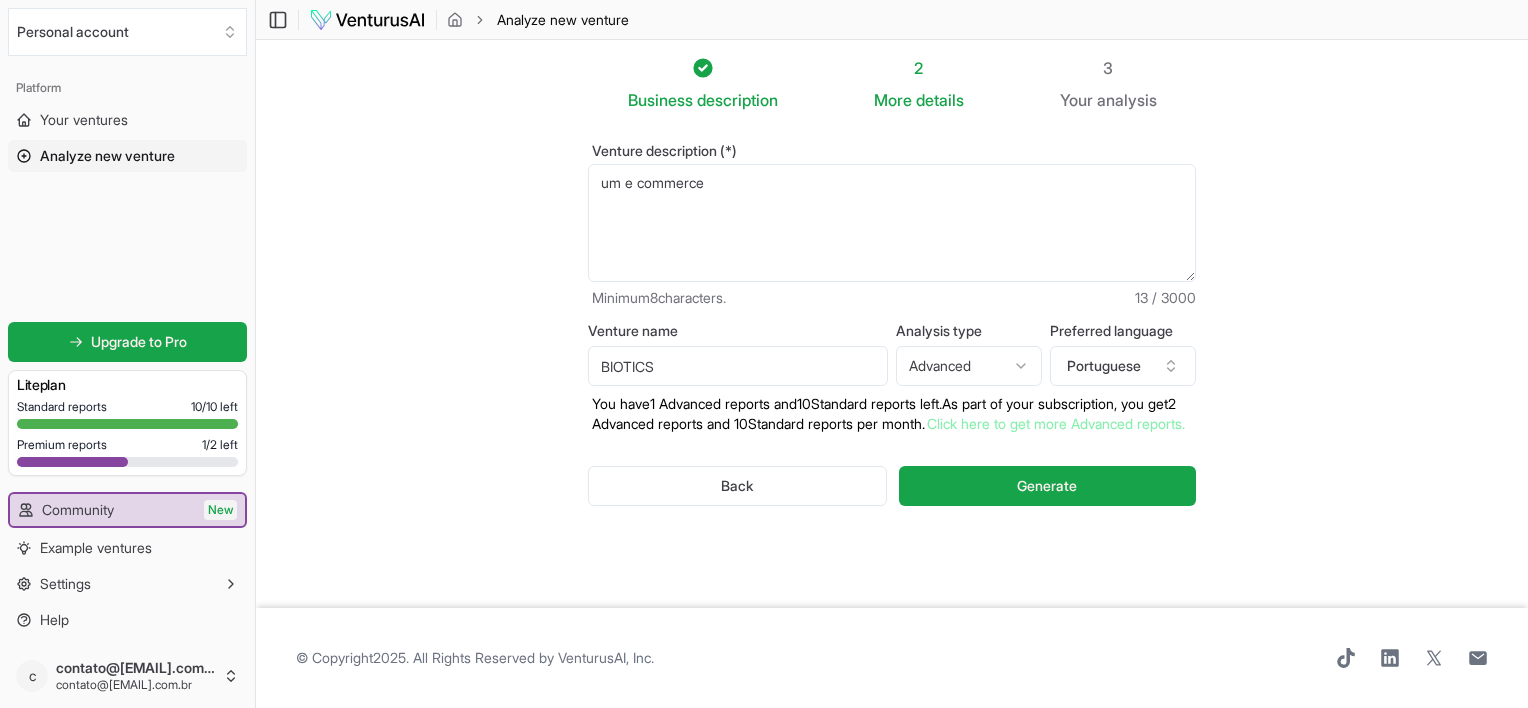 type on "BIOTICS" 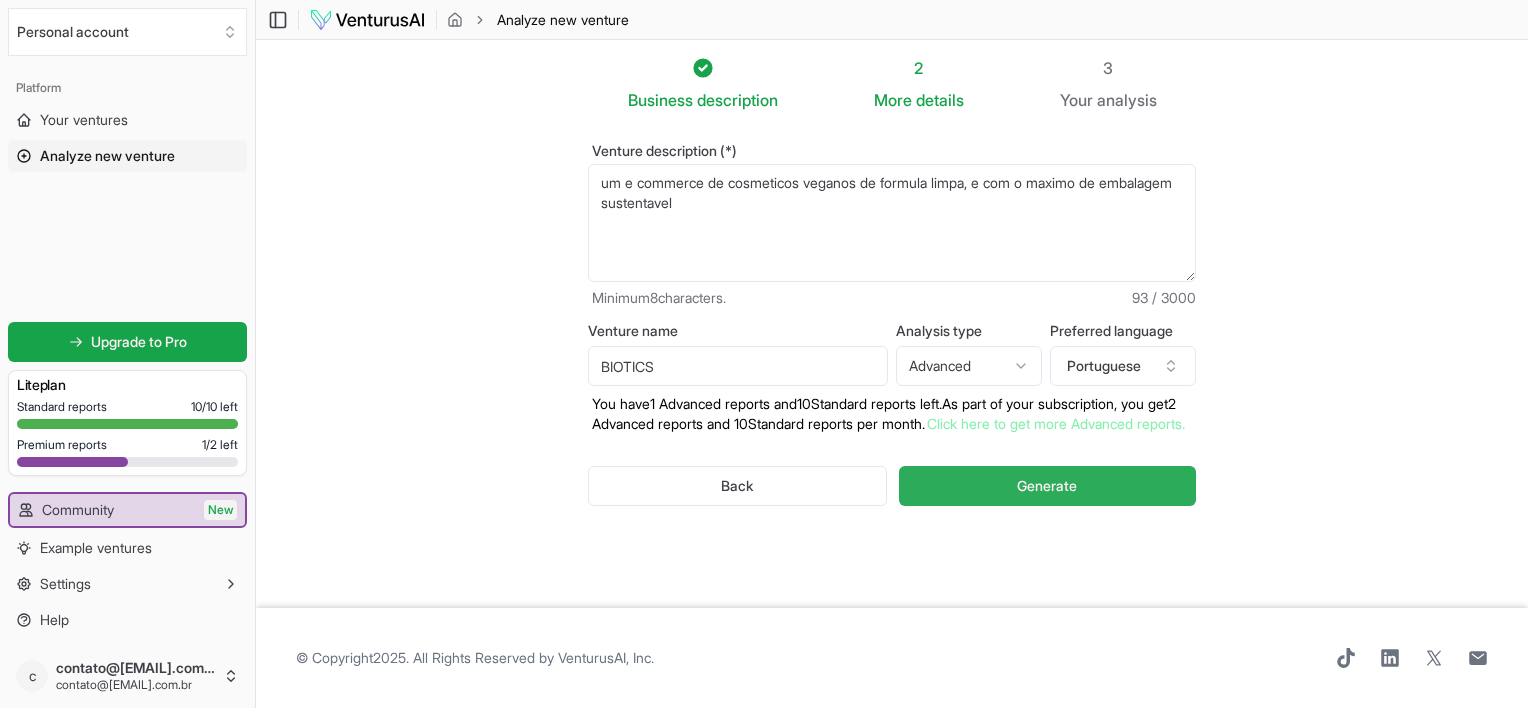 type on "um e commerce de cosmeticos veganos de formula limpa, e com o maximo de embalagem sustentavel" 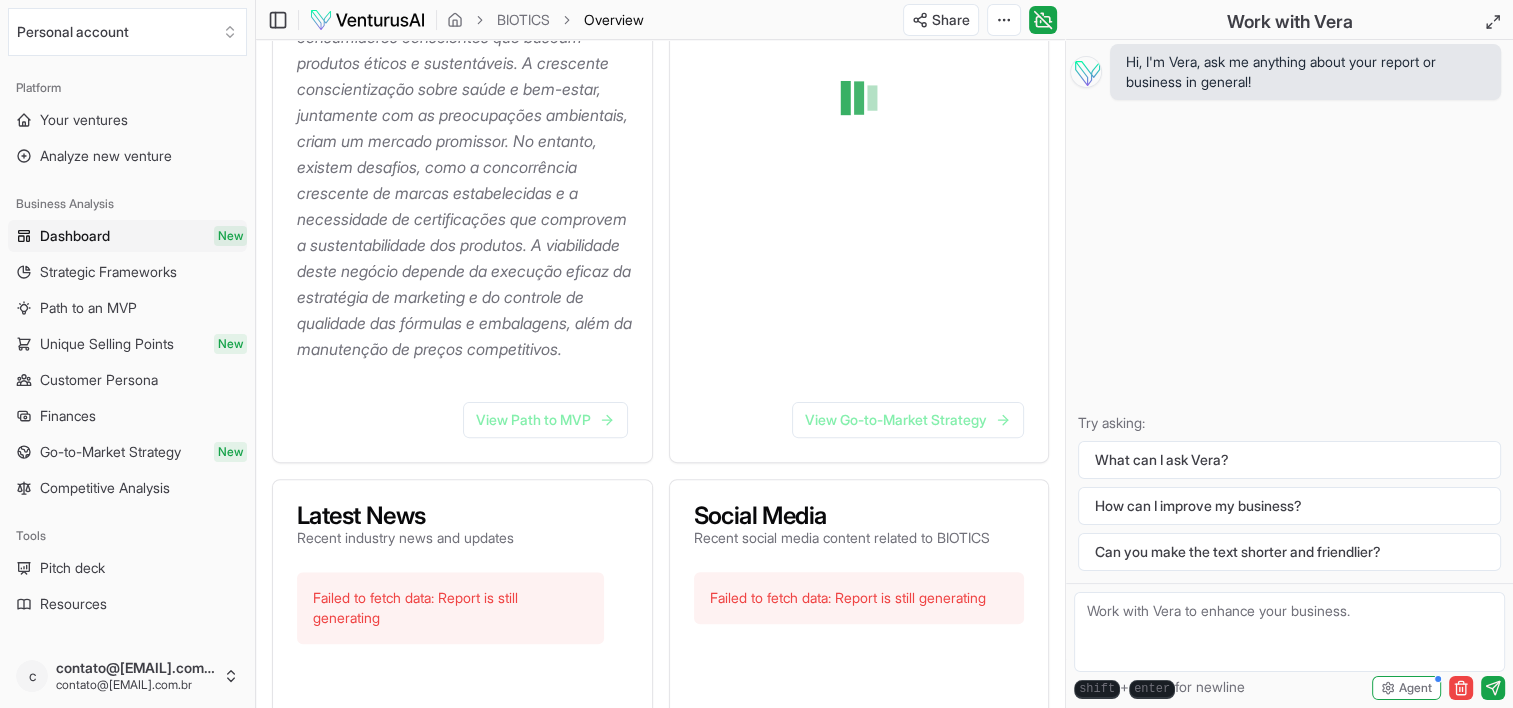scroll, scrollTop: 456, scrollLeft: 0, axis: vertical 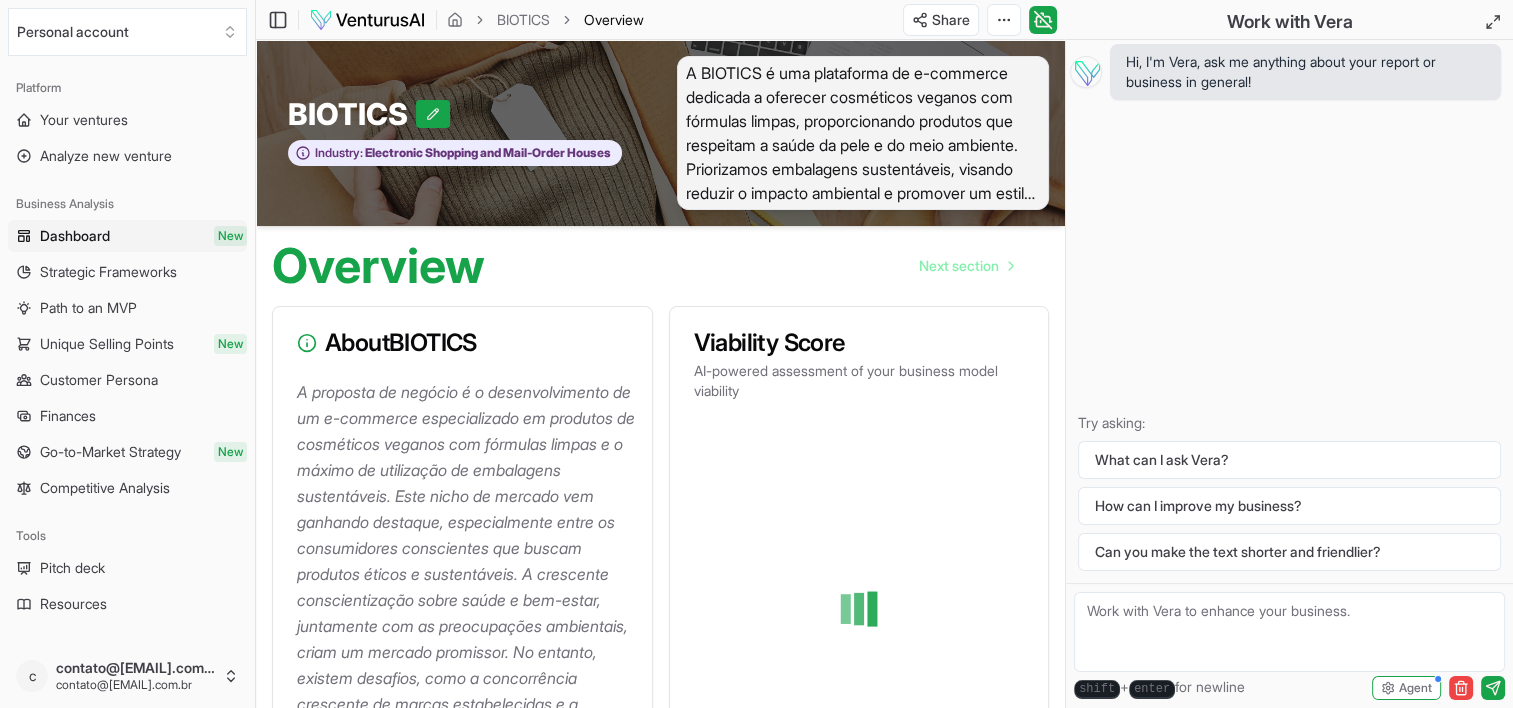 click on "A BIOTICS é uma plataforma de e-commerce dedicada a oferecer cosméticos veganos com fórmulas limpas, proporcionando produtos que respeitam a saúde da pele e do meio ambiente. Priorizamos embalagens sustentáveis, visando reduzir o impacto ambiental e promover um estilo de vida consciente e responsável." at bounding box center (863, 133) 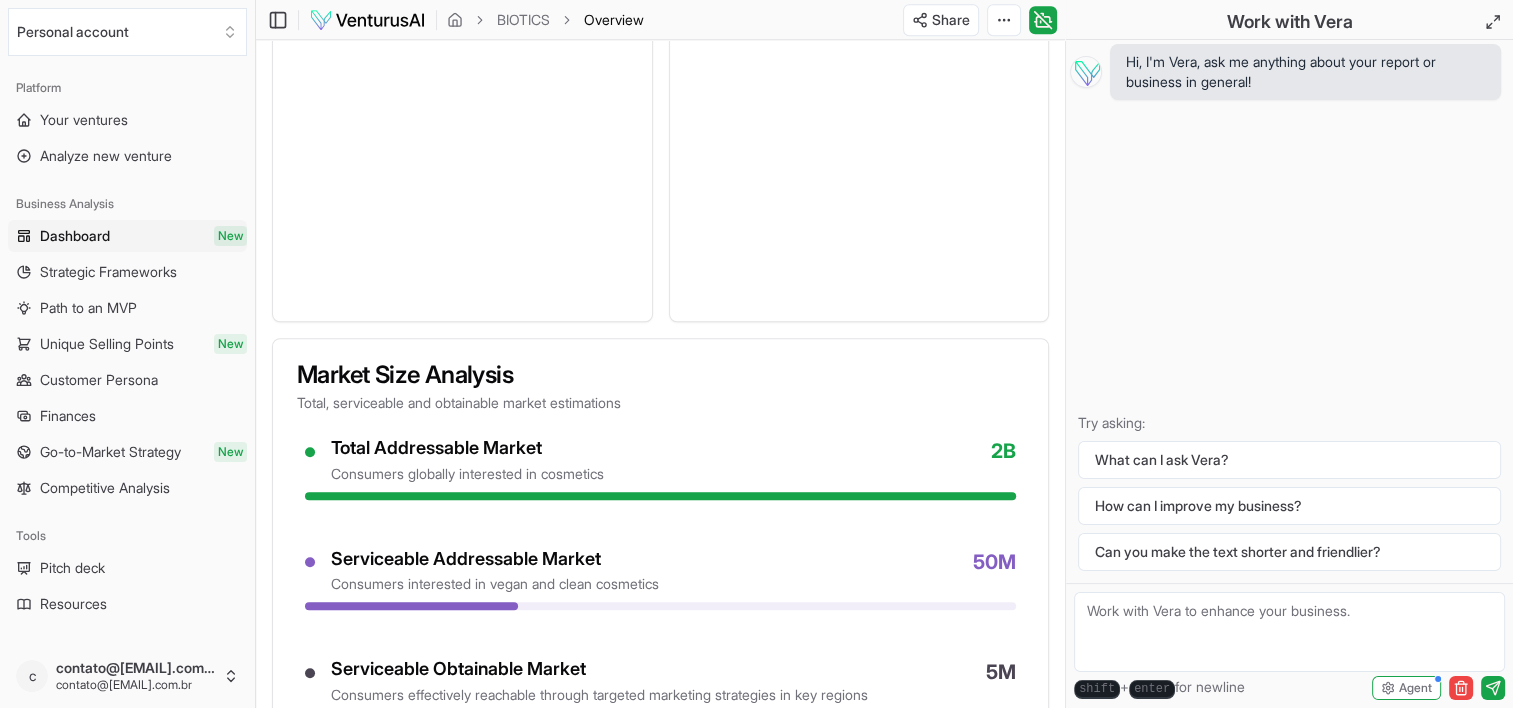 scroll, scrollTop: 1300, scrollLeft: 0, axis: vertical 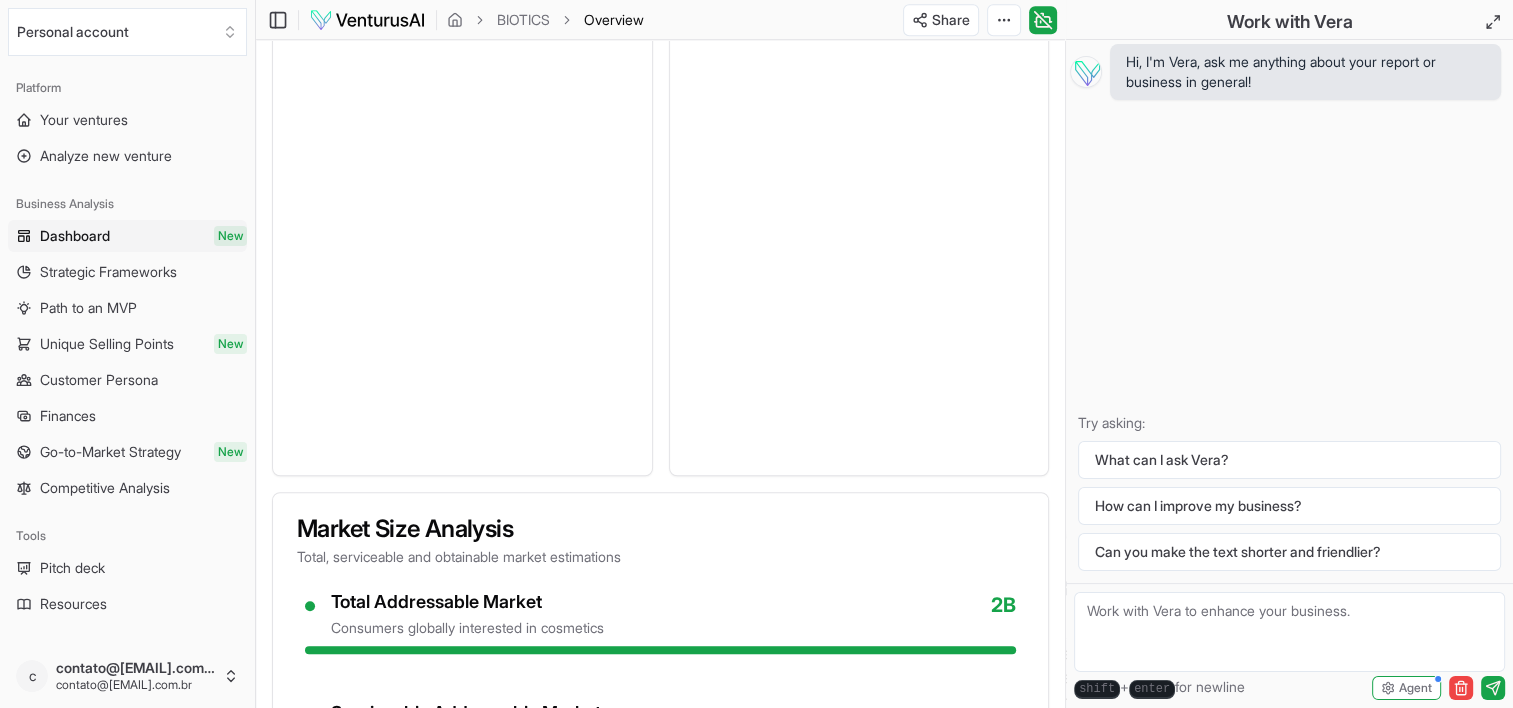 click at bounding box center (1289, 632) 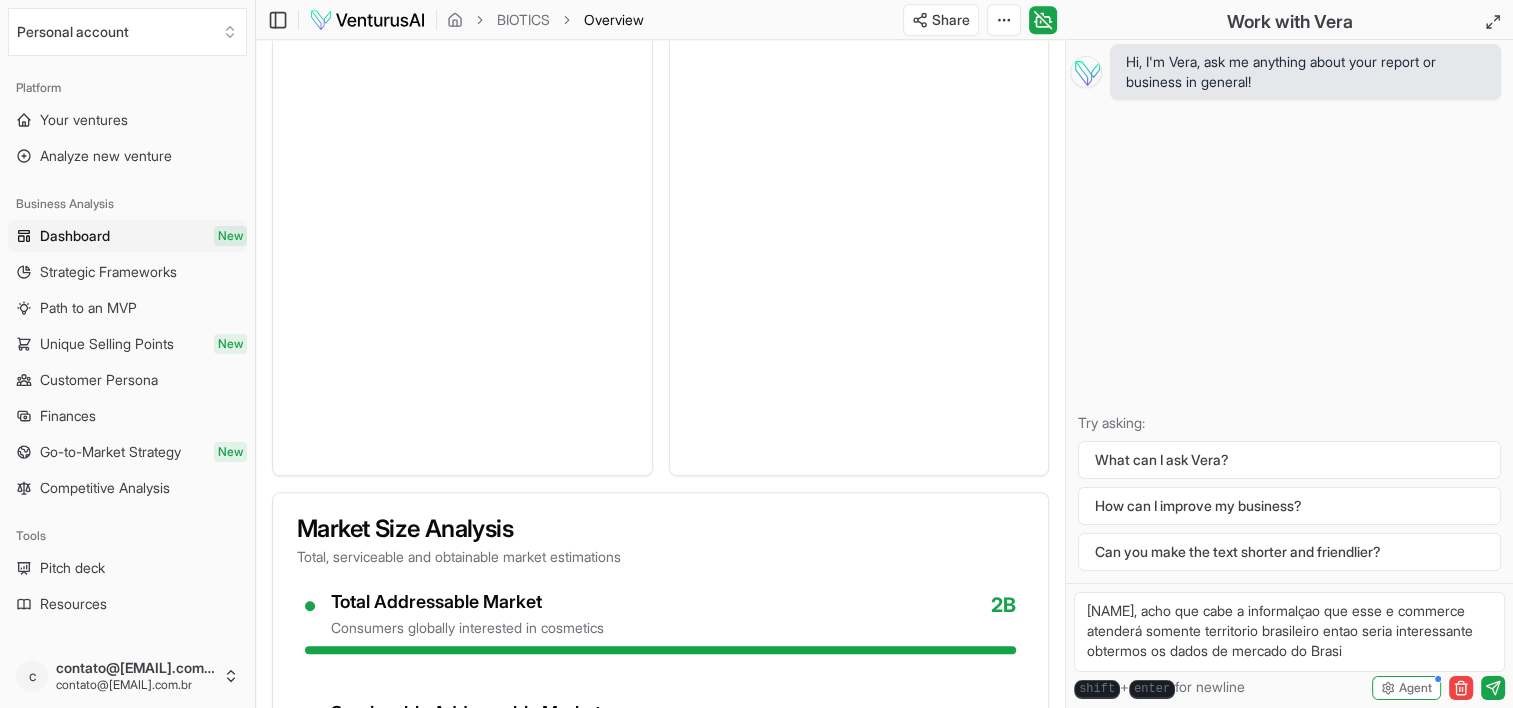 type on "Vera, acho que cabe a informalçao que esse e commerce atenderá somente territorio brasileiro entao seria interessante obtermos os dados de mercado do Brasil" 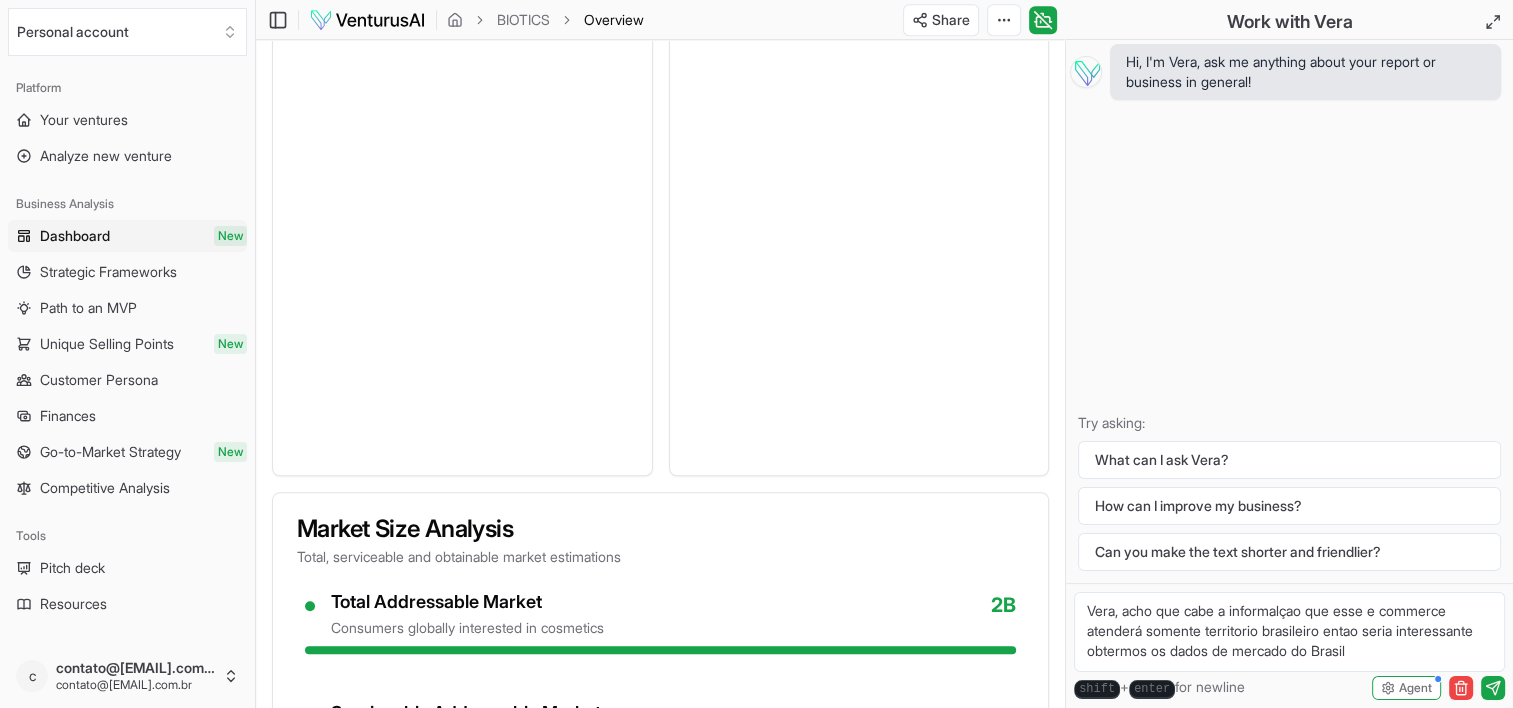 type 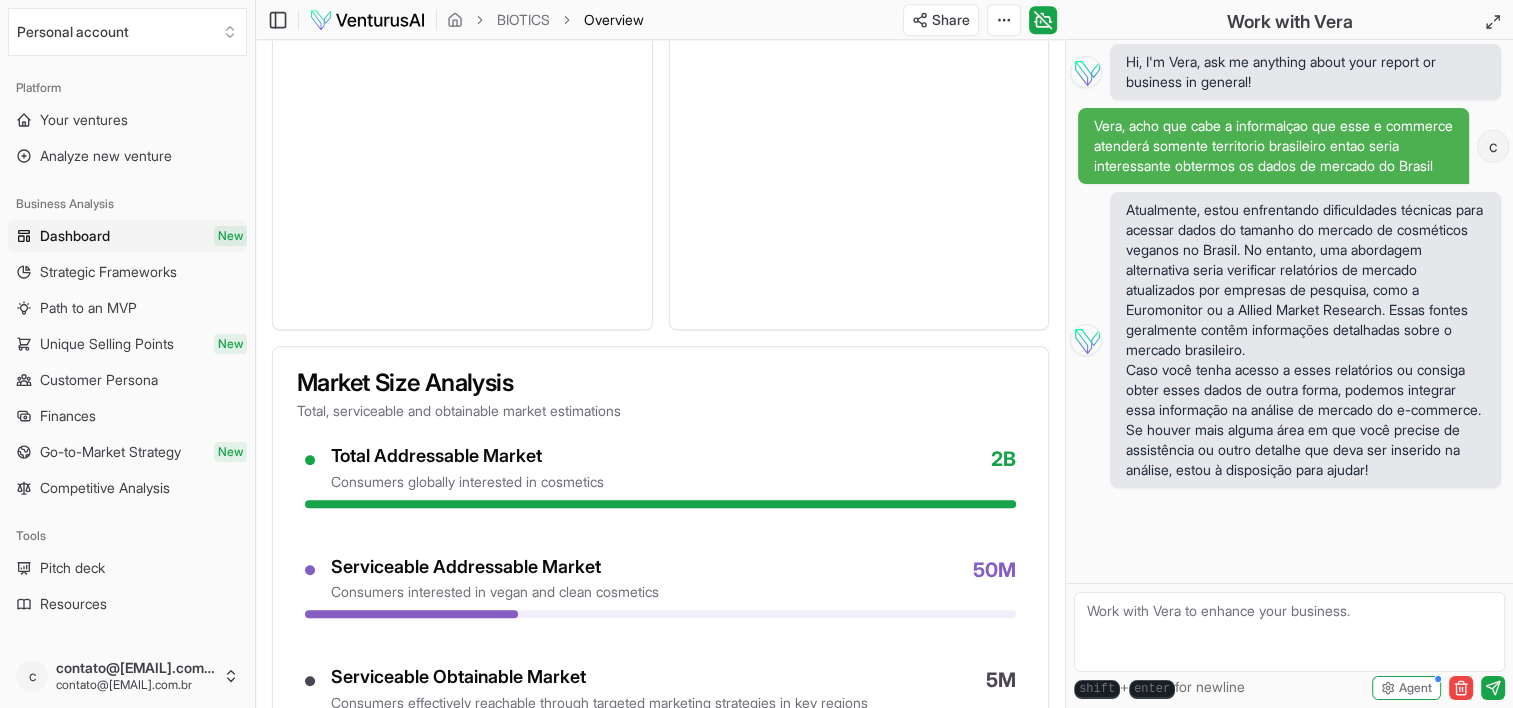scroll, scrollTop: 1500, scrollLeft: 0, axis: vertical 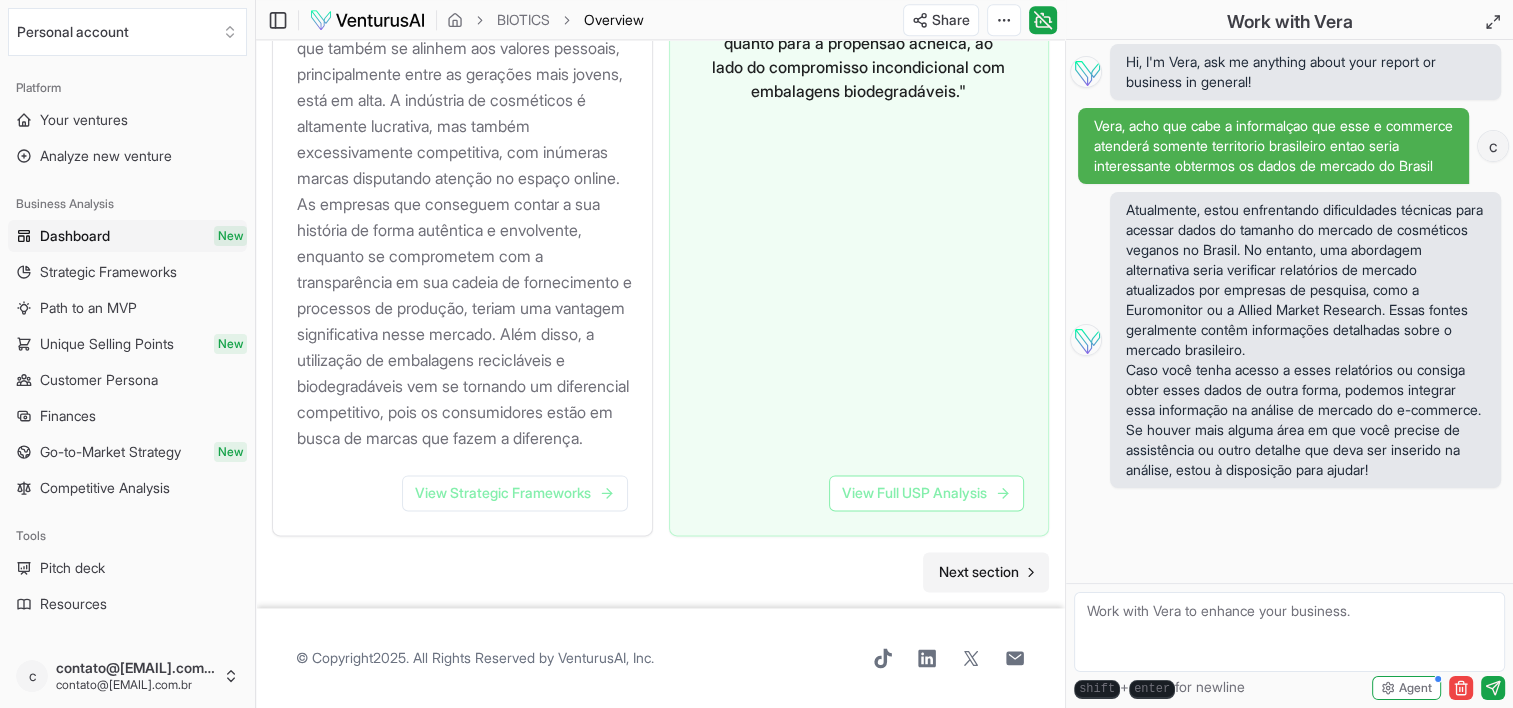 click on "Next section" at bounding box center (979, 572) 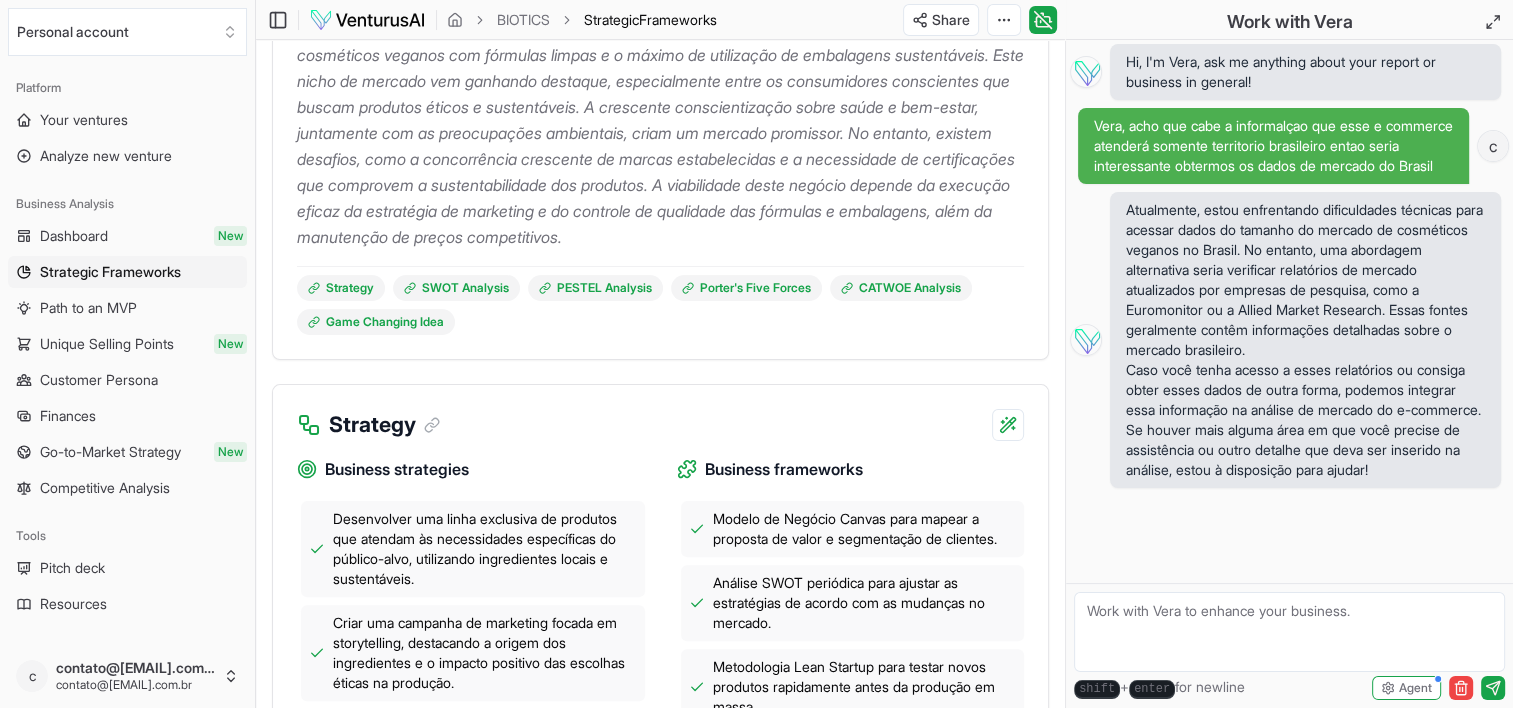 scroll, scrollTop: 400, scrollLeft: 0, axis: vertical 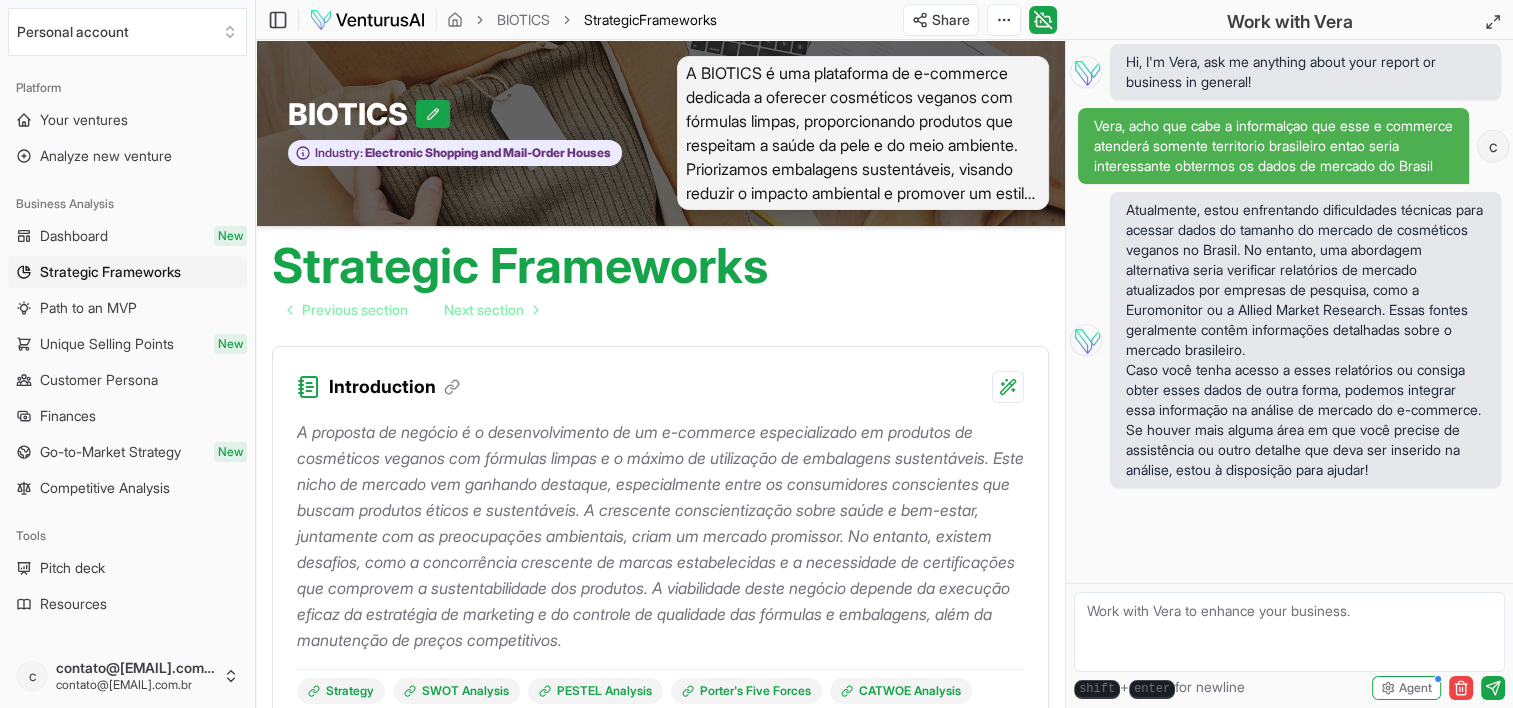 click at bounding box center [367, 20] 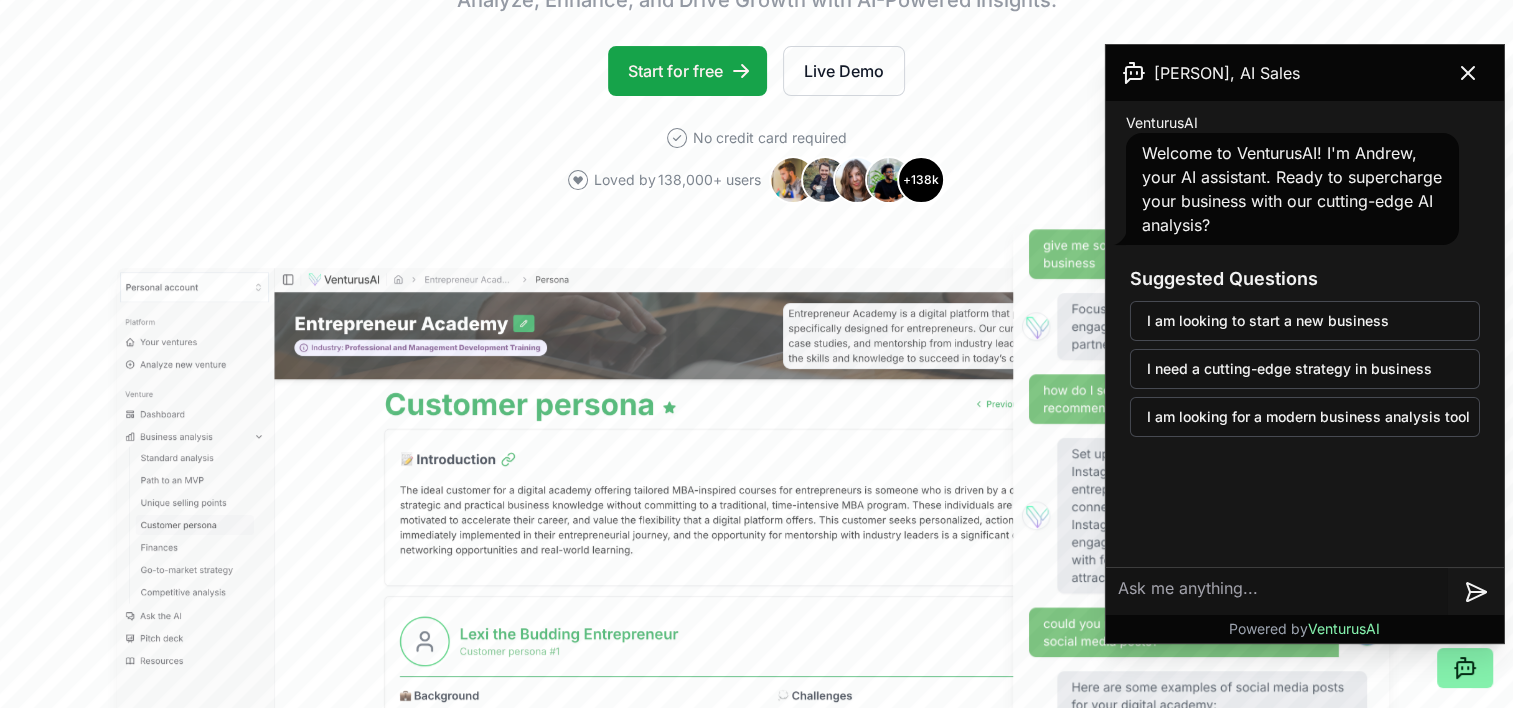 scroll, scrollTop: 400, scrollLeft: 0, axis: vertical 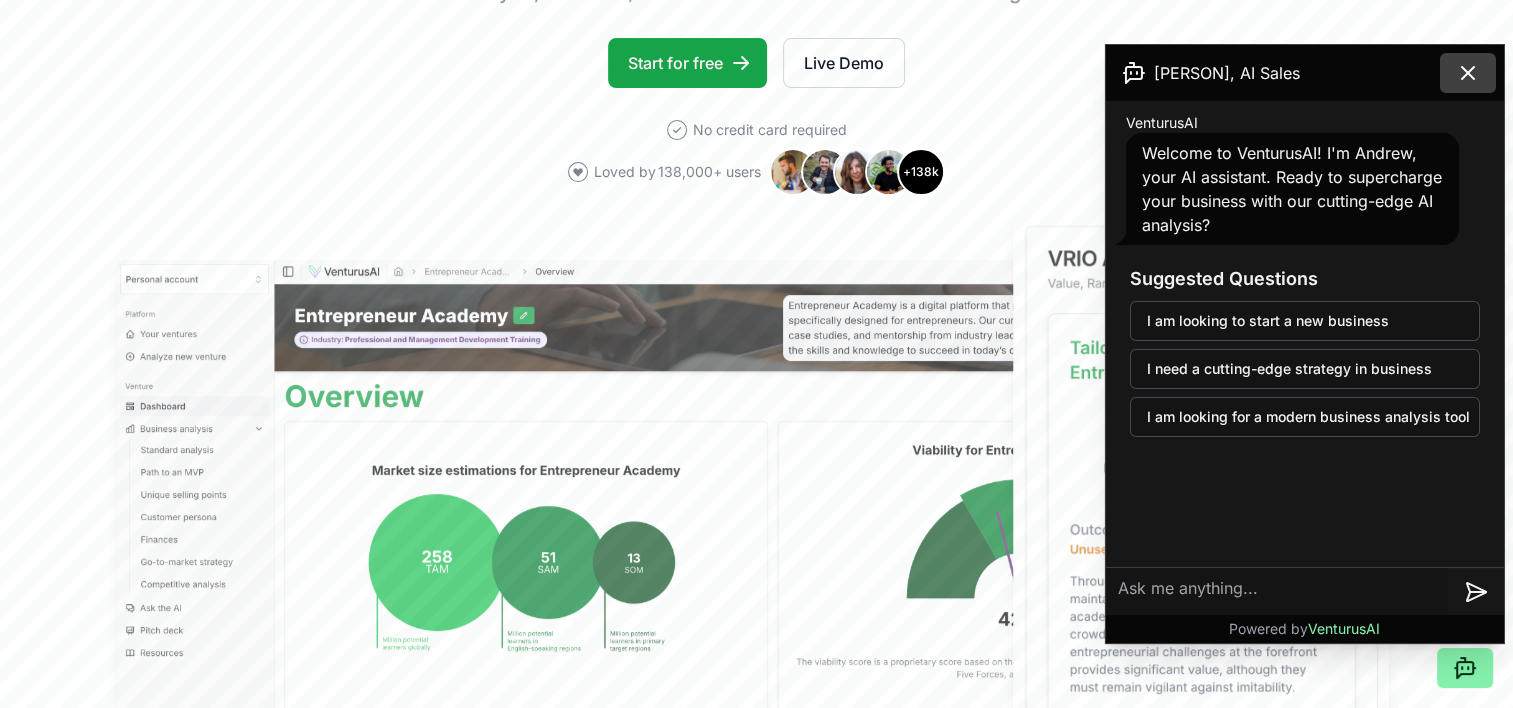 click 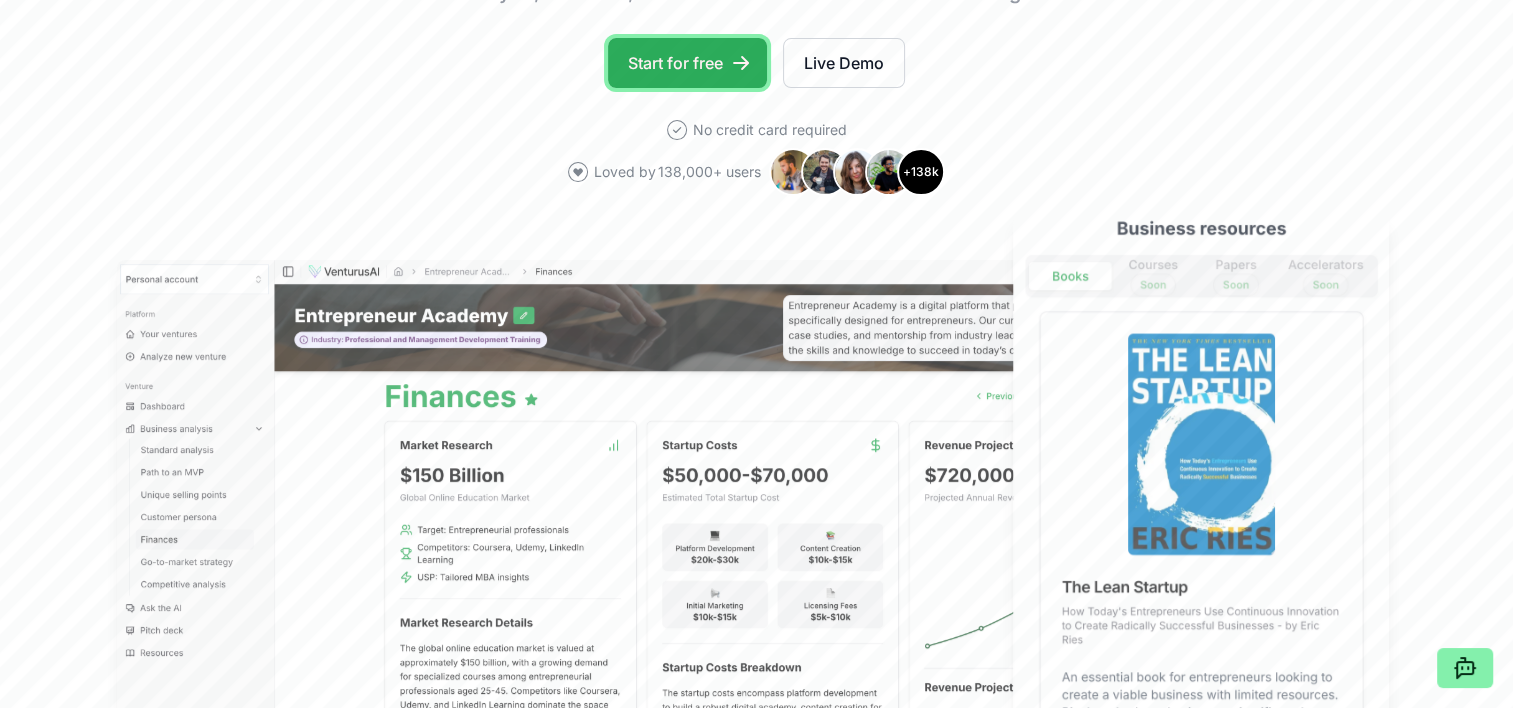 click on "Start for free" at bounding box center (687, 63) 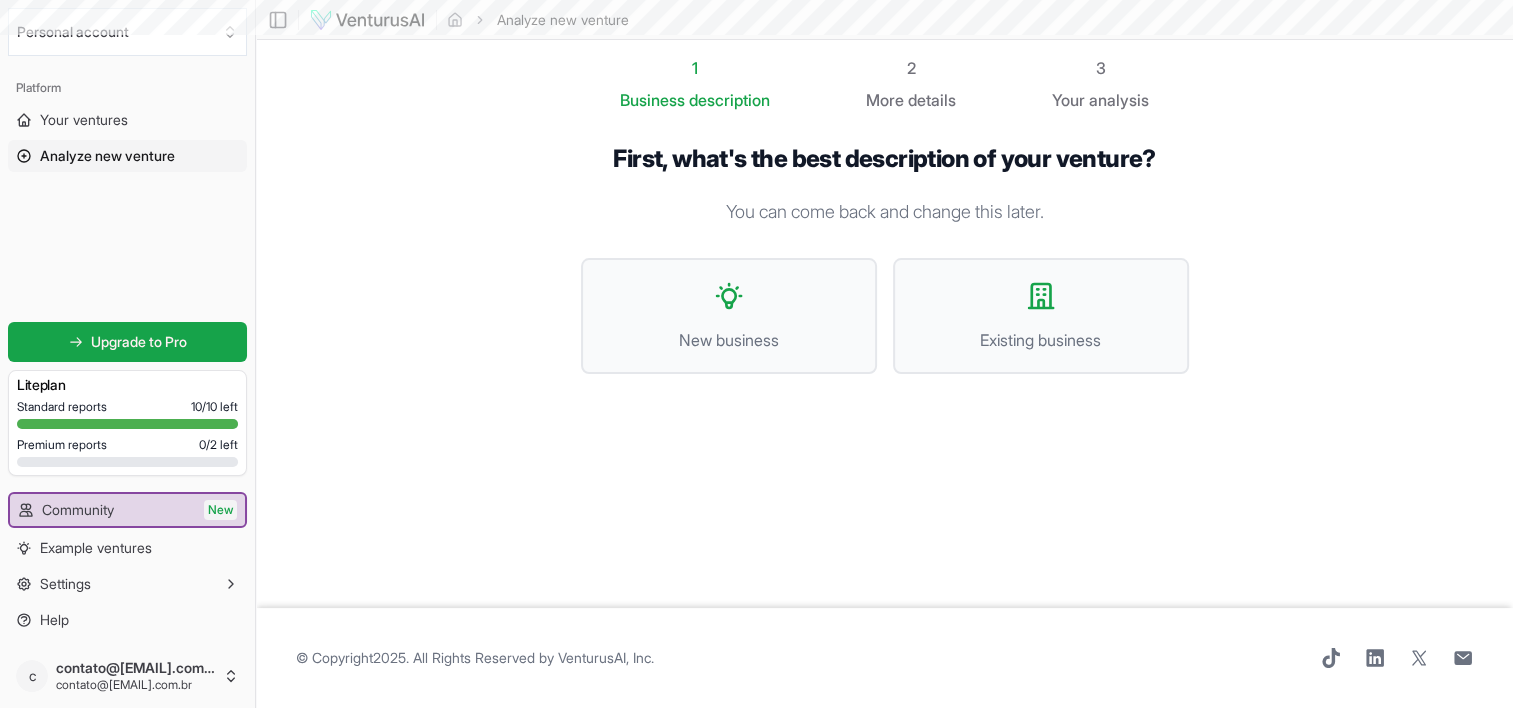 scroll, scrollTop: 0, scrollLeft: 0, axis: both 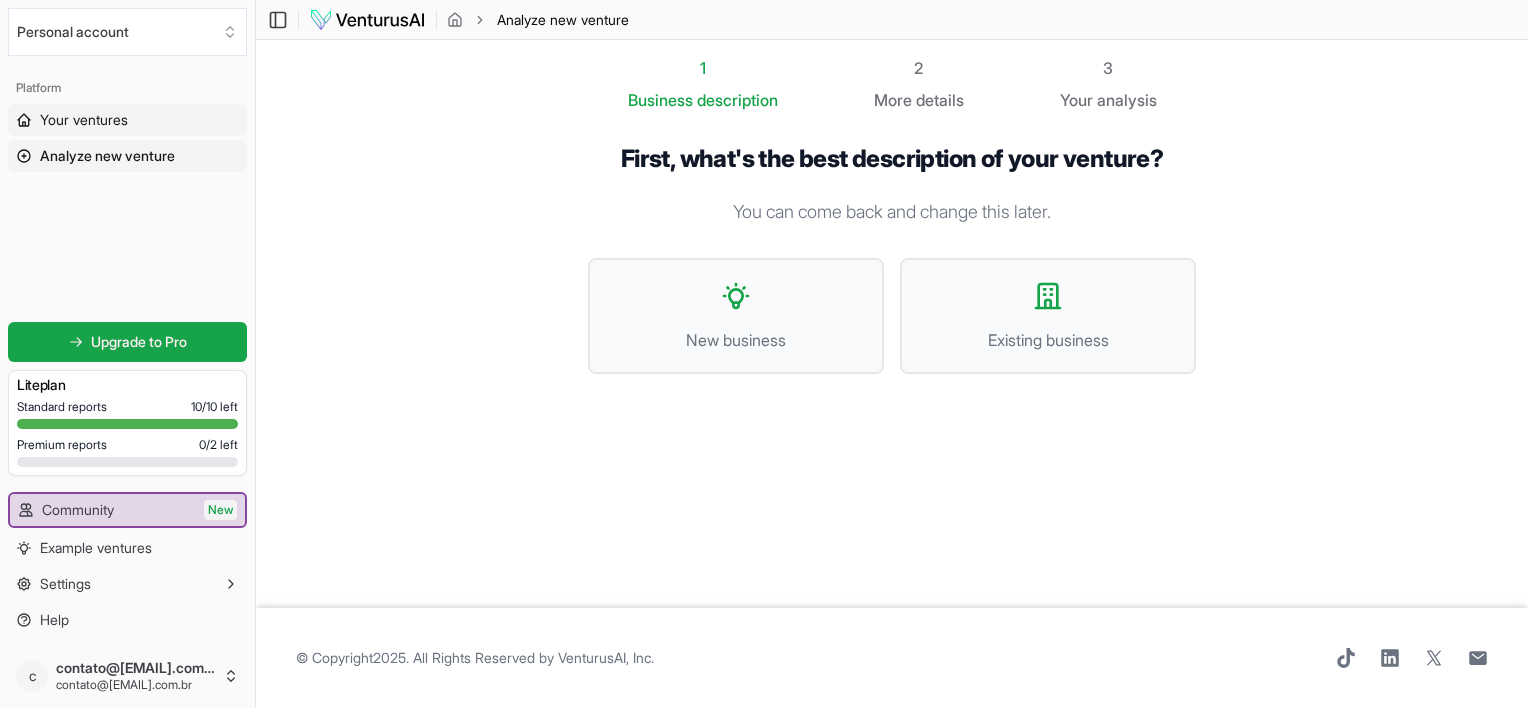 click on "Your ventures" at bounding box center (84, 120) 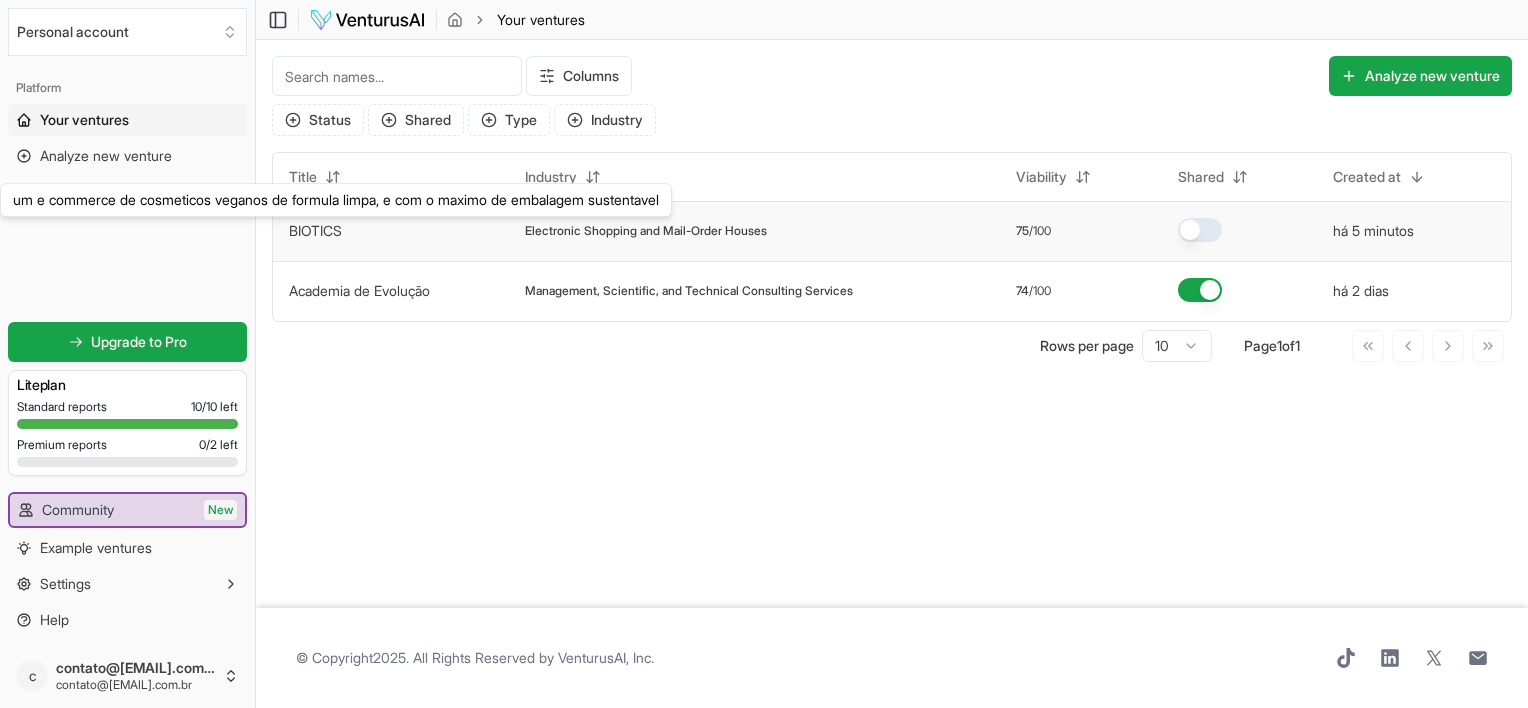 click on "BIOTICS" at bounding box center (315, 230) 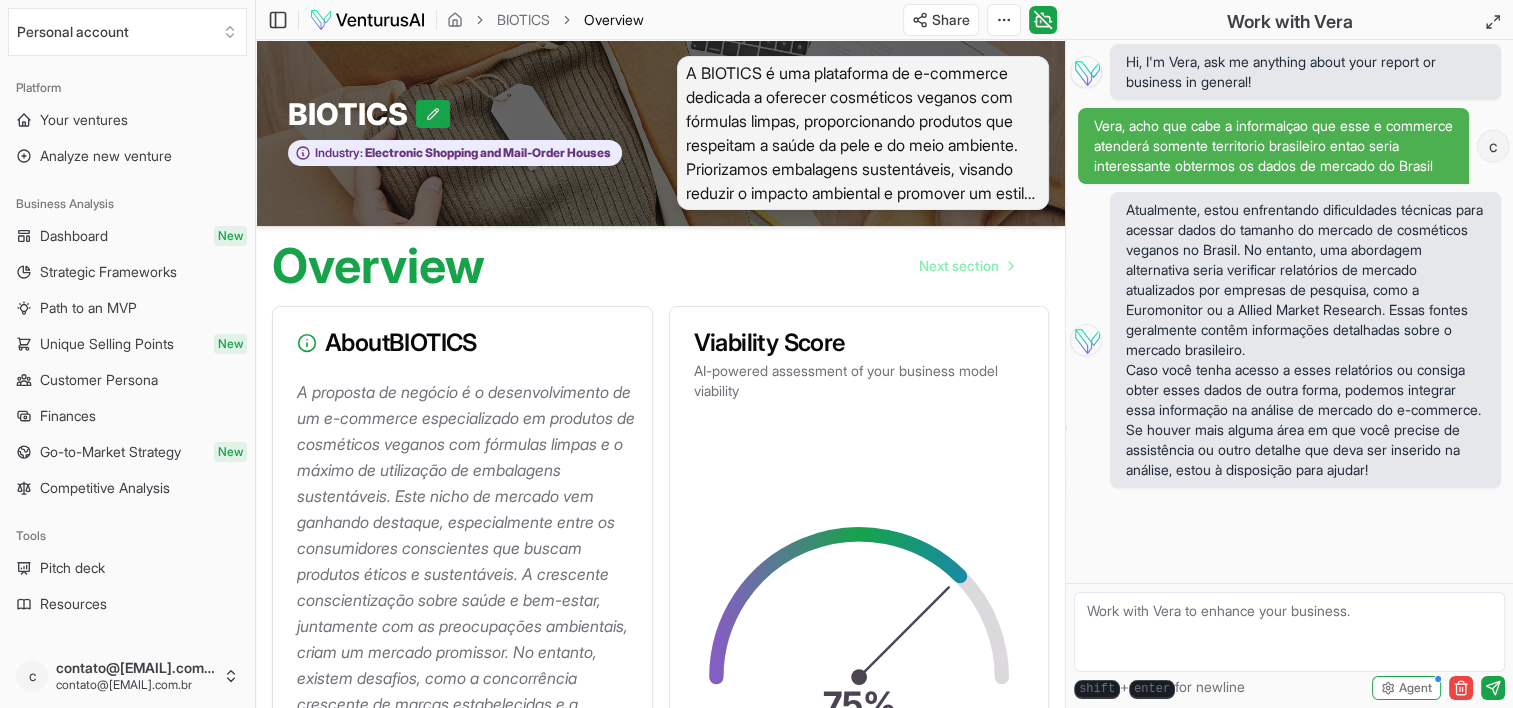 click on "A BIOTICS é uma plataforma de e-commerce dedicada a oferecer cosméticos veganos com fórmulas limpas, proporcionando produtos que respeitam a saúde da pele e do meio ambiente. Priorizamos embalagens sustentáveis, visando reduzir o impacto ambiental e promover um estilo de vida consciente e responsável." at bounding box center (863, 133) 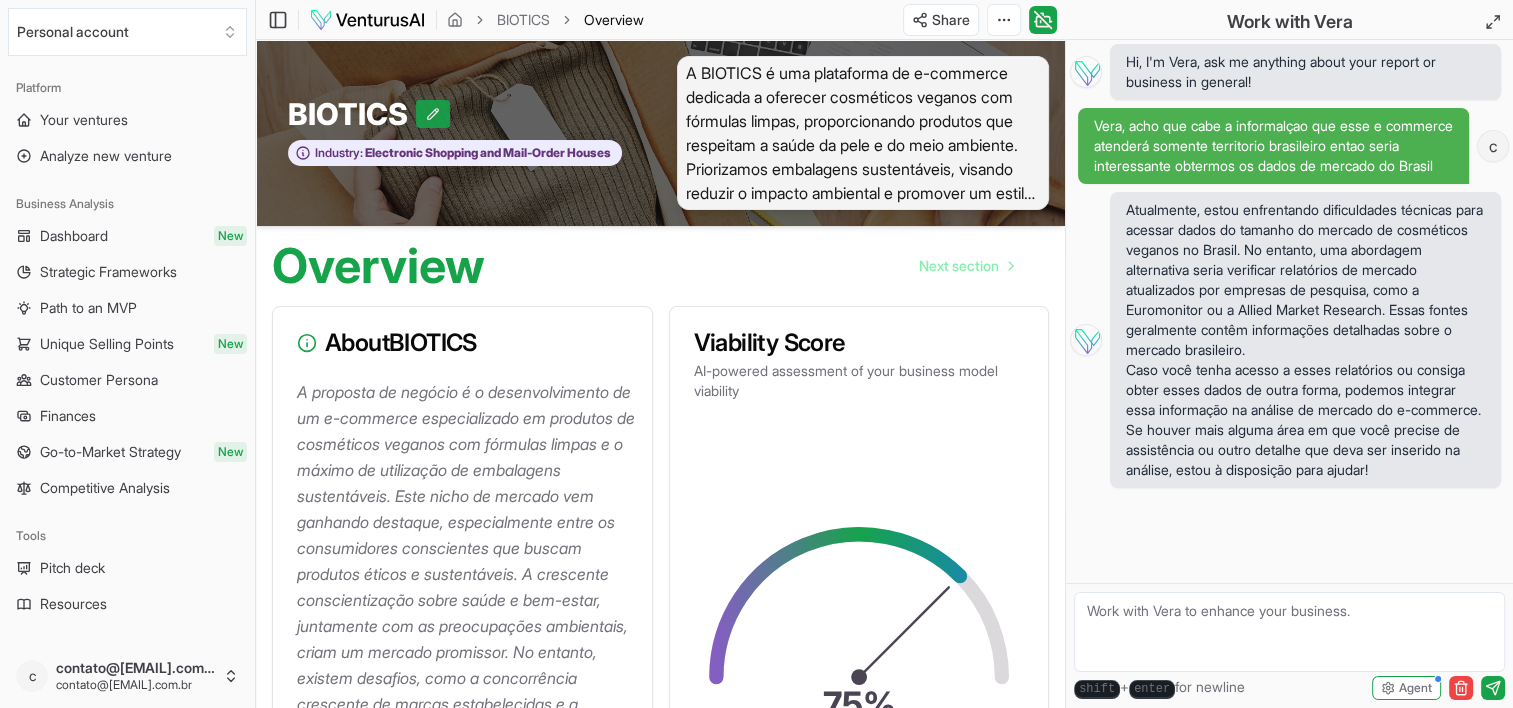 click 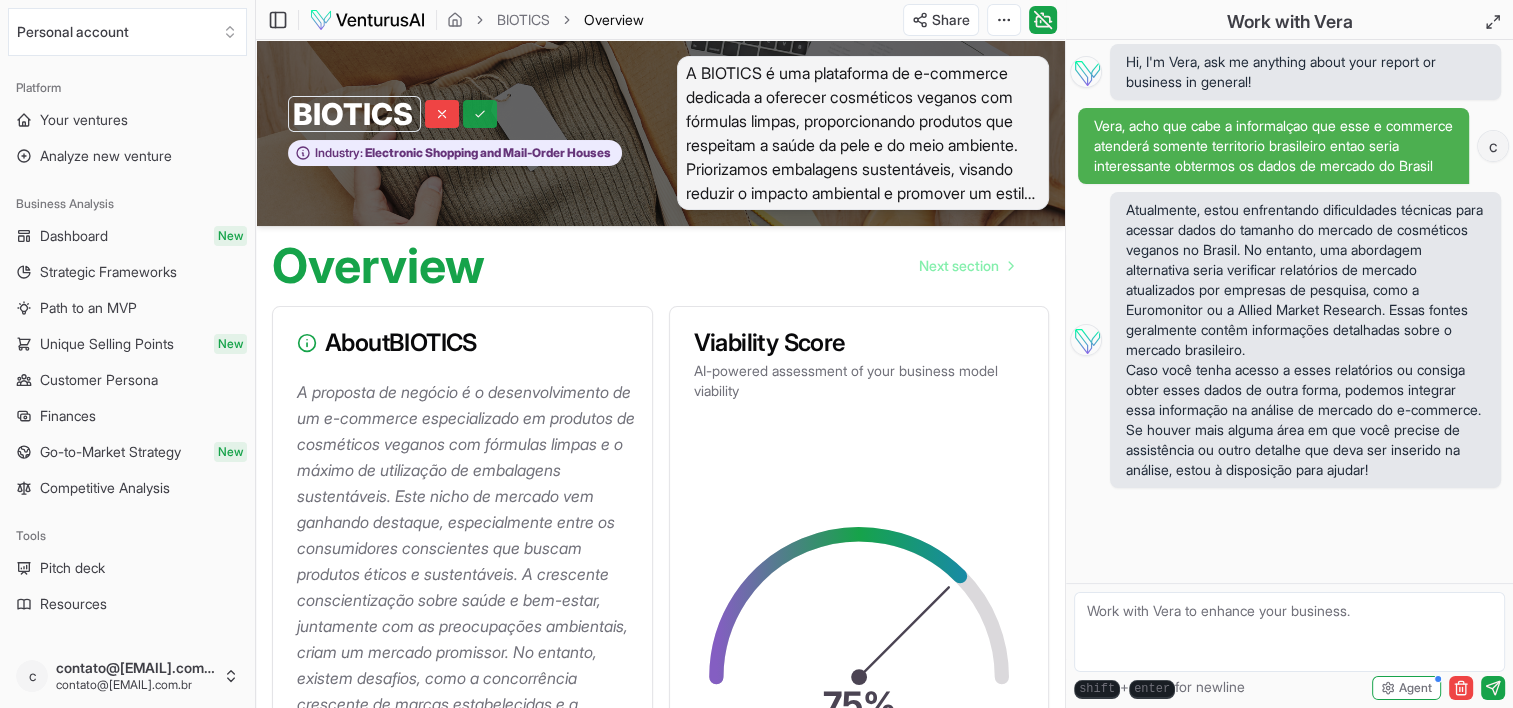click 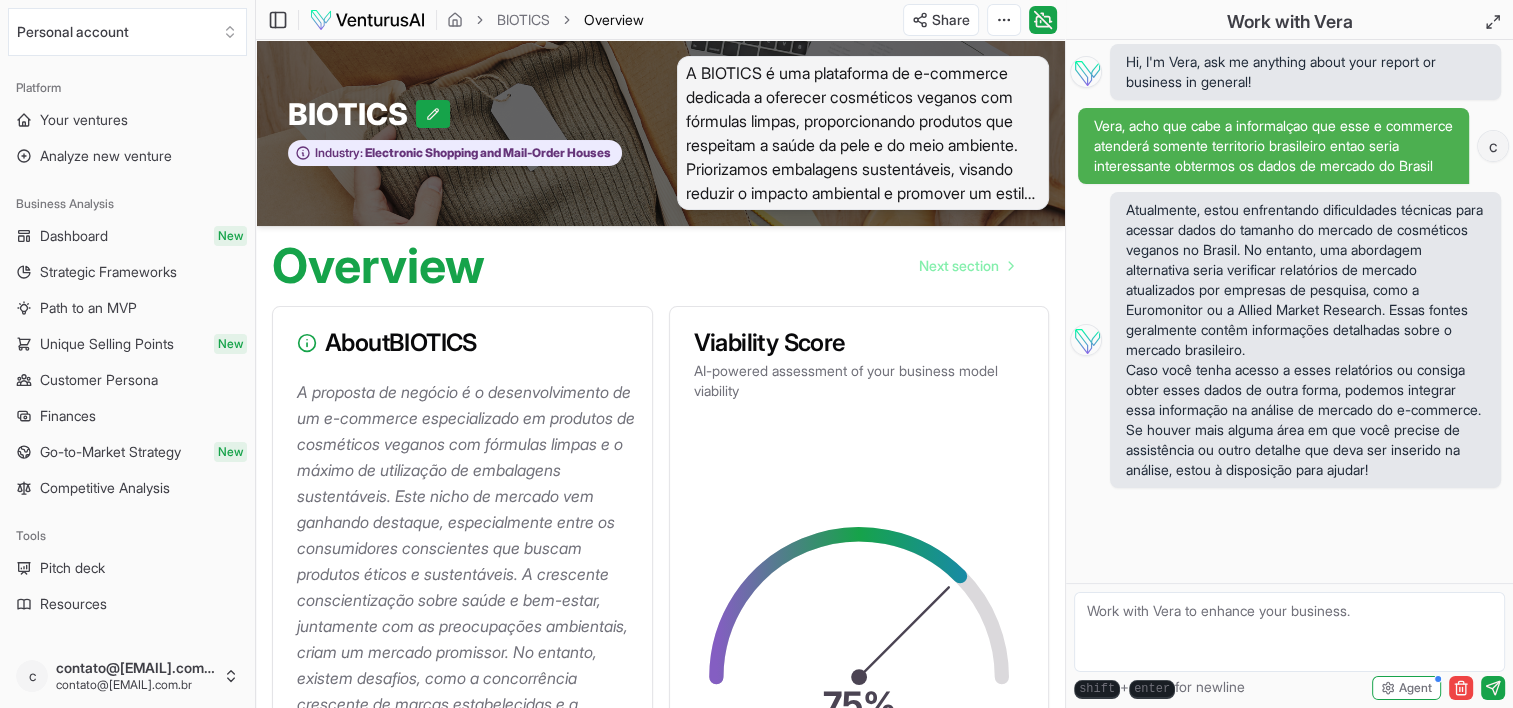 click on "A BIOTICS é uma plataforma de e-commerce dedicada a oferecer cosméticos veganos com fórmulas limpas, proporcionando produtos que respeitam a saúde da pele e do meio ambiente. Priorizamos embalagens sustentáveis, visando reduzir o impacto ambiental e promover um estilo de vida consciente e responsável." at bounding box center (863, 133) 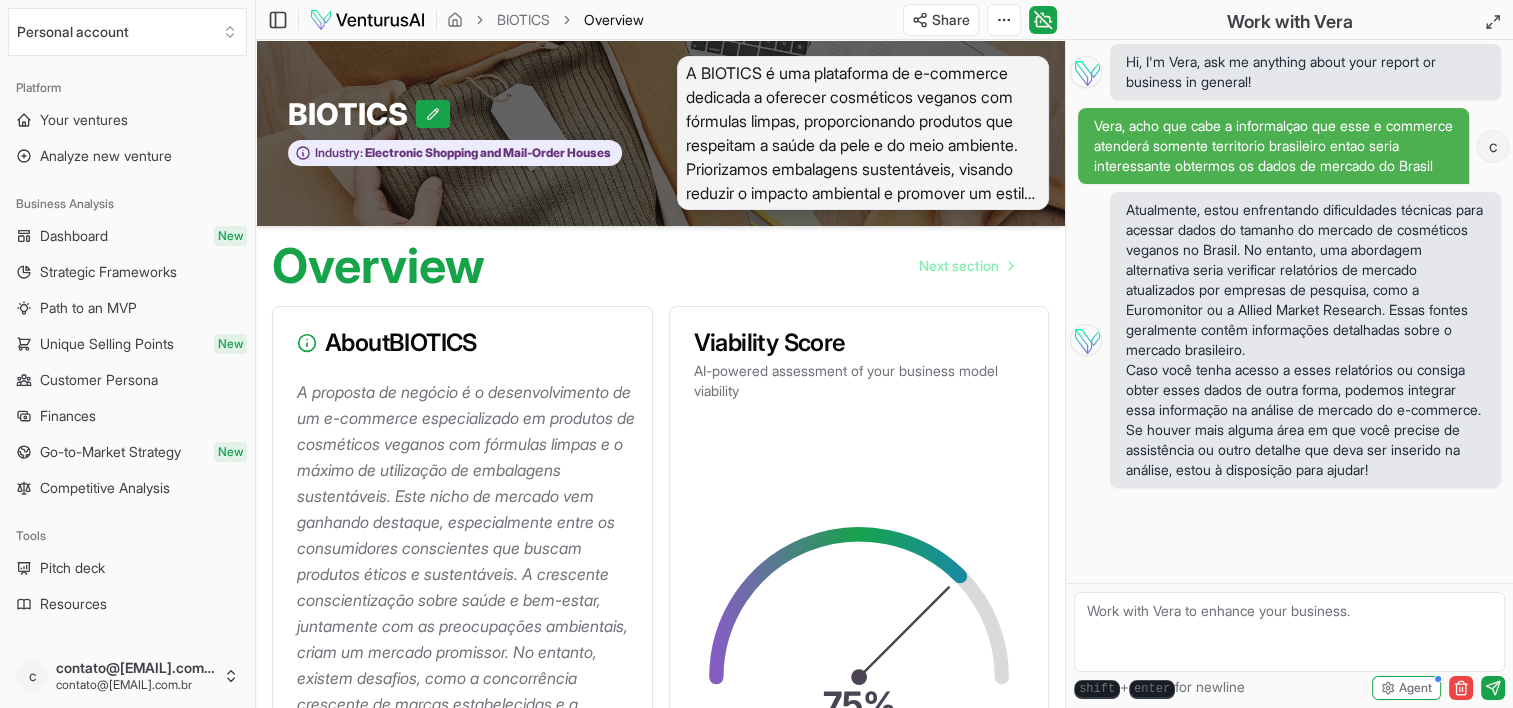 click on "A BIOTICS é uma plataforma de e-commerce dedicada a oferecer cosméticos veganos com fórmulas limpas, proporcionando produtos que respeitam a saúde da pele e do meio ambiente. Priorizamos embalagens sustentáveis, visando reduzir o impacto ambiental e promover um estilo de vida consciente e responsável." at bounding box center [863, 133] 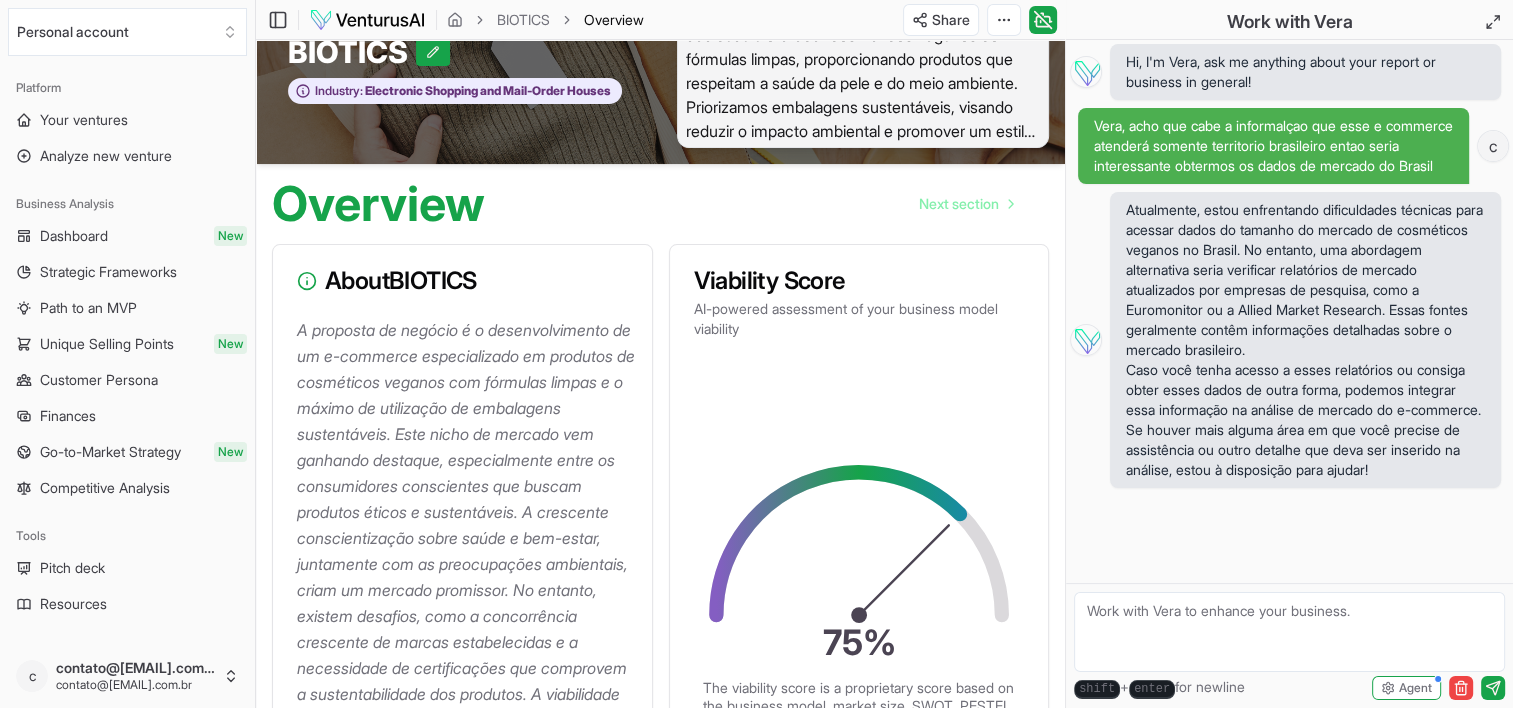 scroll, scrollTop: 0, scrollLeft: 0, axis: both 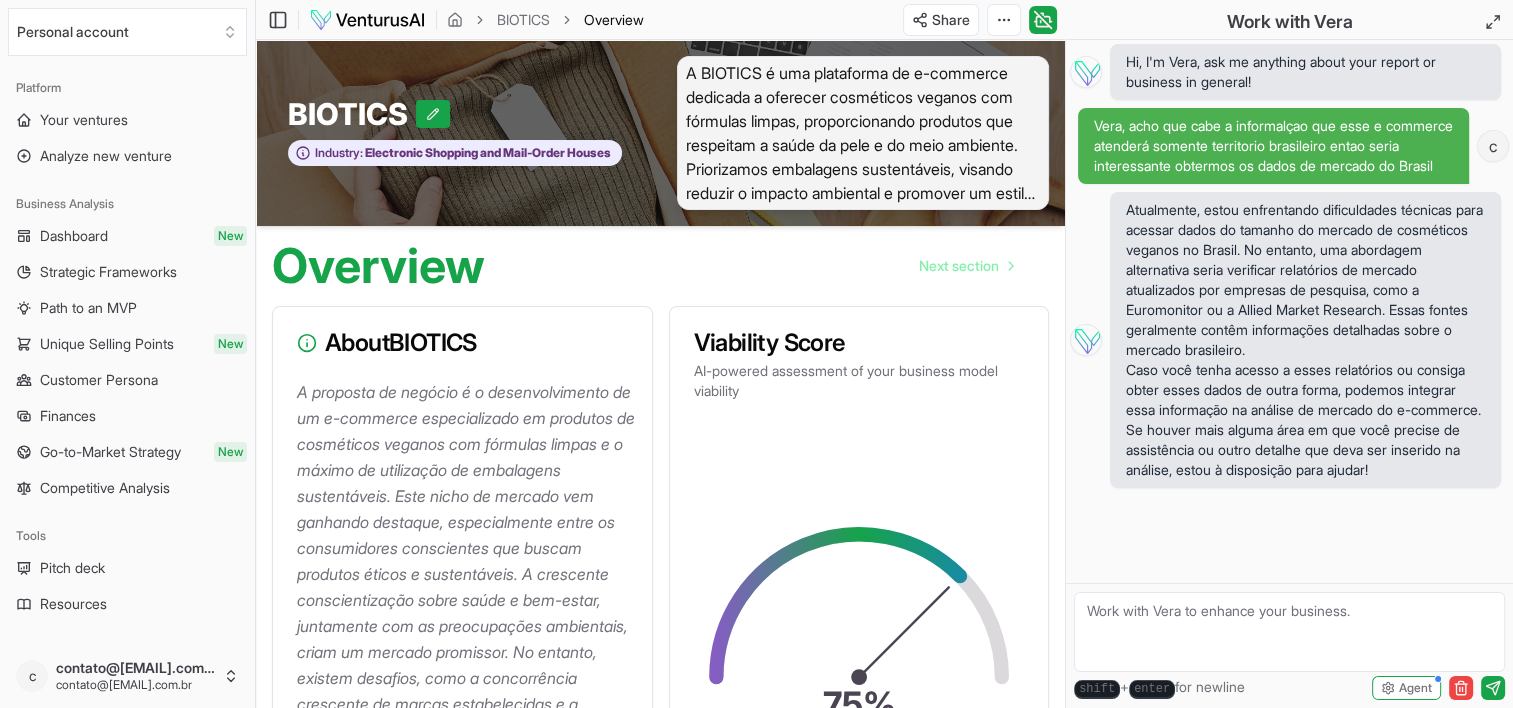 click on "A BIOTICS é uma plataforma de e-commerce dedicada a oferecer cosméticos veganos com fórmulas limpas, proporcionando produtos que respeitam a saúde da pele e do meio ambiente. Priorizamos embalagens sustentáveis, visando reduzir o impacto ambiental e promover um estilo de vida consciente e responsável." at bounding box center (863, 133) 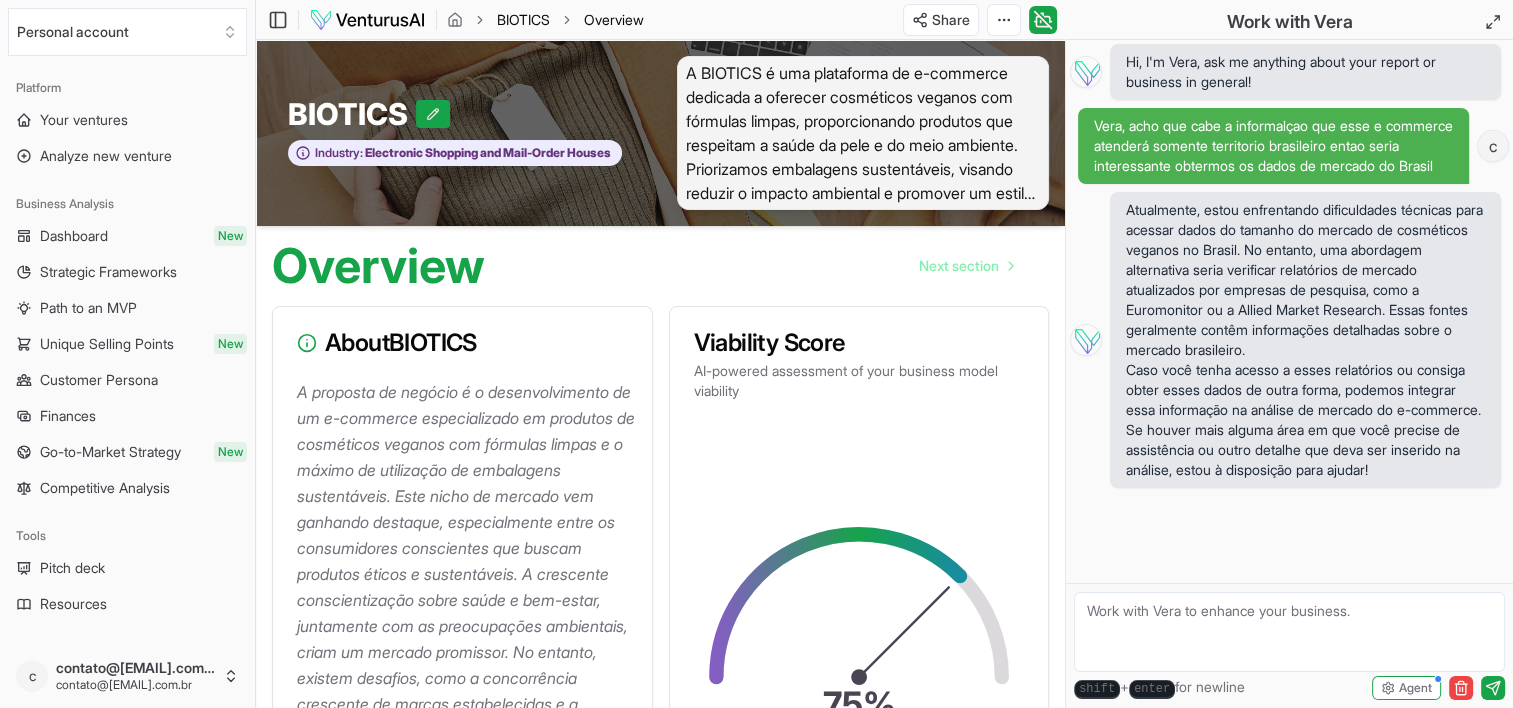 click on "BIOTICS" at bounding box center (523, 20) 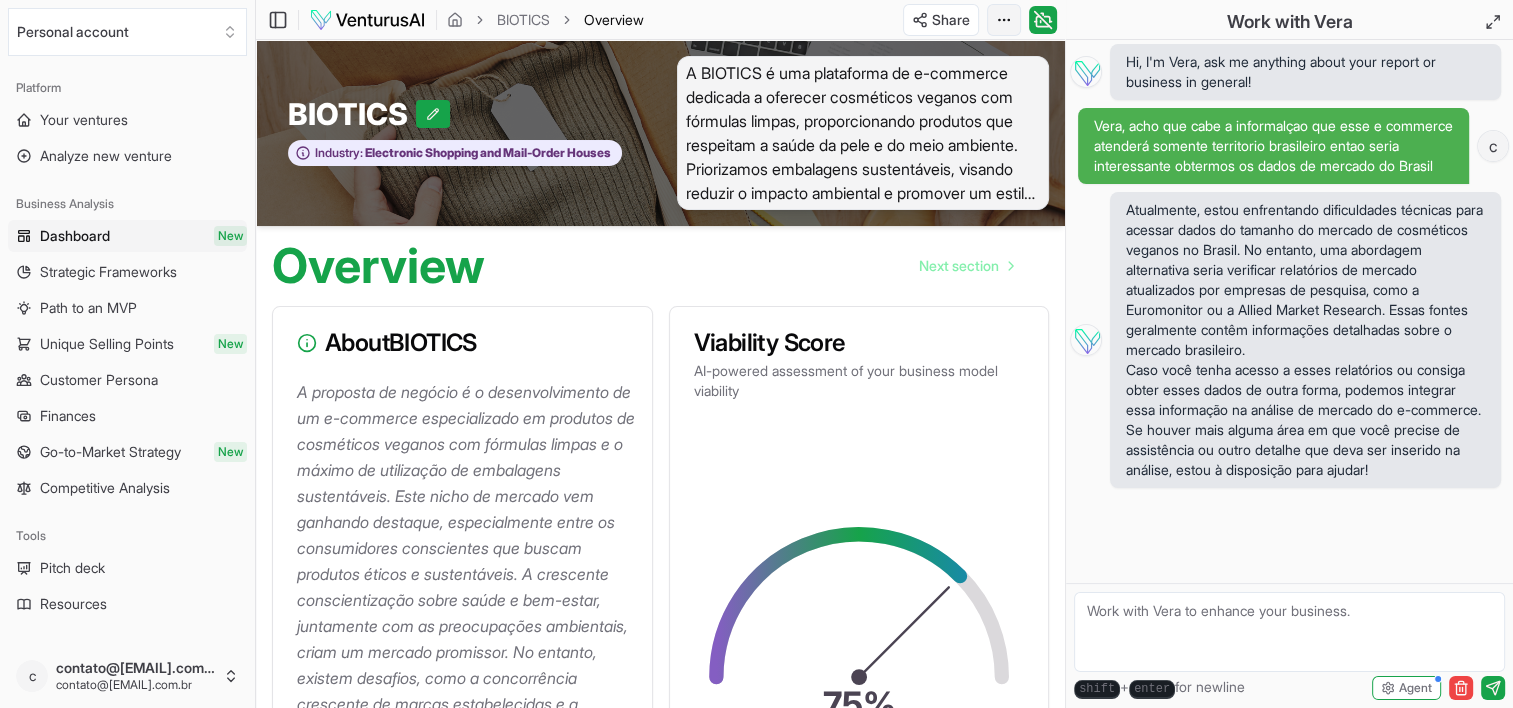 click on "We value your privacy We use cookies to enhance your browsing experience, serve personalized ads or content, and analyze our traffic. By clicking "Accept All", you consent to our use of cookies. Customize    Accept All Customize Consent Preferences   We use cookies to help you navigate efficiently and perform certain functions. You will find detailed information about all cookies under each consent category below. The cookies that are categorized as "Necessary" are stored on your browser as they are essential for enabling the basic functionalities of the site. ...  Show more Necessary Always Active Necessary cookies are required to enable the basic features of this site, such as providing secure log-in or adjusting your consent preferences. These cookies do not store any personally identifiable data. Cookie cookieyes-consent Duration 1 year Description Cookie __cf_bm Duration 1 hour Description This cookie, set by Cloudflare, is used to support Cloudflare Bot Management.  Cookie _cfuvid Duration session lidc" at bounding box center (756, 354) 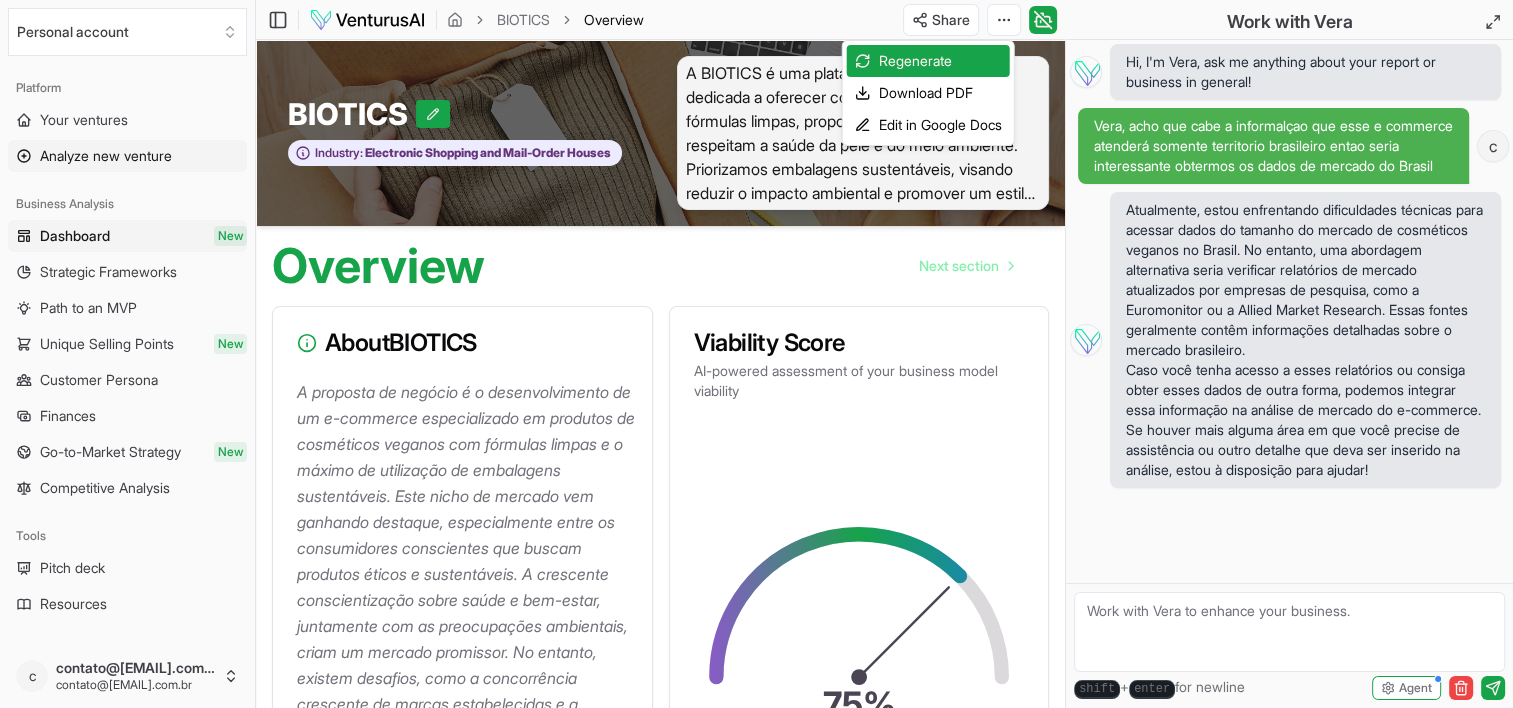 click on "We value your privacy We use cookies to enhance your browsing experience, serve personalized ads or content, and analyze our traffic. By clicking "Accept All", you consent to our use of cookies. Customize    Accept All Customize Consent Preferences   We use cookies to help you navigate efficiently and perform certain functions. You will find detailed information about all cookies under each consent category below. The cookies that are categorized as "Necessary" are stored on your browser as they are essential for enabling the basic functionalities of the site. ...  Show more Necessary Always Active Necessary cookies are required to enable the basic features of this site, such as providing secure log-in or adjusting your consent preferences. These cookies do not store any personally identifiable data. Cookie cookieyes-consent Duration 1 year Description Cookie __cf_bm Duration 1 hour Description This cookie, set by Cloudflare, is used to support Cloudflare Bot Management.  Cookie _cfuvid Duration session lidc" at bounding box center [756, 354] 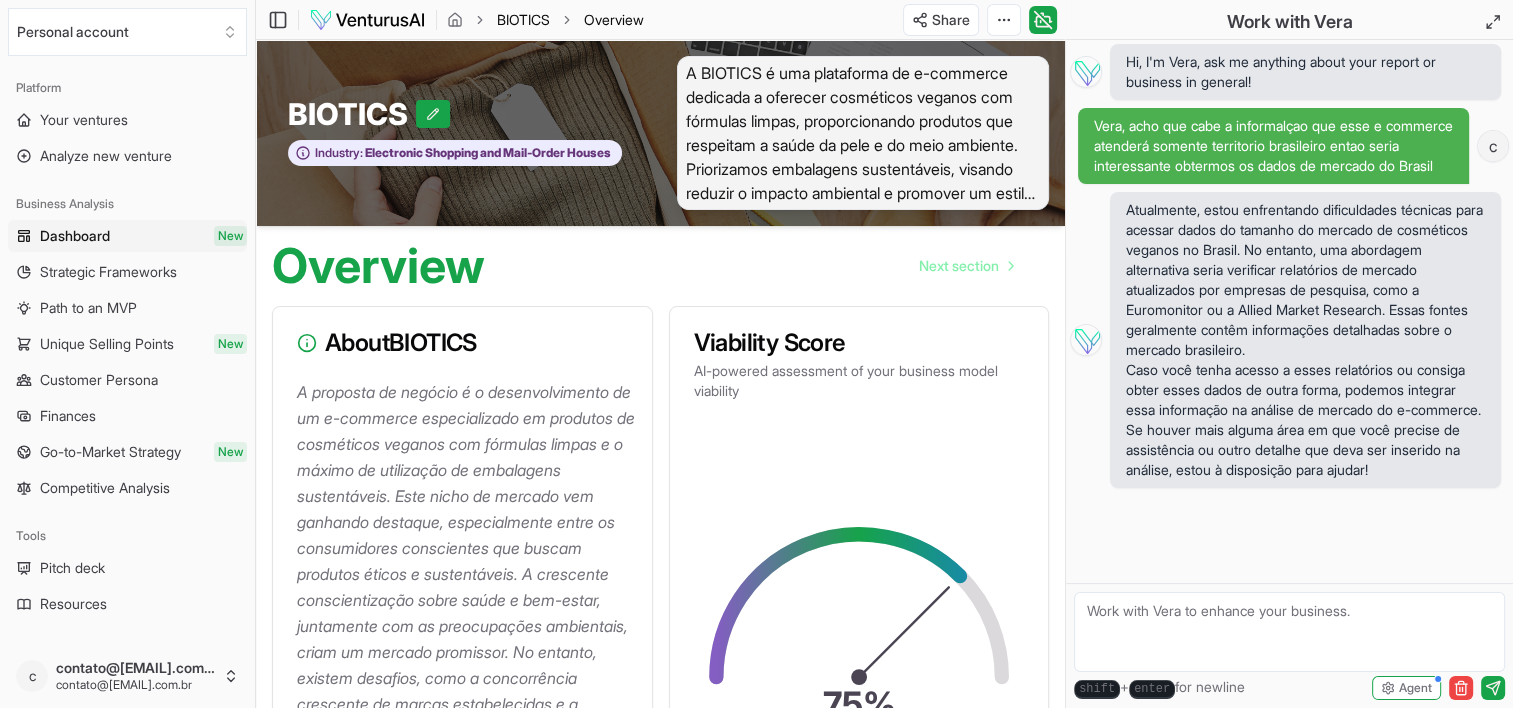 click on "BIOTICS" at bounding box center [523, 20] 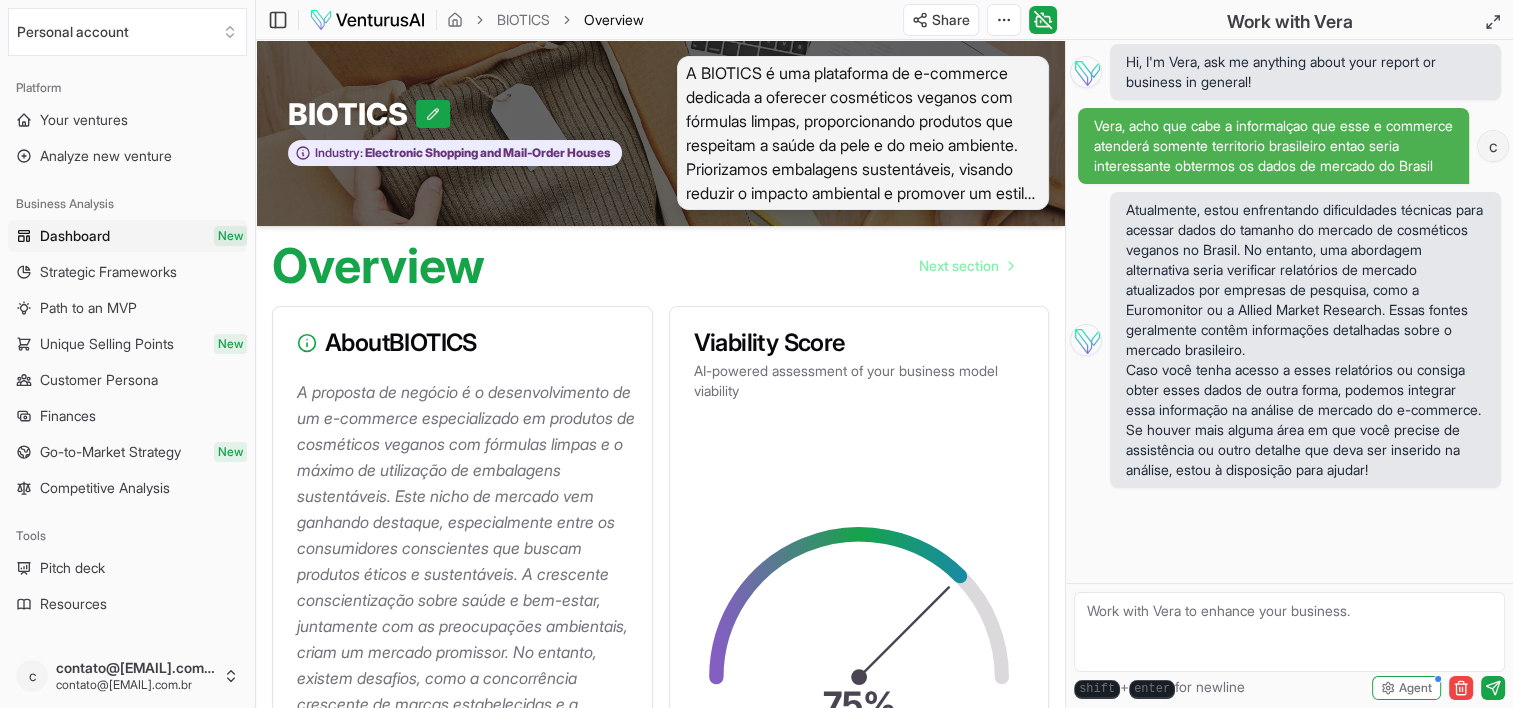click at bounding box center (1289, 632) 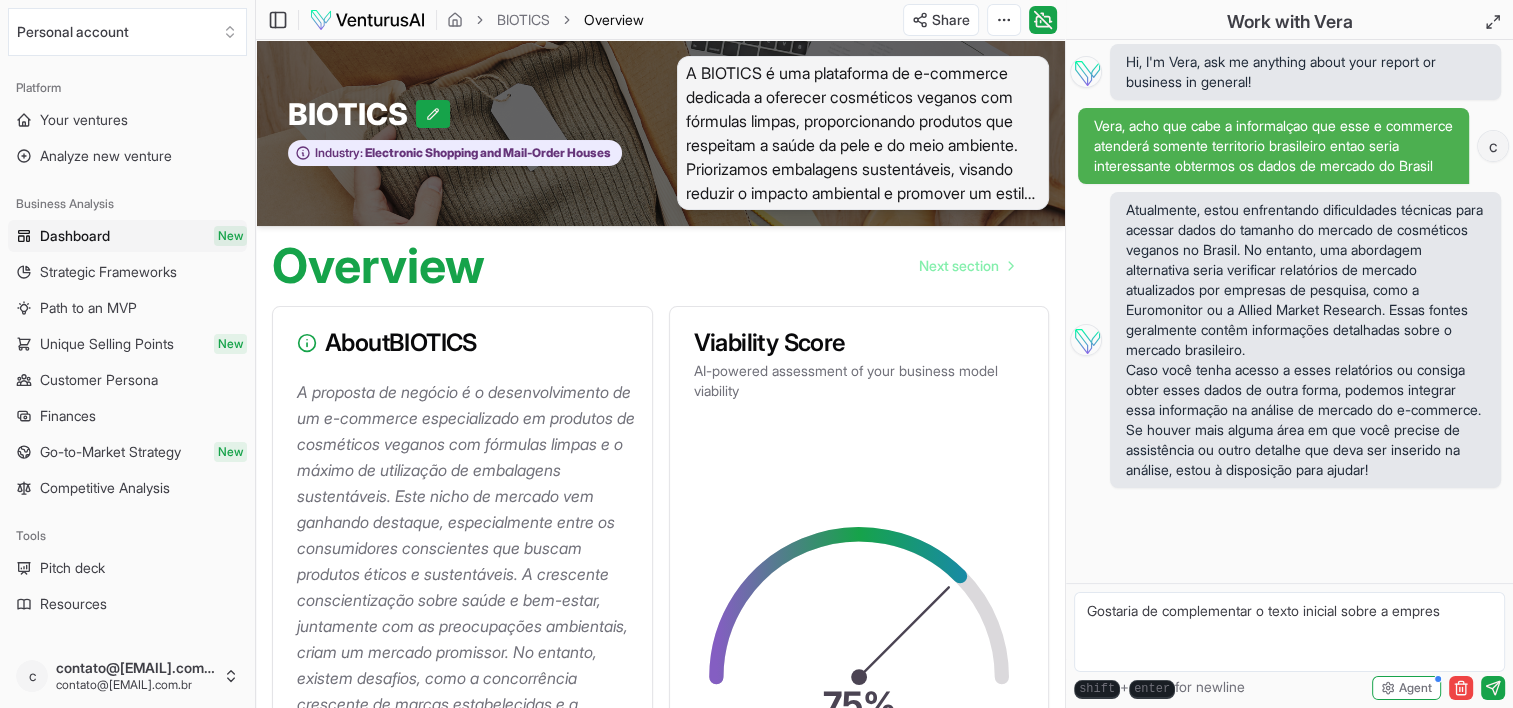 type on "Gostaria de complementar o texto inicial sobre a empresa" 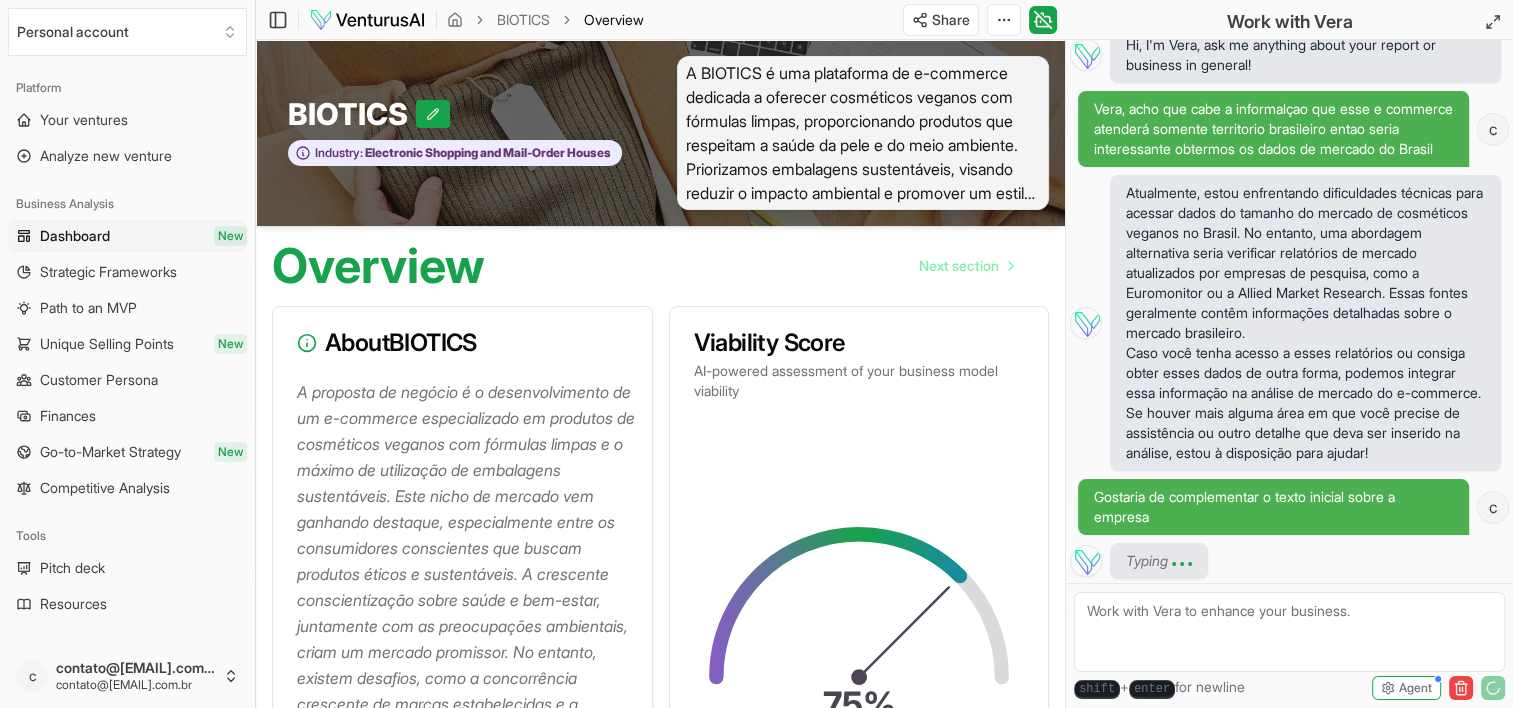scroll, scrollTop: 156, scrollLeft: 0, axis: vertical 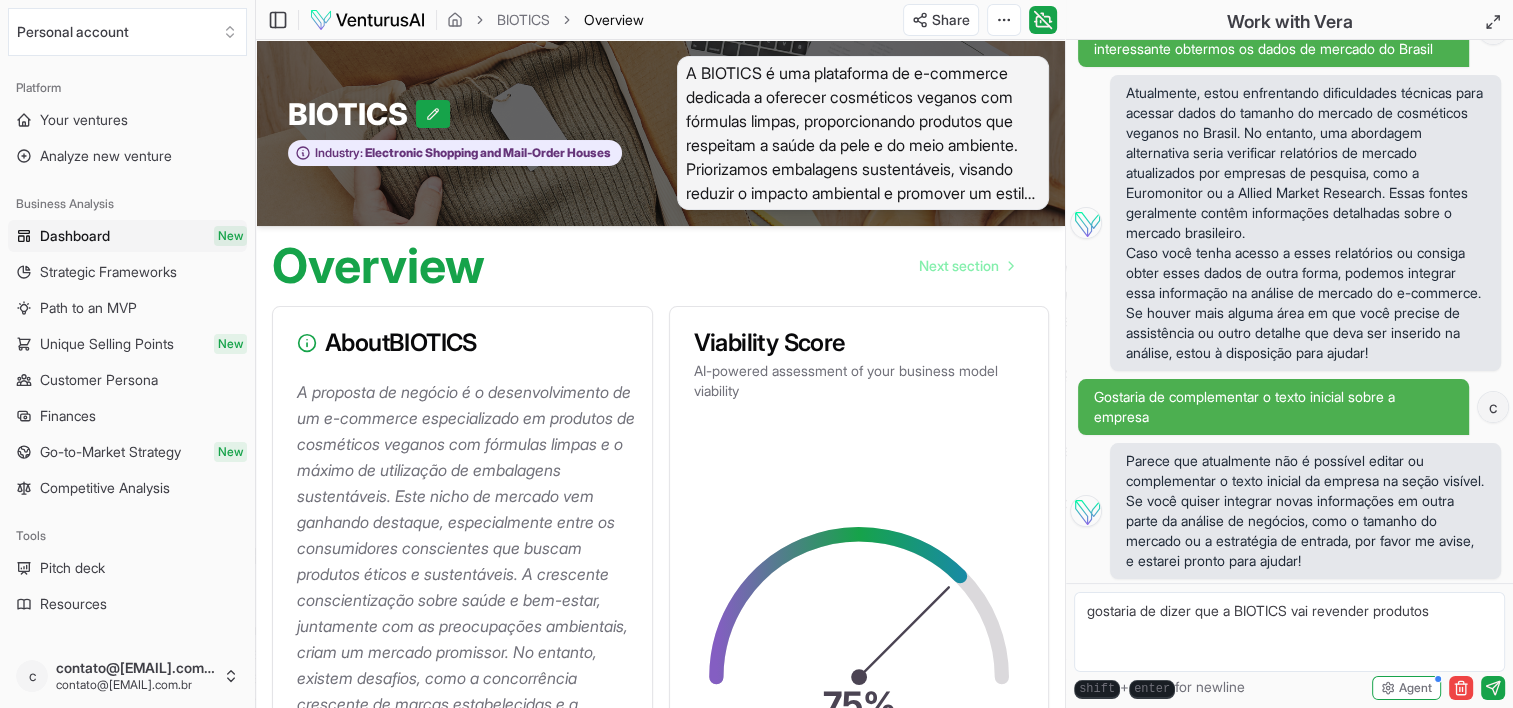 click on "gostaria de dizer que a BIOTICS vai revender produtos" at bounding box center [1289, 632] 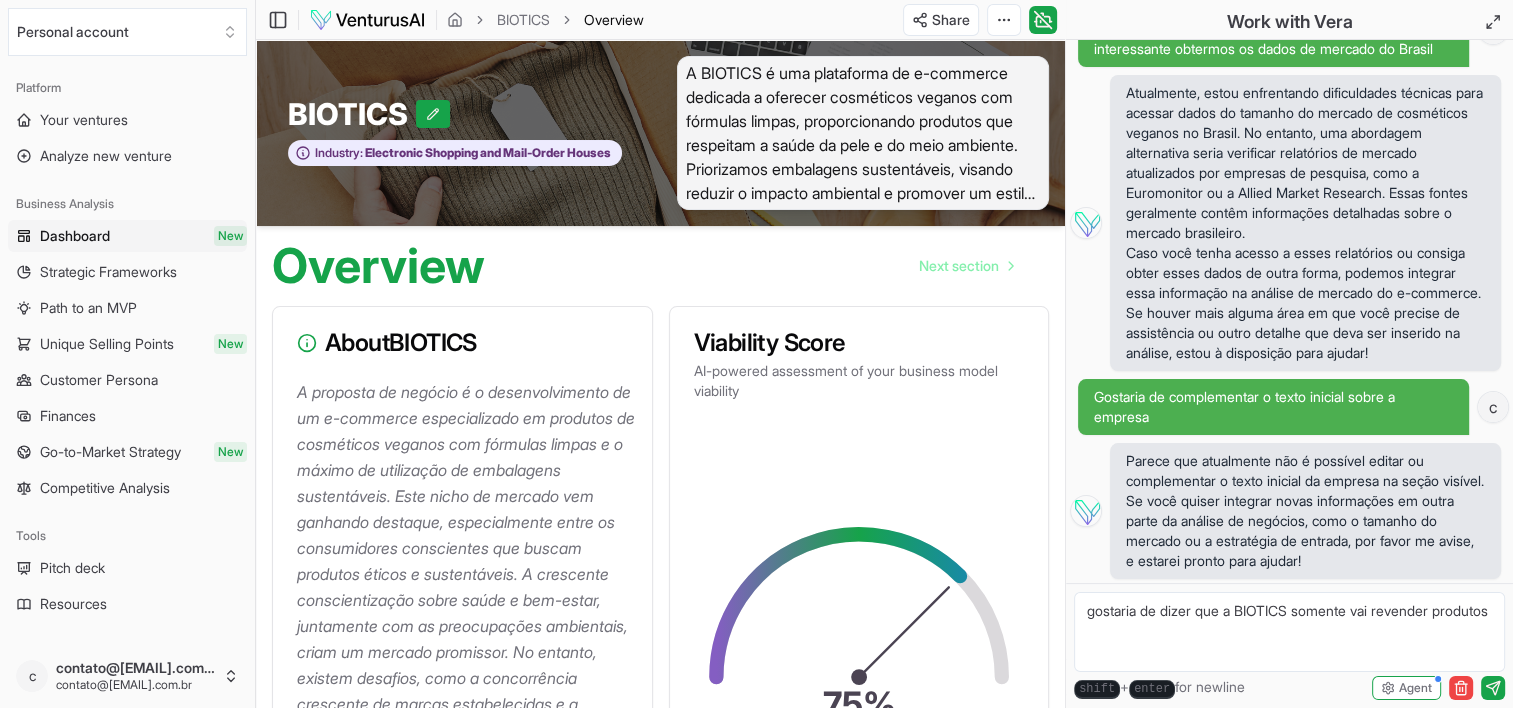 click on "gostaria de dizer que a BIOTICS somente vai revender produtos" at bounding box center (1289, 632) 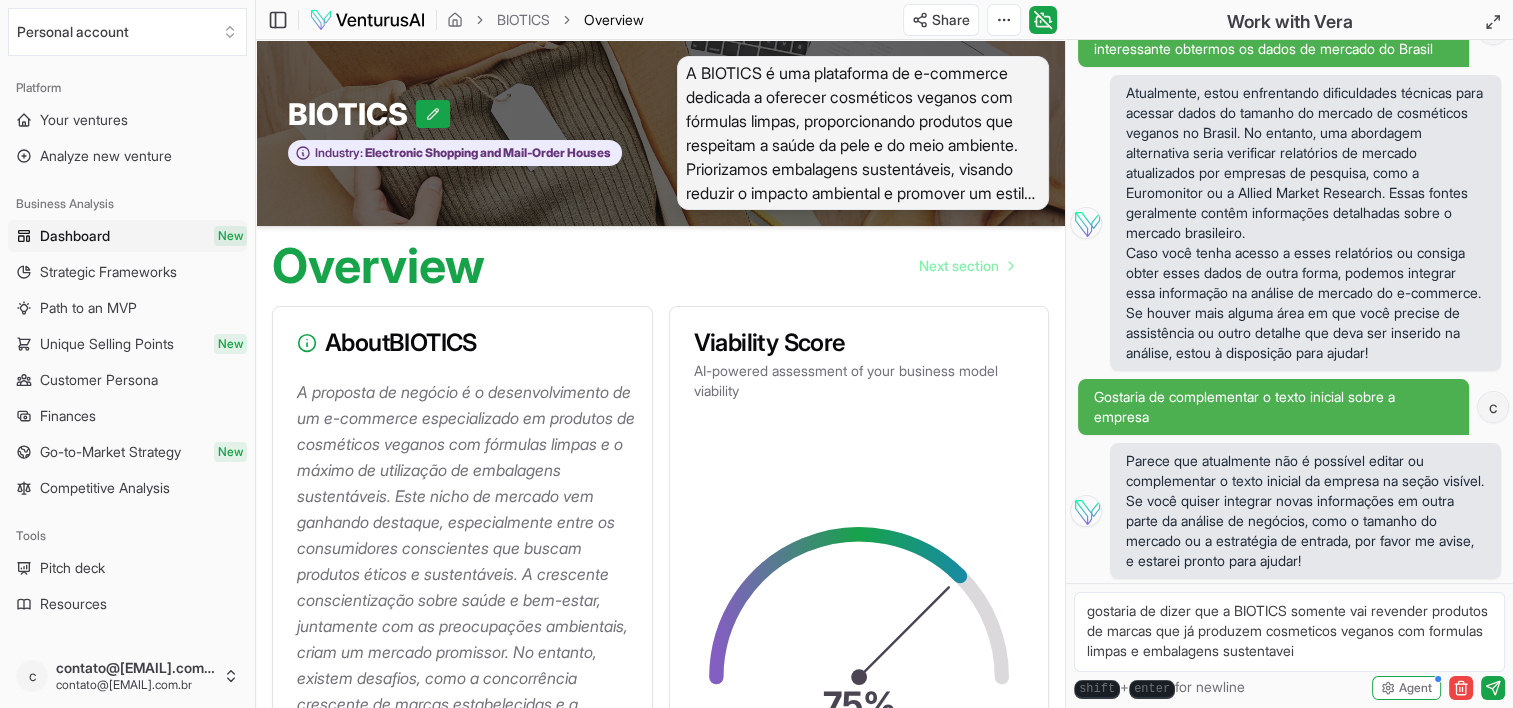 type on "gostaria de dizer que a BIOTICS somente vai revender produtos de marcas que já produzem cosmeticos veganos com formulas limpas e embalagens sustentaveis" 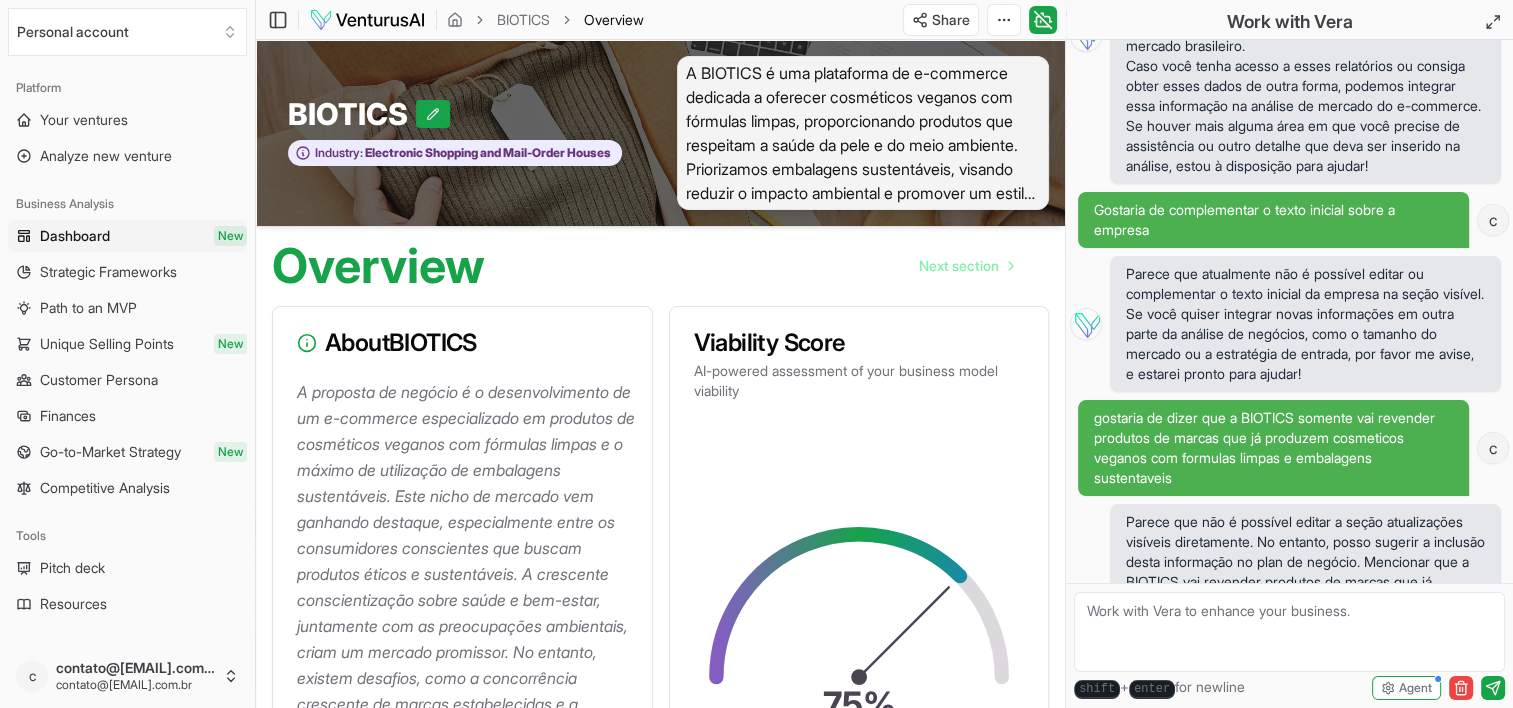 scroll, scrollTop: 524, scrollLeft: 0, axis: vertical 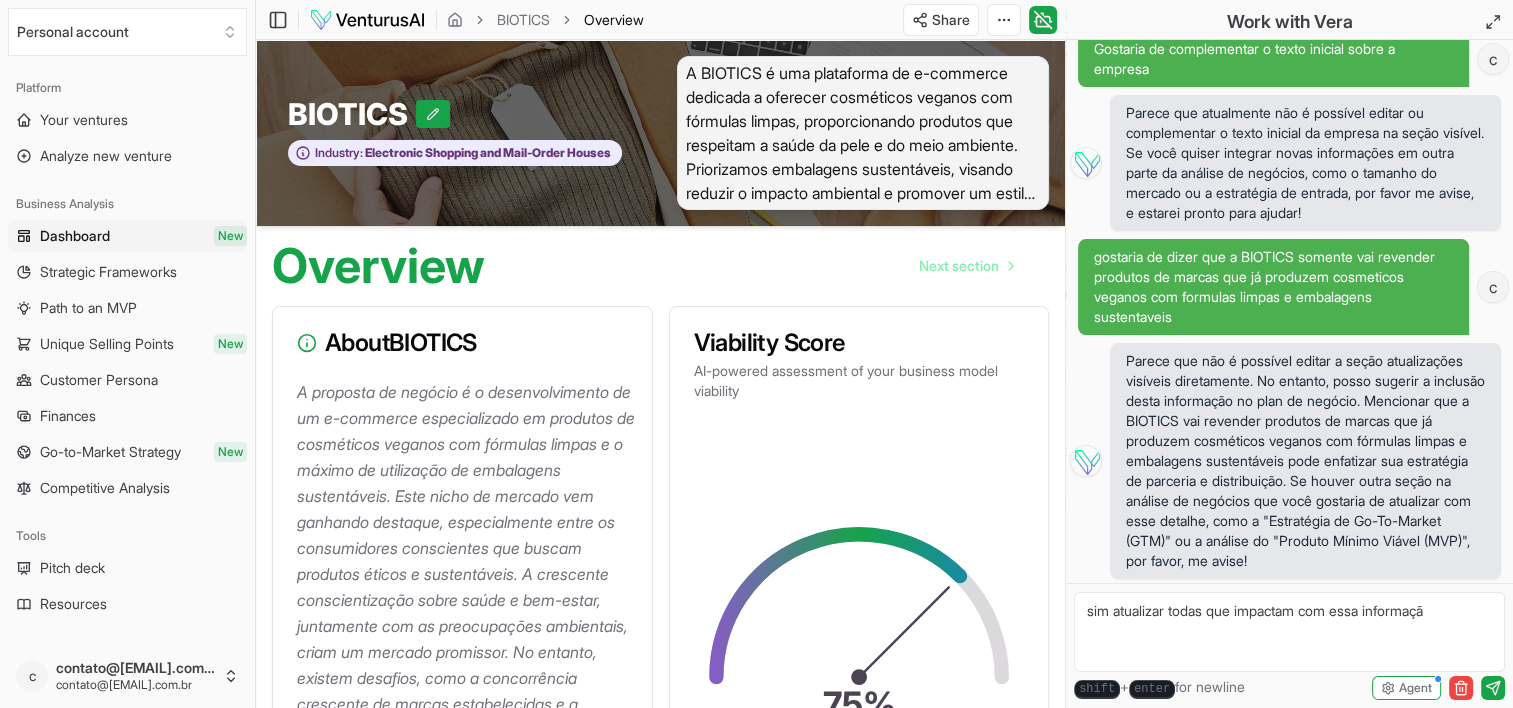 type on "sim atualizar todas que impactam com essa informação" 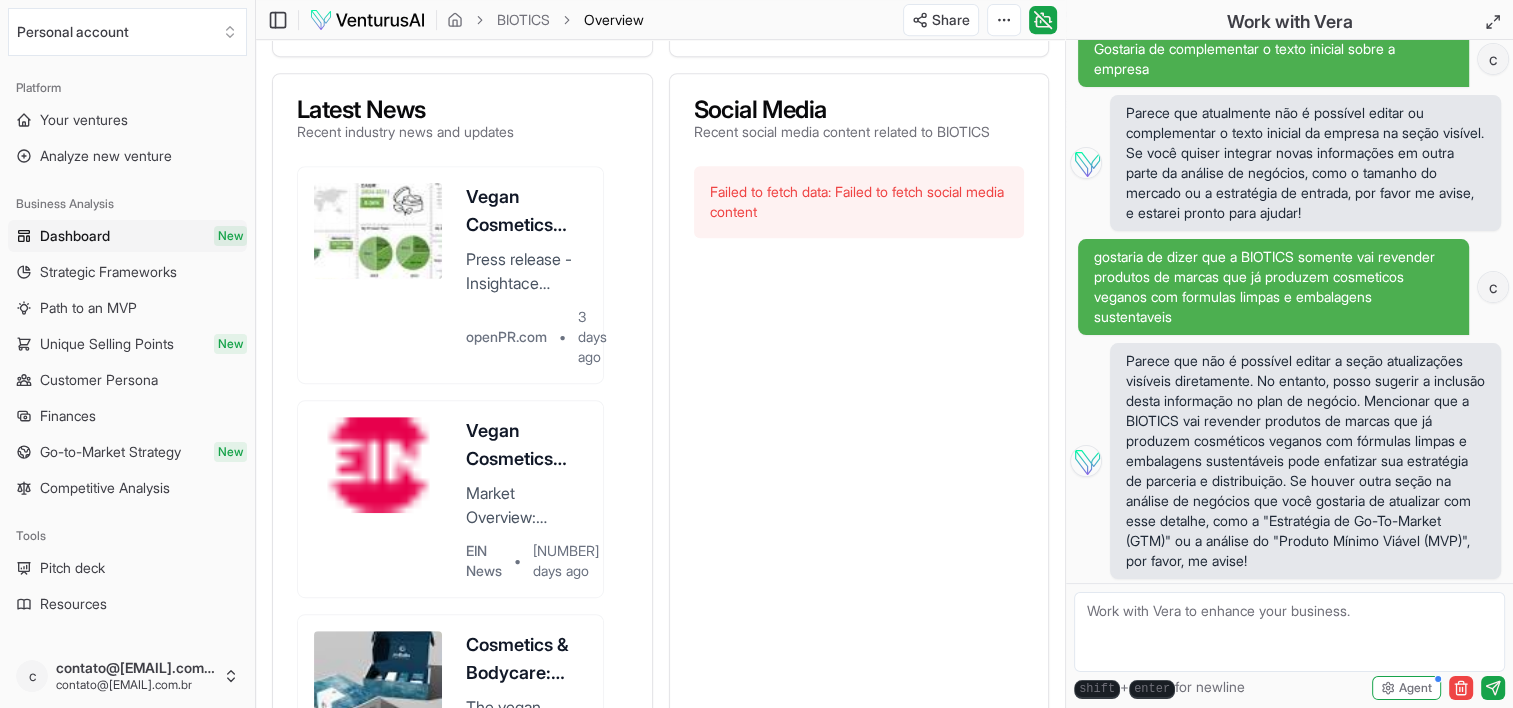 scroll, scrollTop: 1900, scrollLeft: 0, axis: vertical 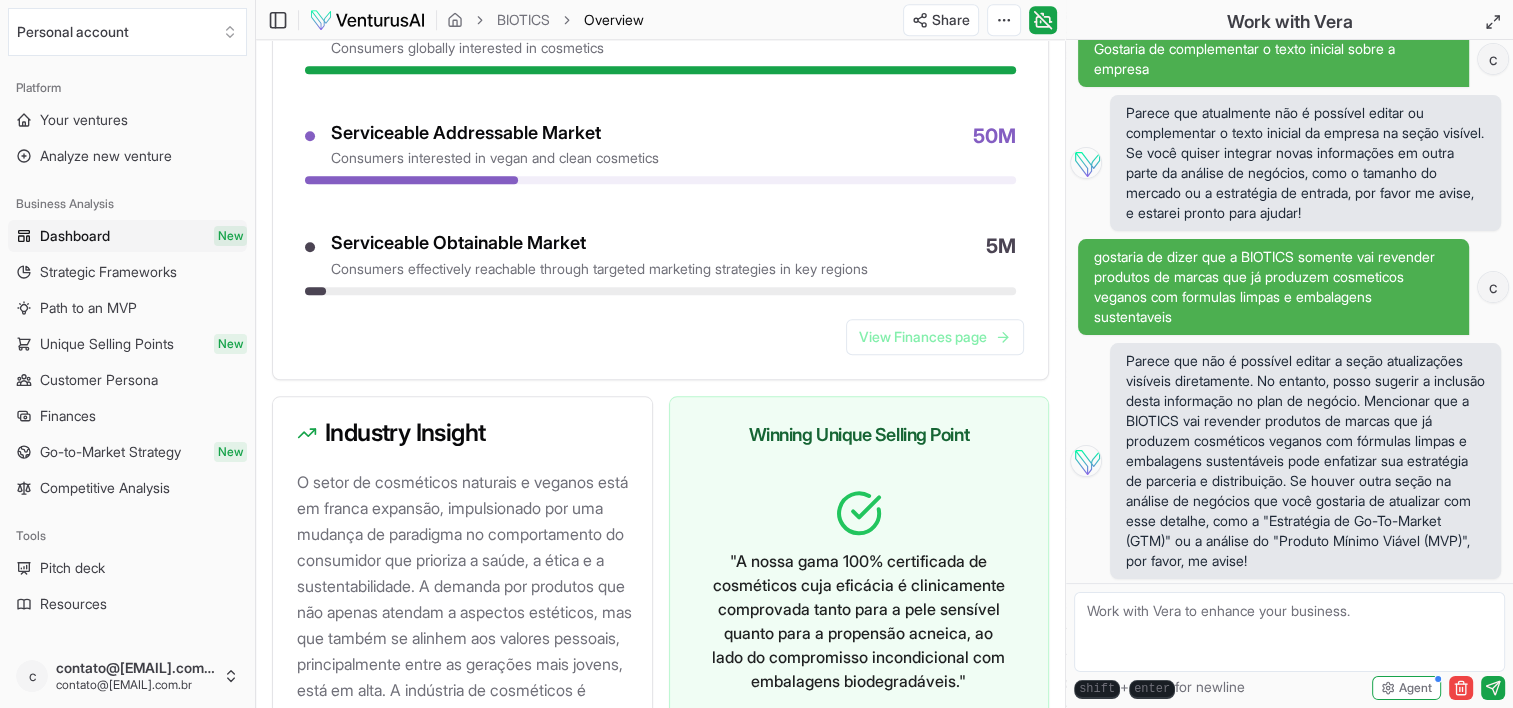 click at bounding box center (1289, 632) 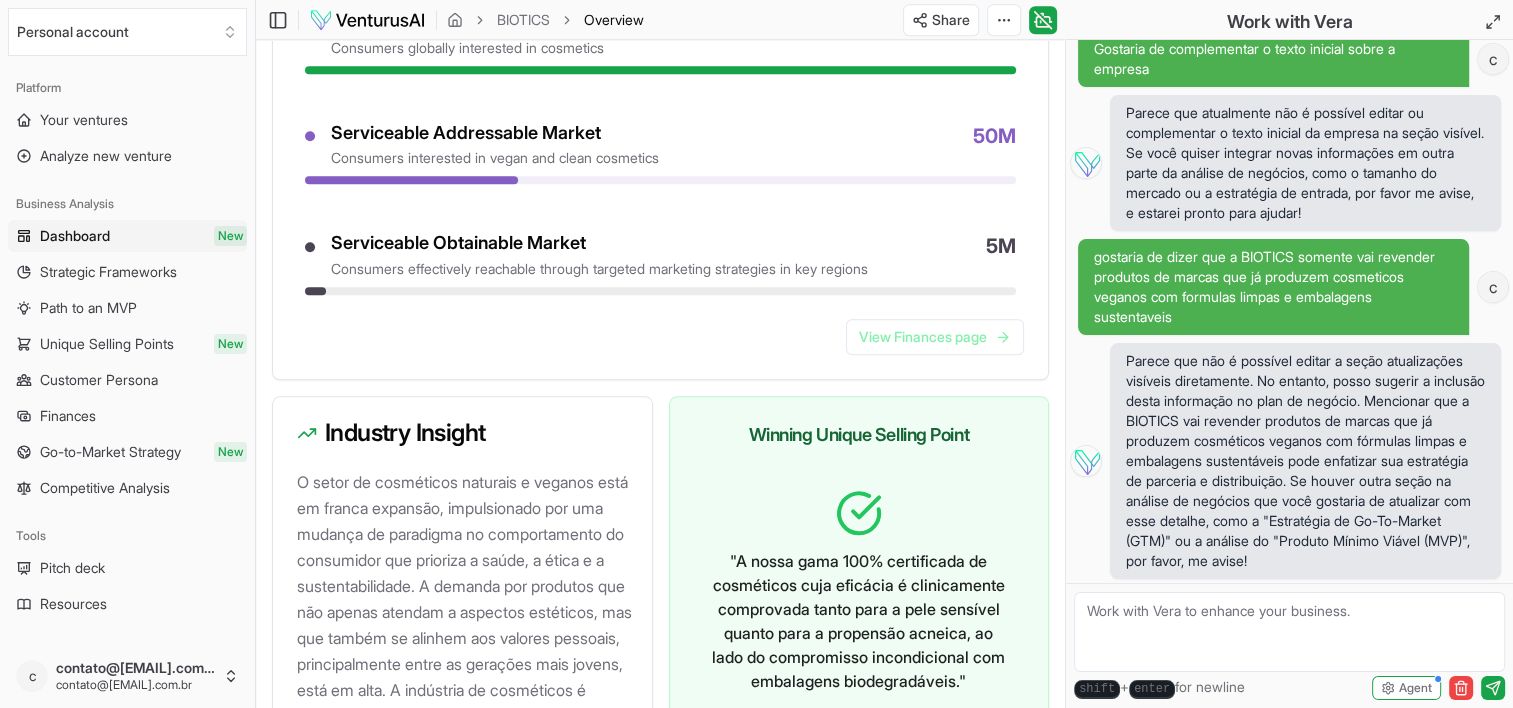 click at bounding box center [1289, 632] 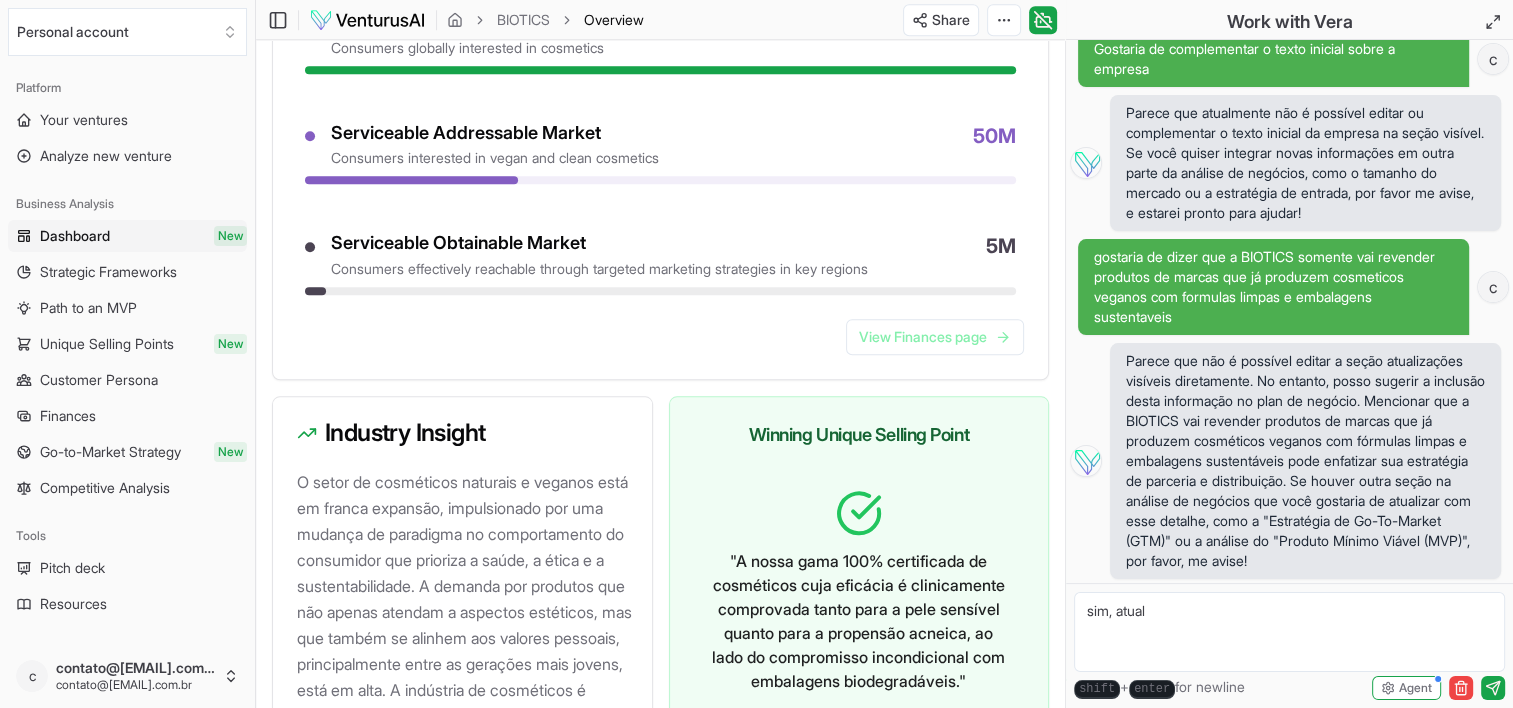 scroll, scrollTop: 632, scrollLeft: 0, axis: vertical 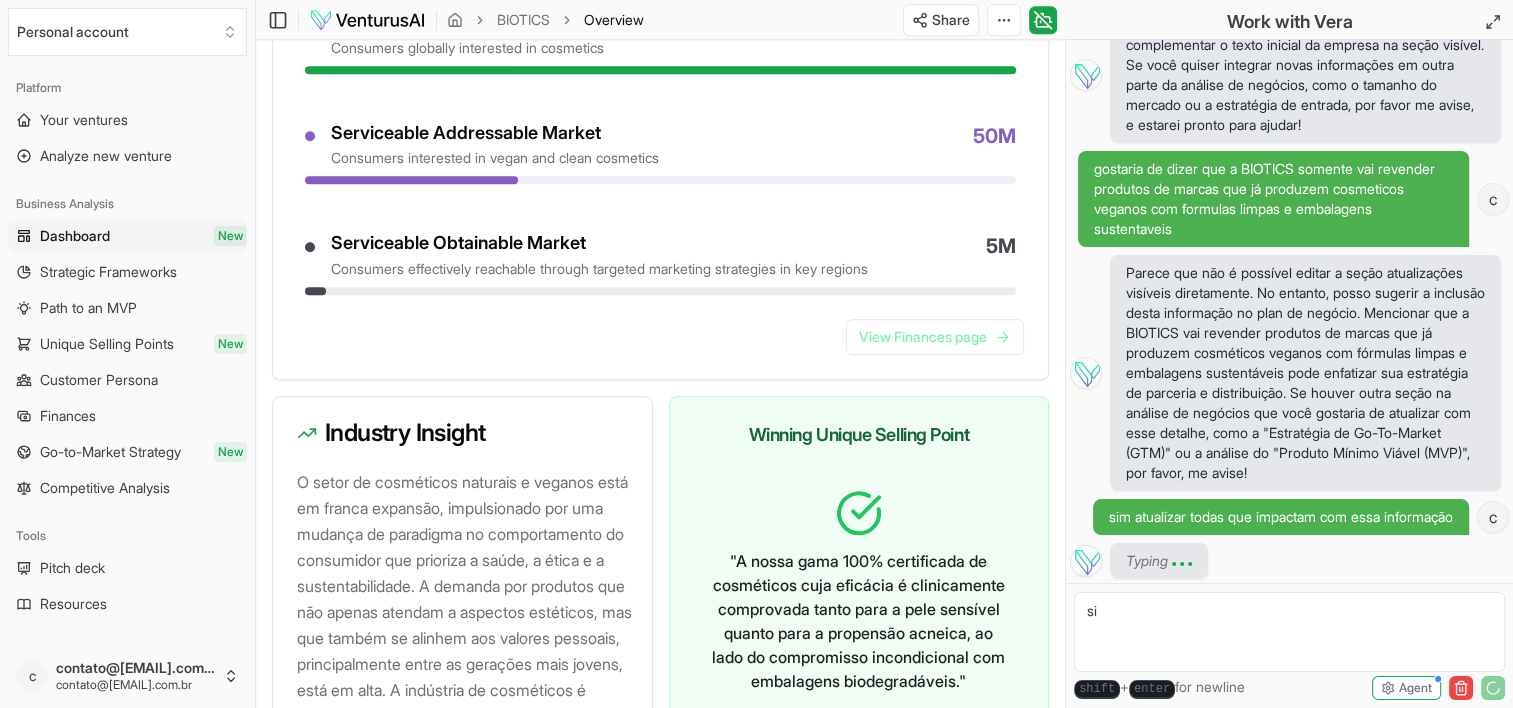type on "s" 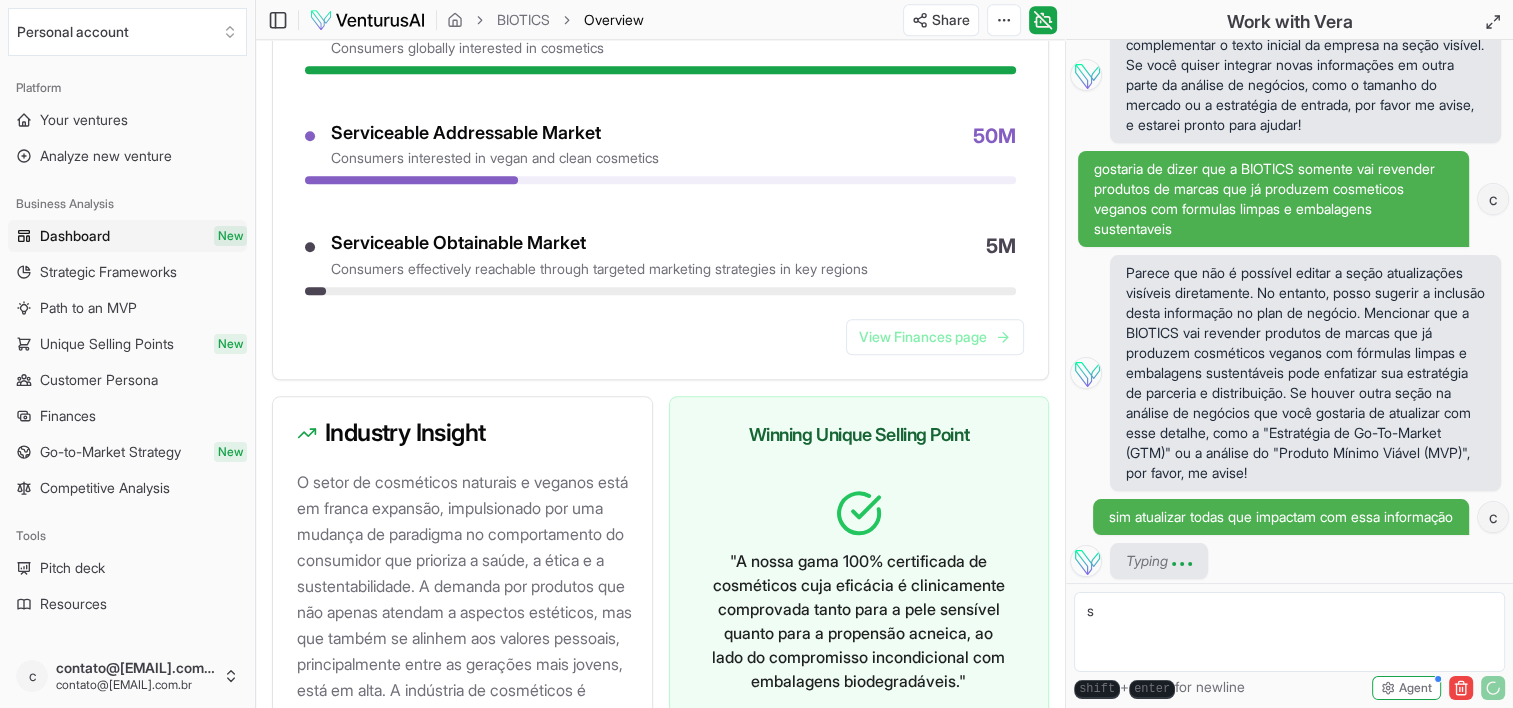 type 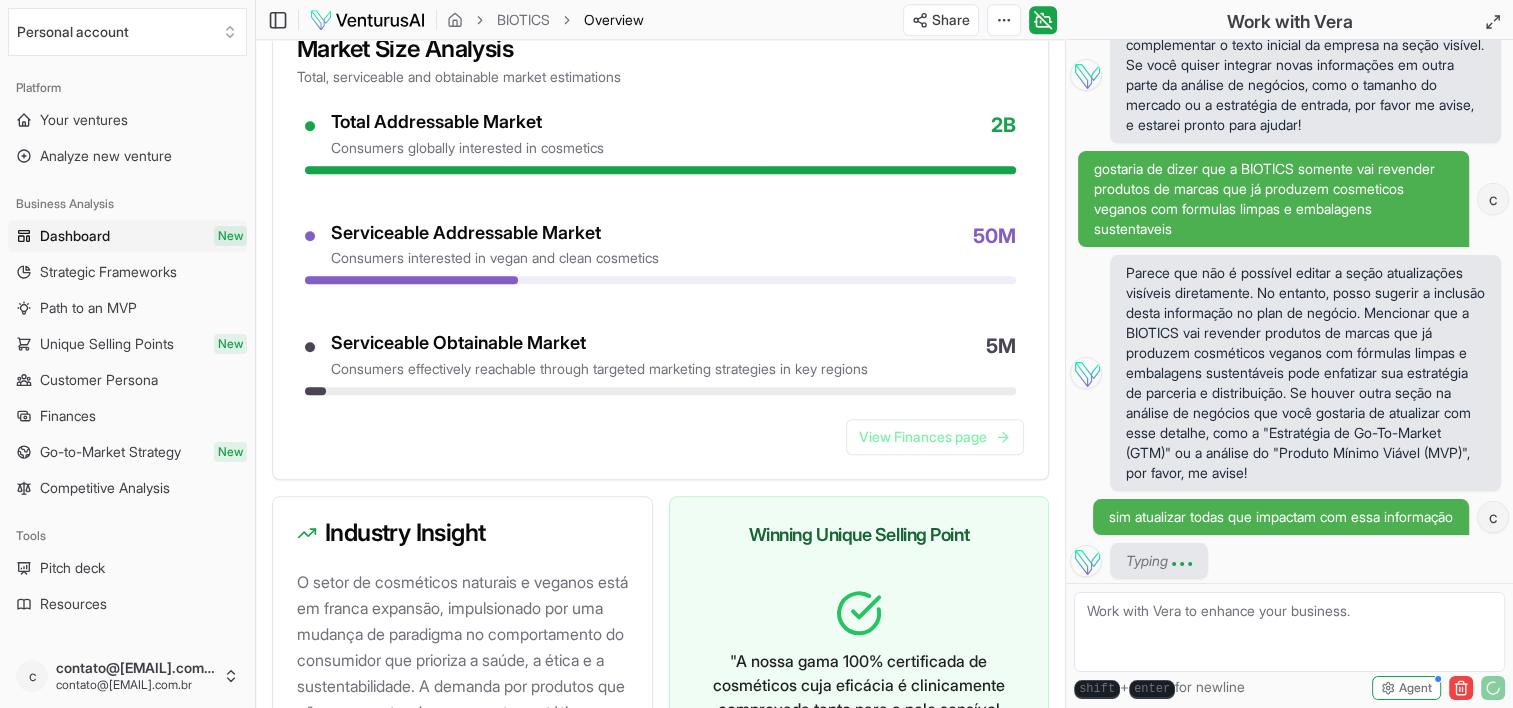 scroll, scrollTop: 2100, scrollLeft: 0, axis: vertical 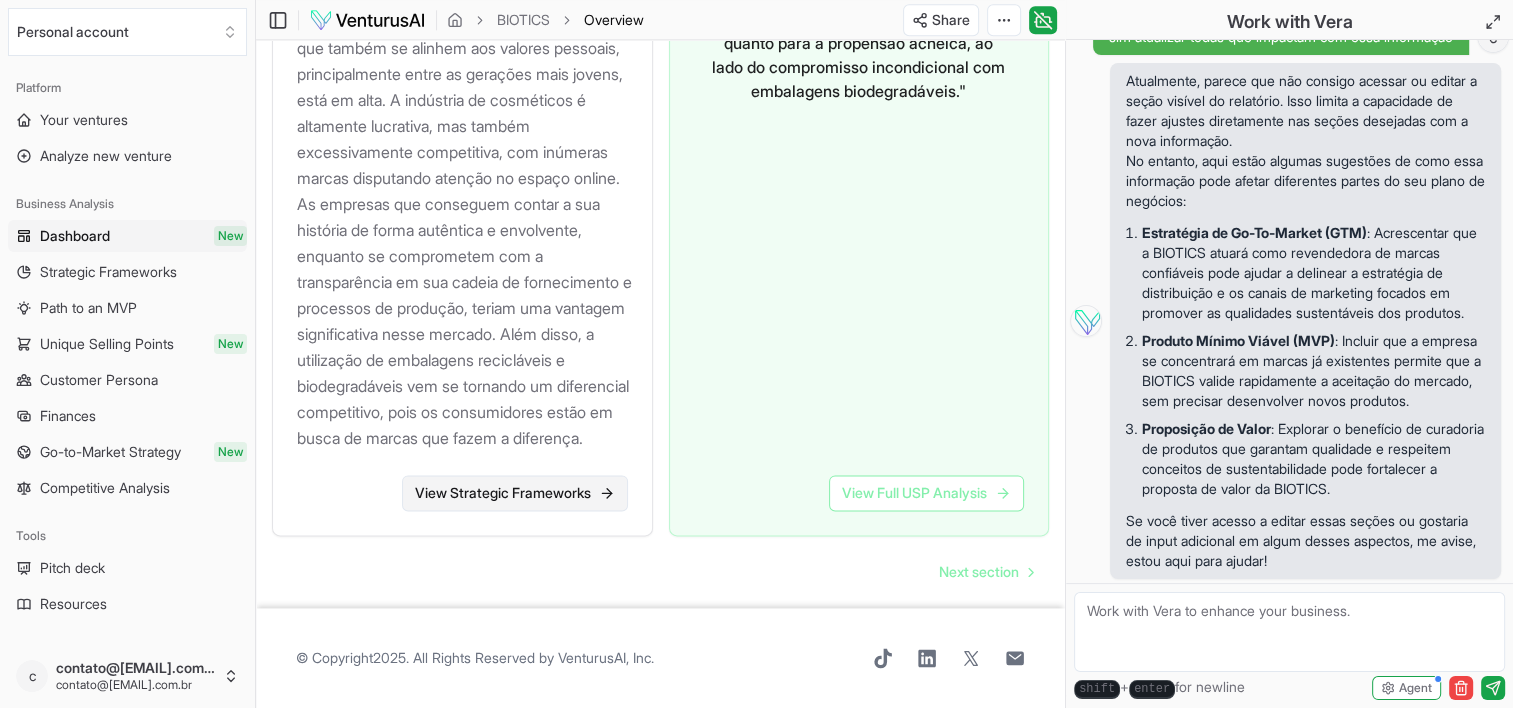click on "View Strategic Frameworks" at bounding box center [515, 493] 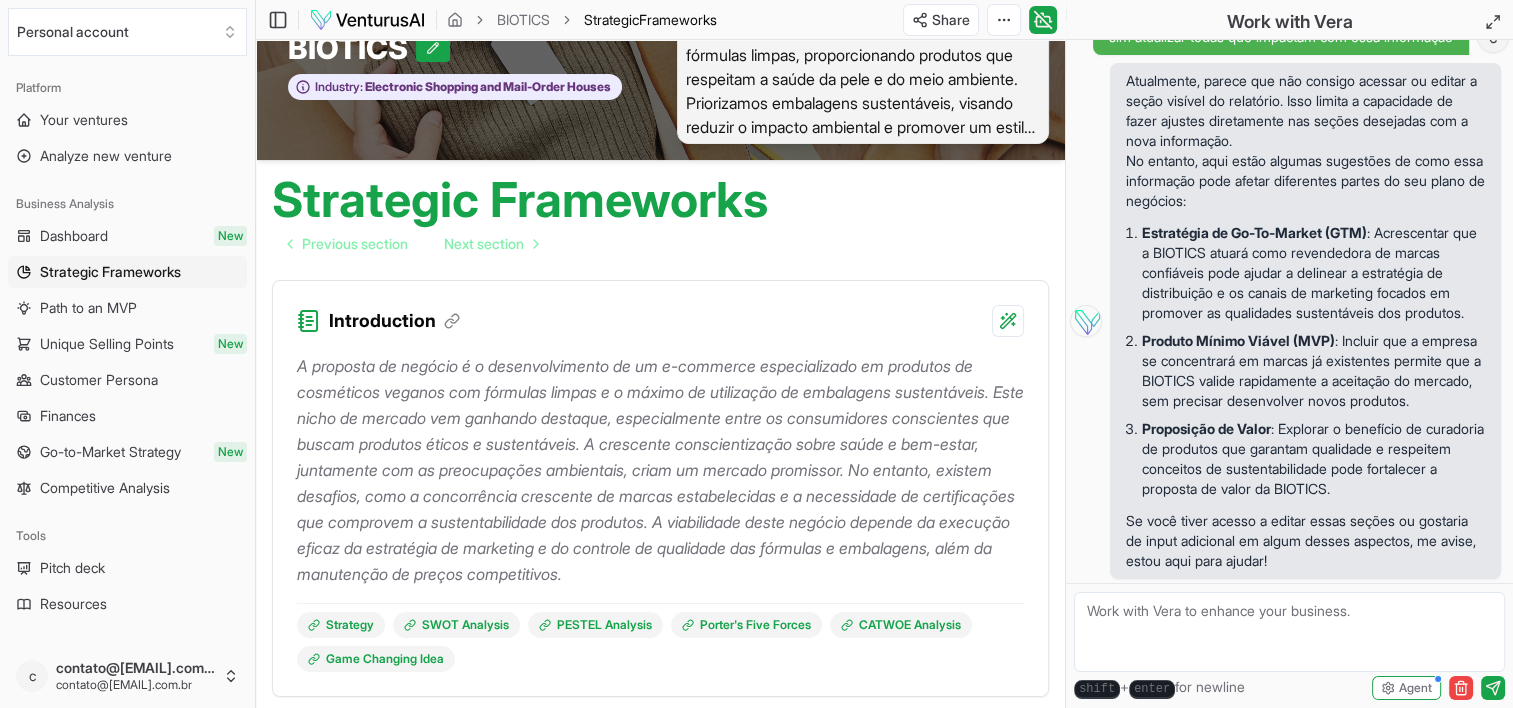 scroll, scrollTop: 0, scrollLeft: 0, axis: both 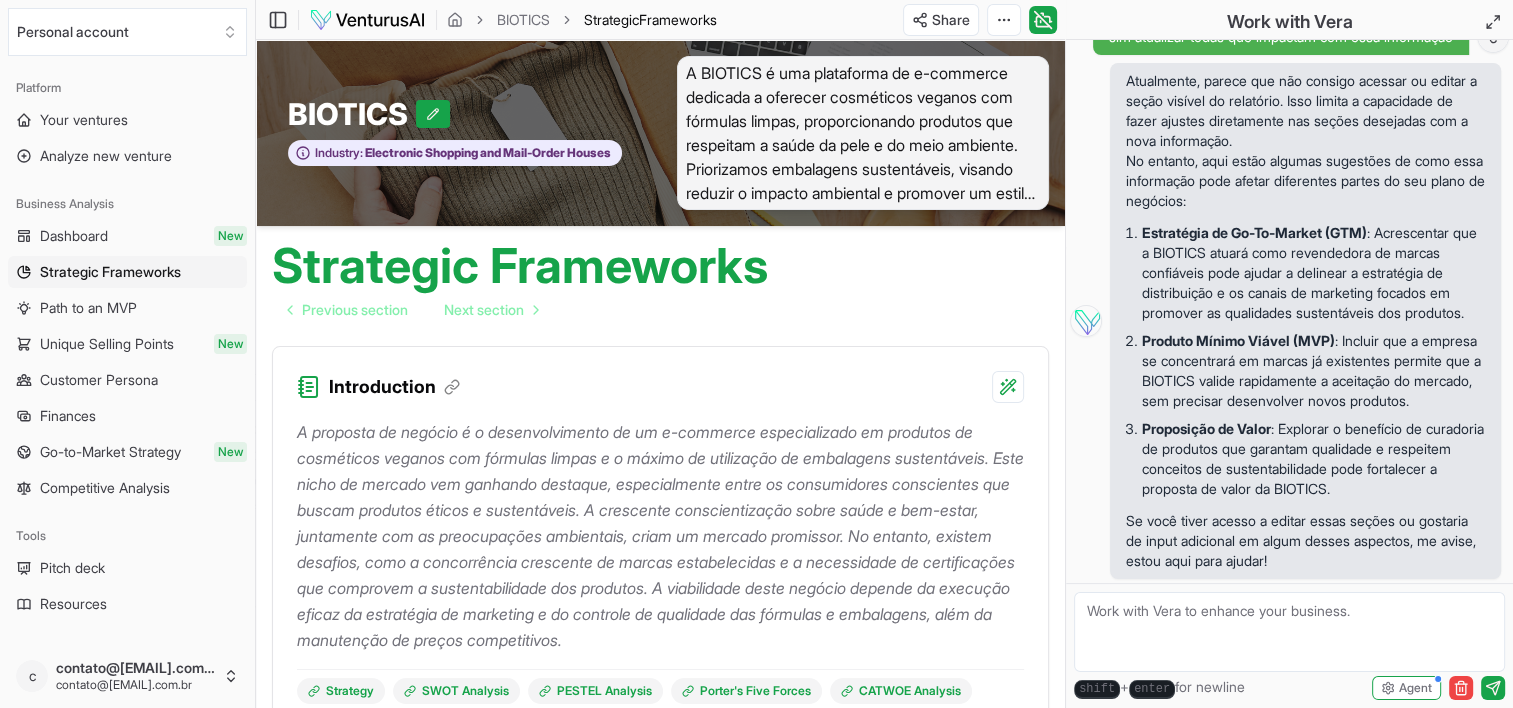click at bounding box center [367, 20] 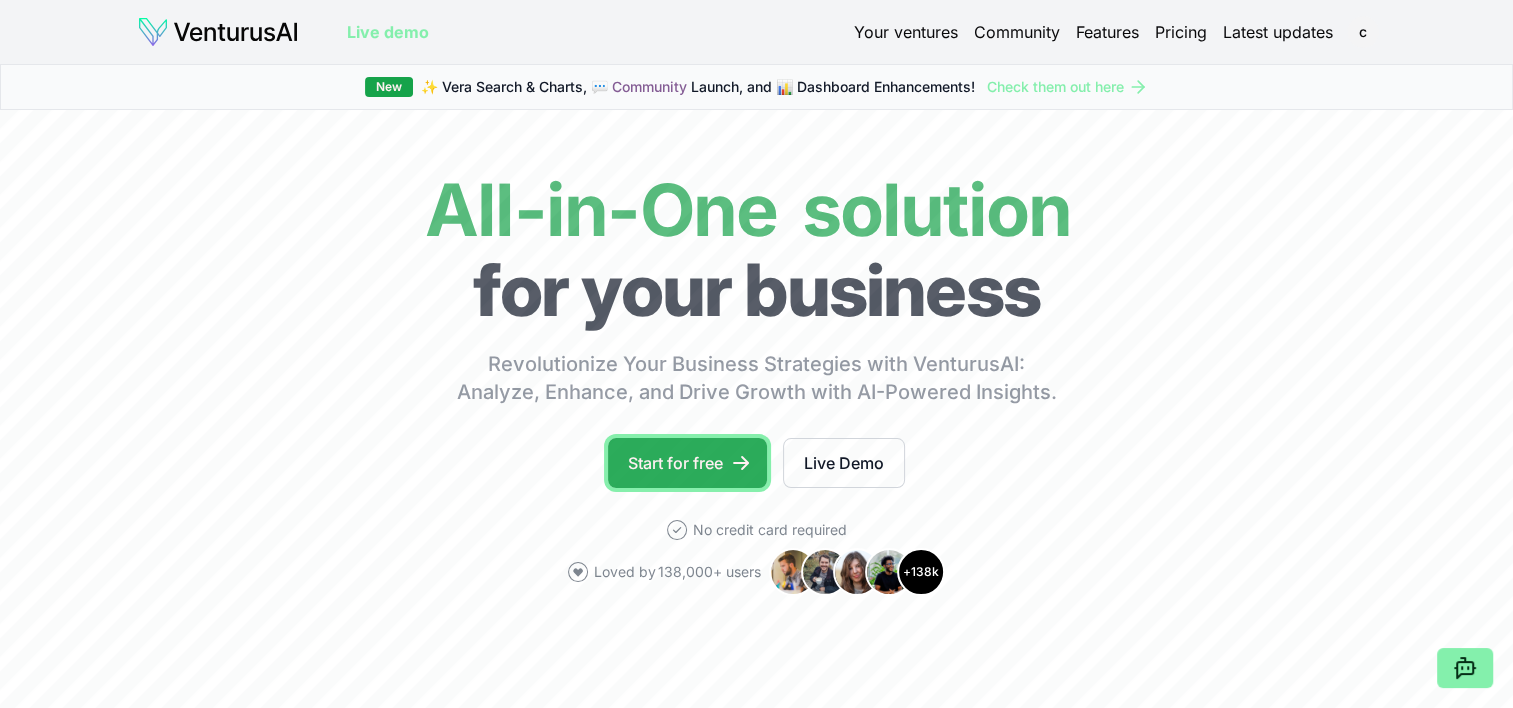 click on "Start for free" at bounding box center (687, 463) 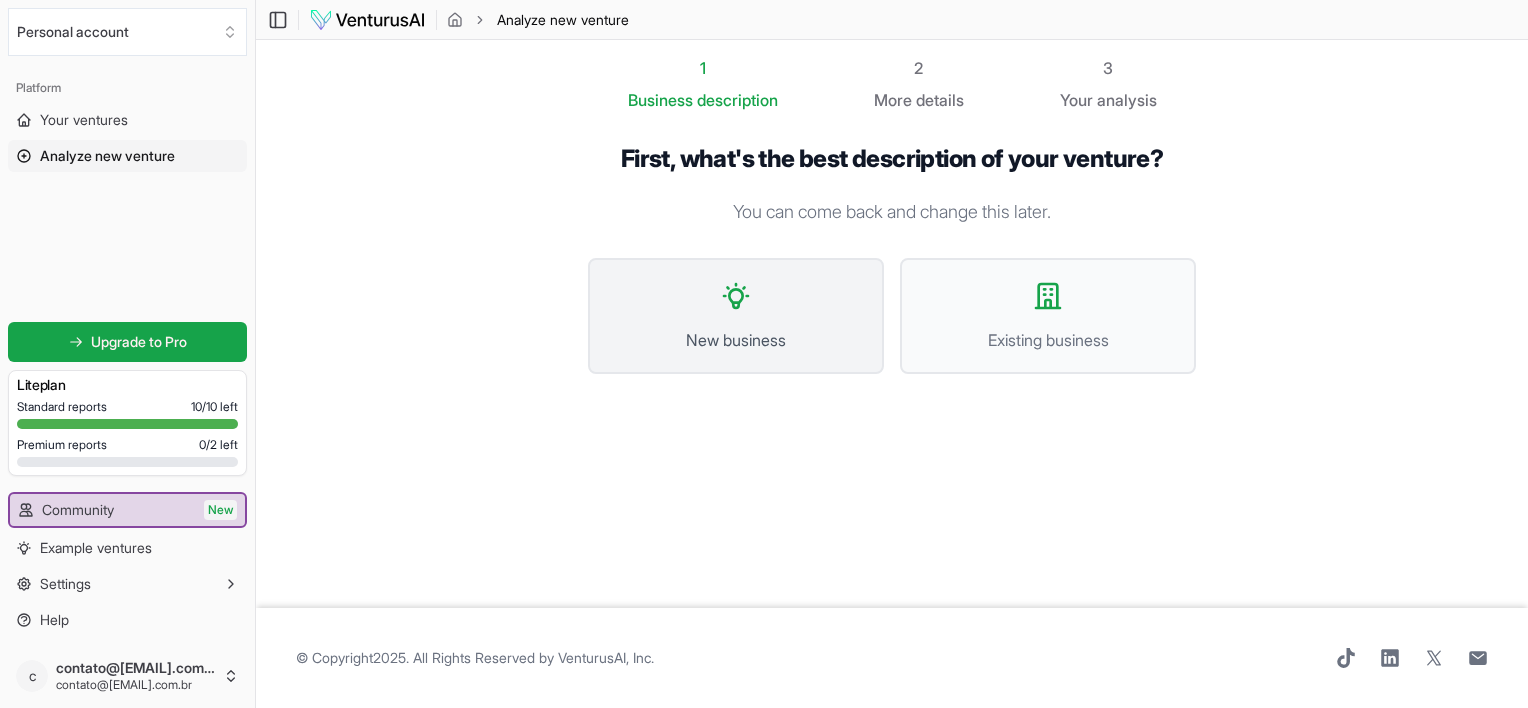 click on "New business" at bounding box center (736, 316) 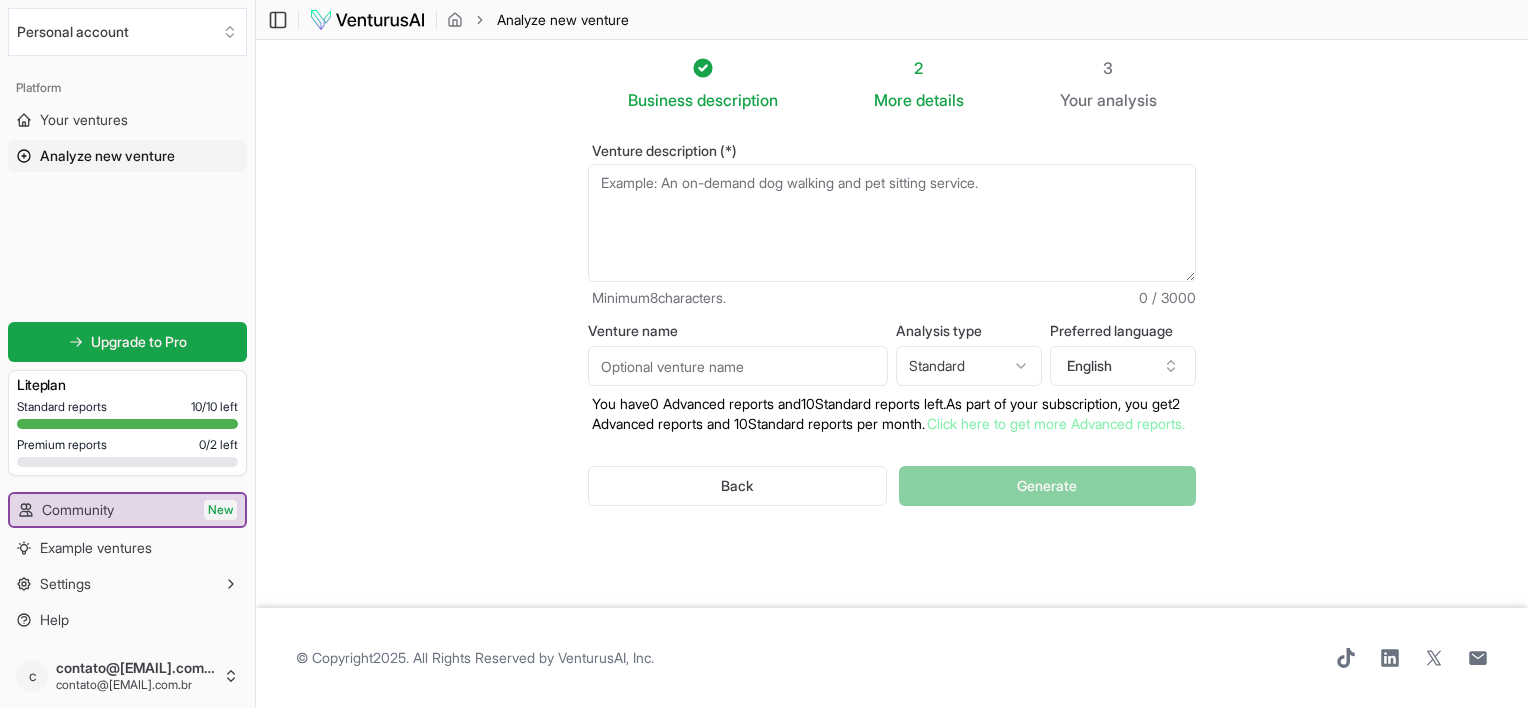 click on "Venture description (*)" at bounding box center [892, 223] 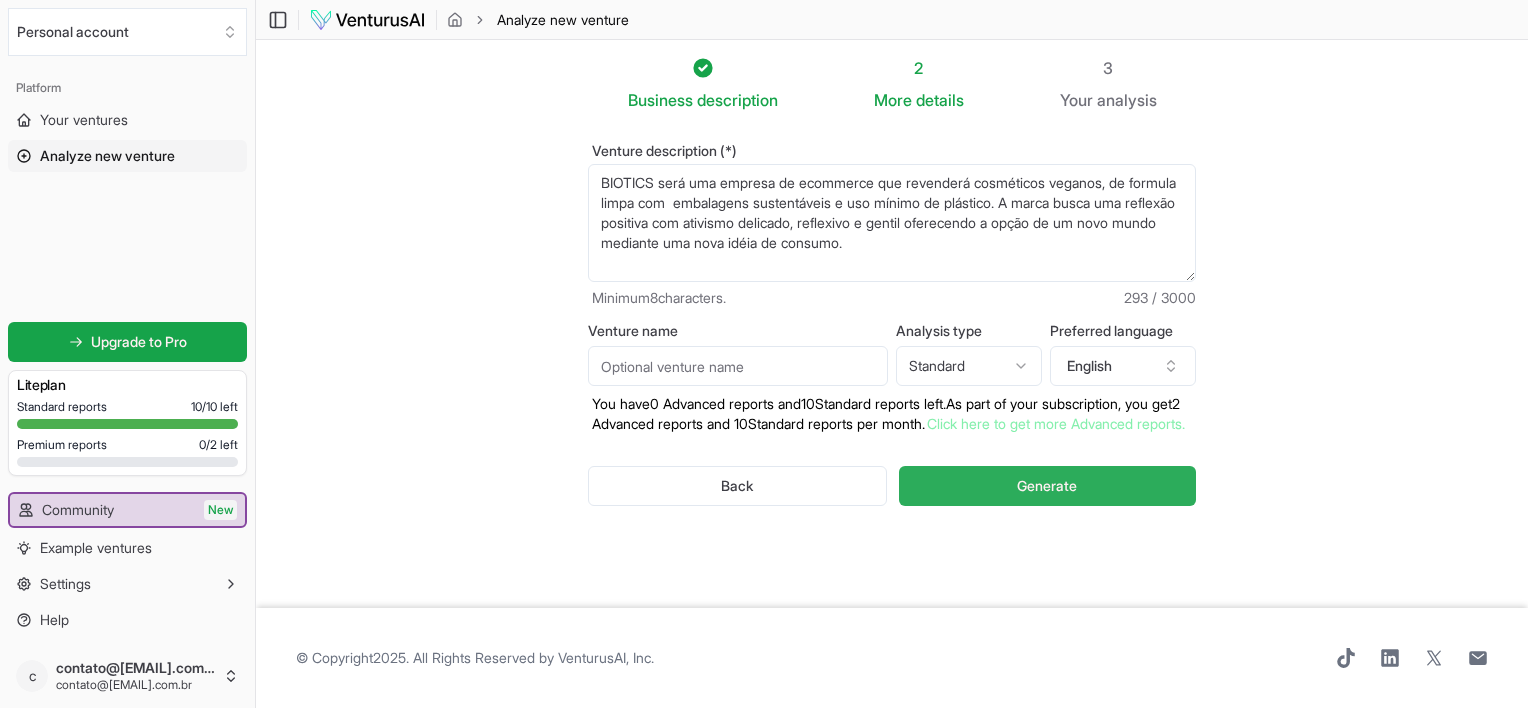 click on "Generate" at bounding box center (1047, 486) 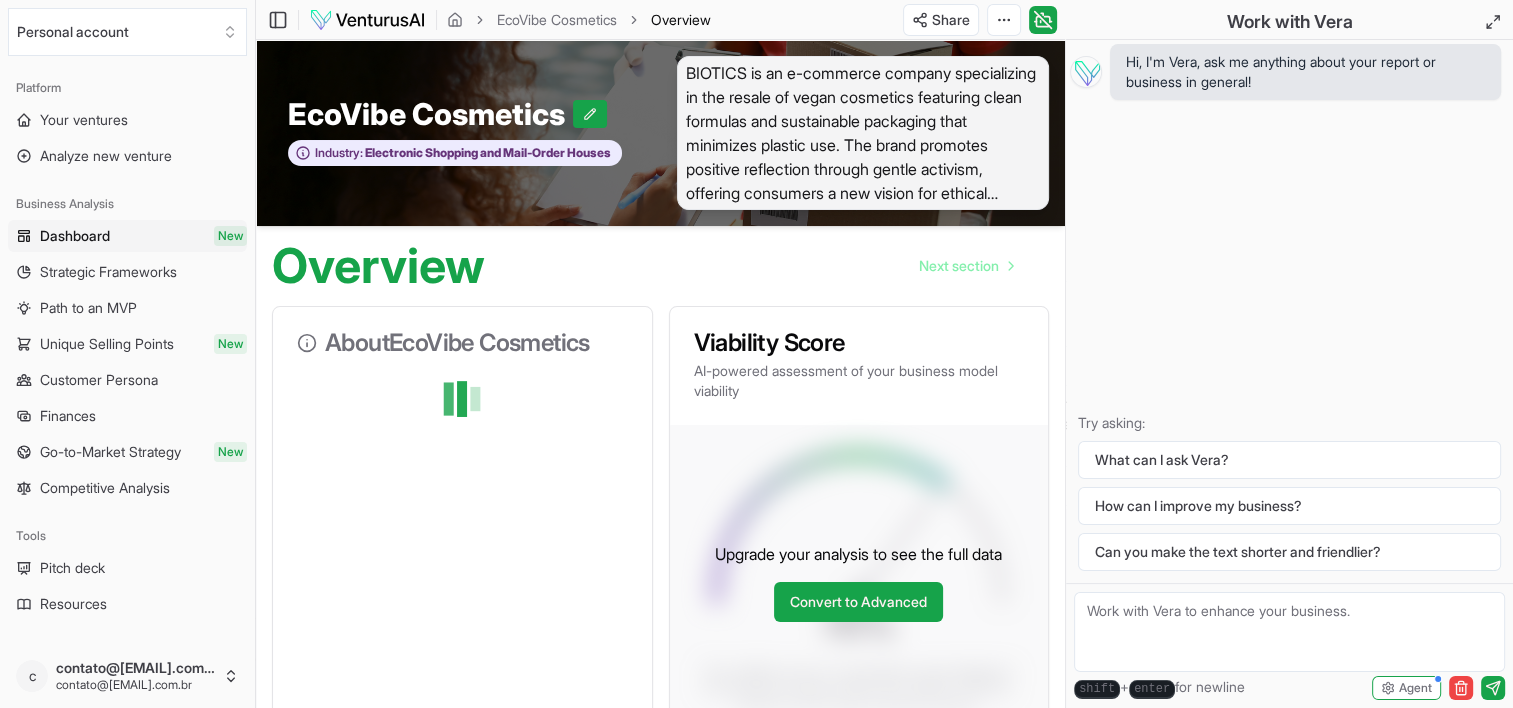 drag, startPoint x: 1524, startPoint y: 1, endPoint x: 957, endPoint y: 370, distance: 676.49835 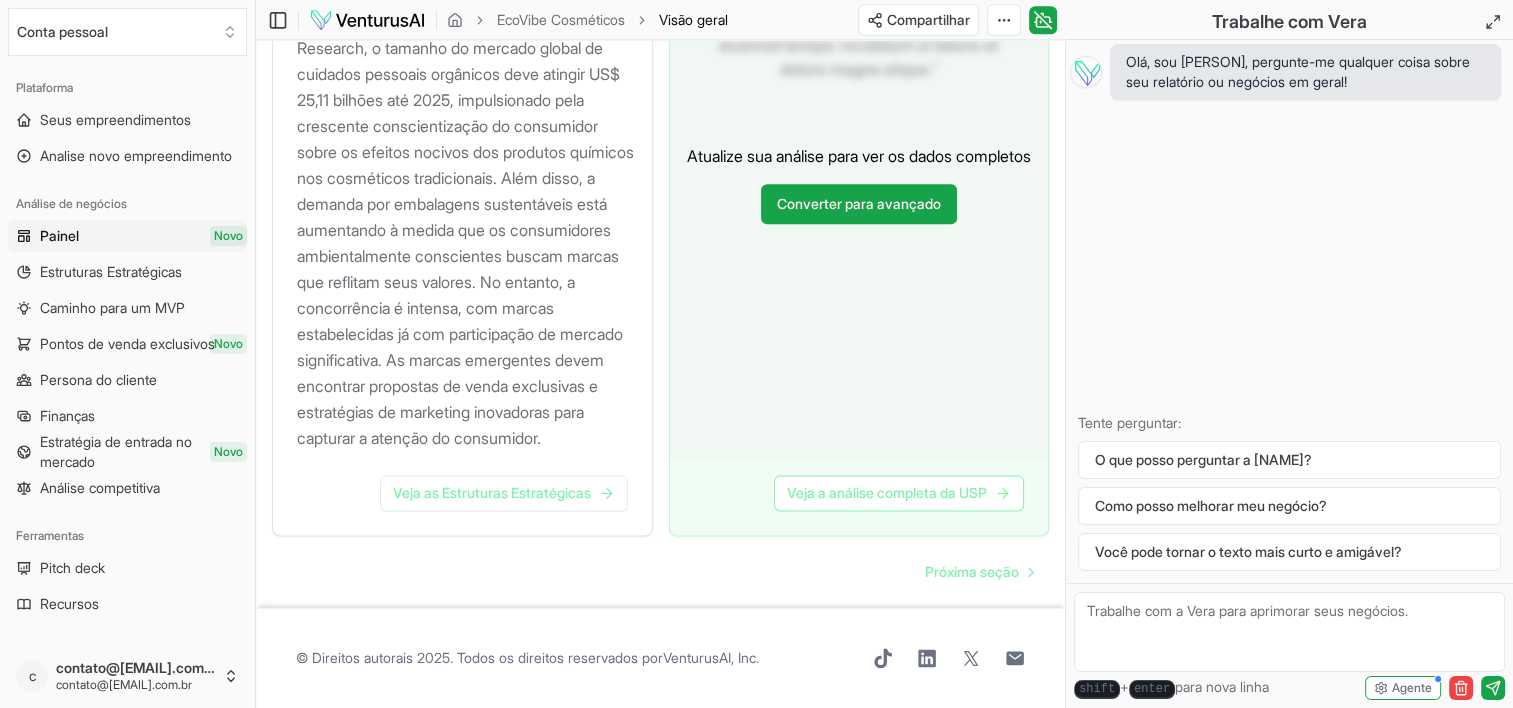 scroll, scrollTop: 2397, scrollLeft: 0, axis: vertical 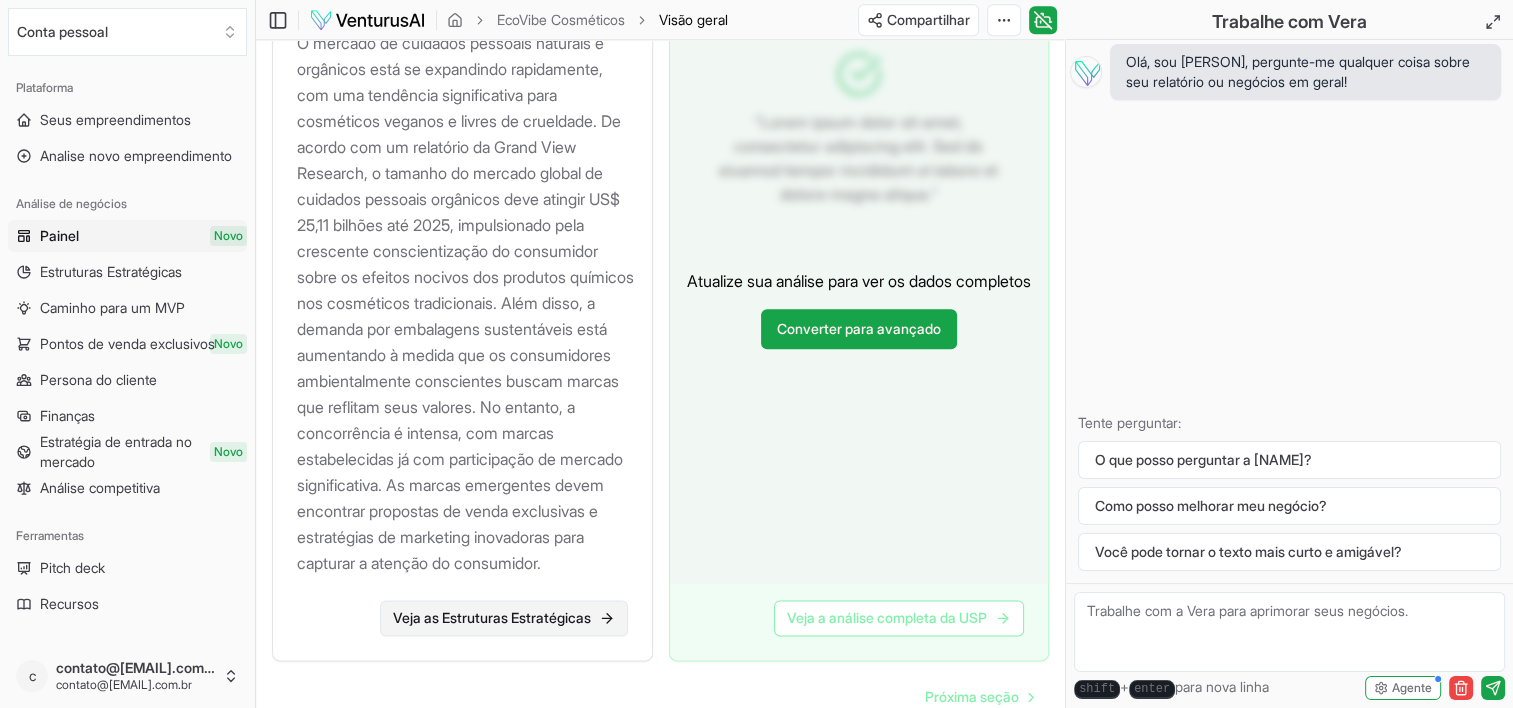 click on "Veja as Estruturas Estratégicas" at bounding box center (492, 618) 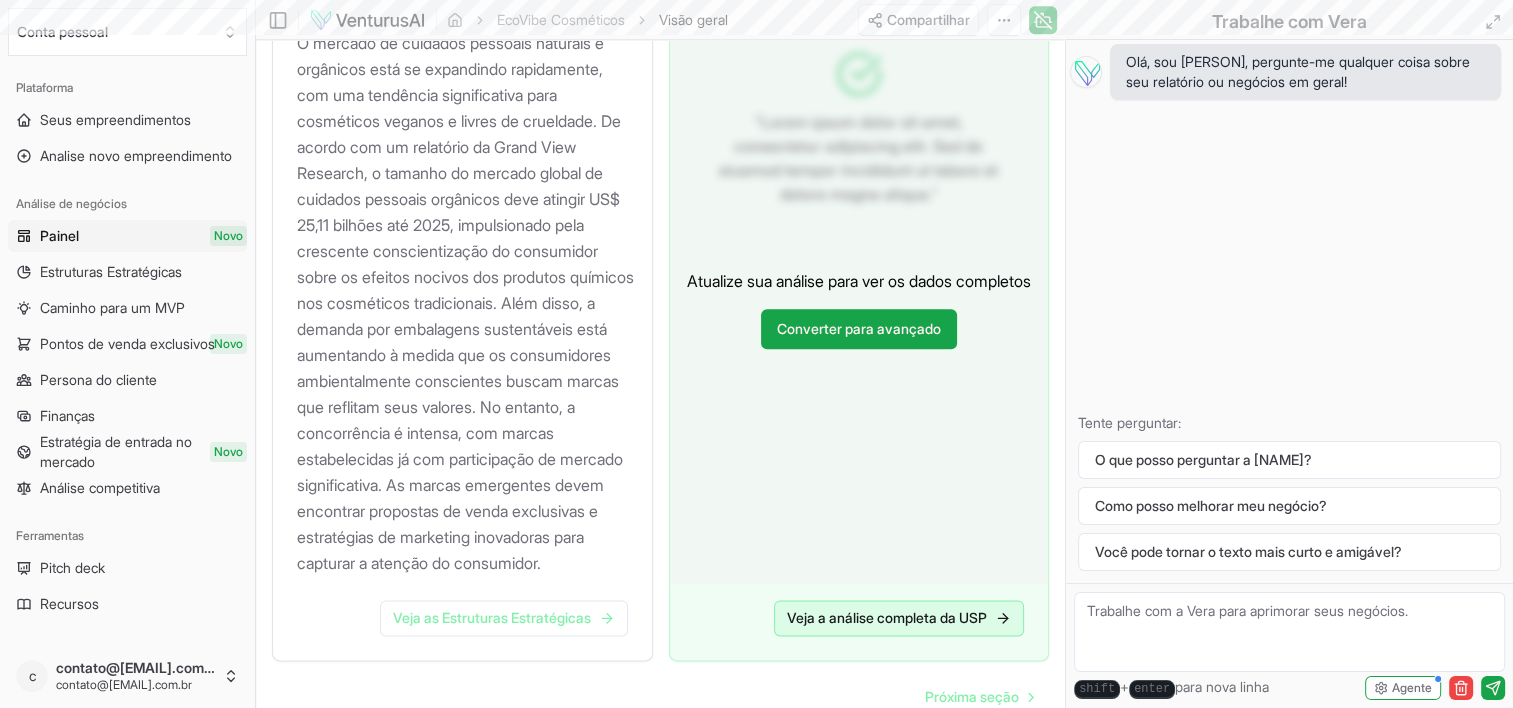 click on "Veja a análise completa da USP" at bounding box center [887, 618] 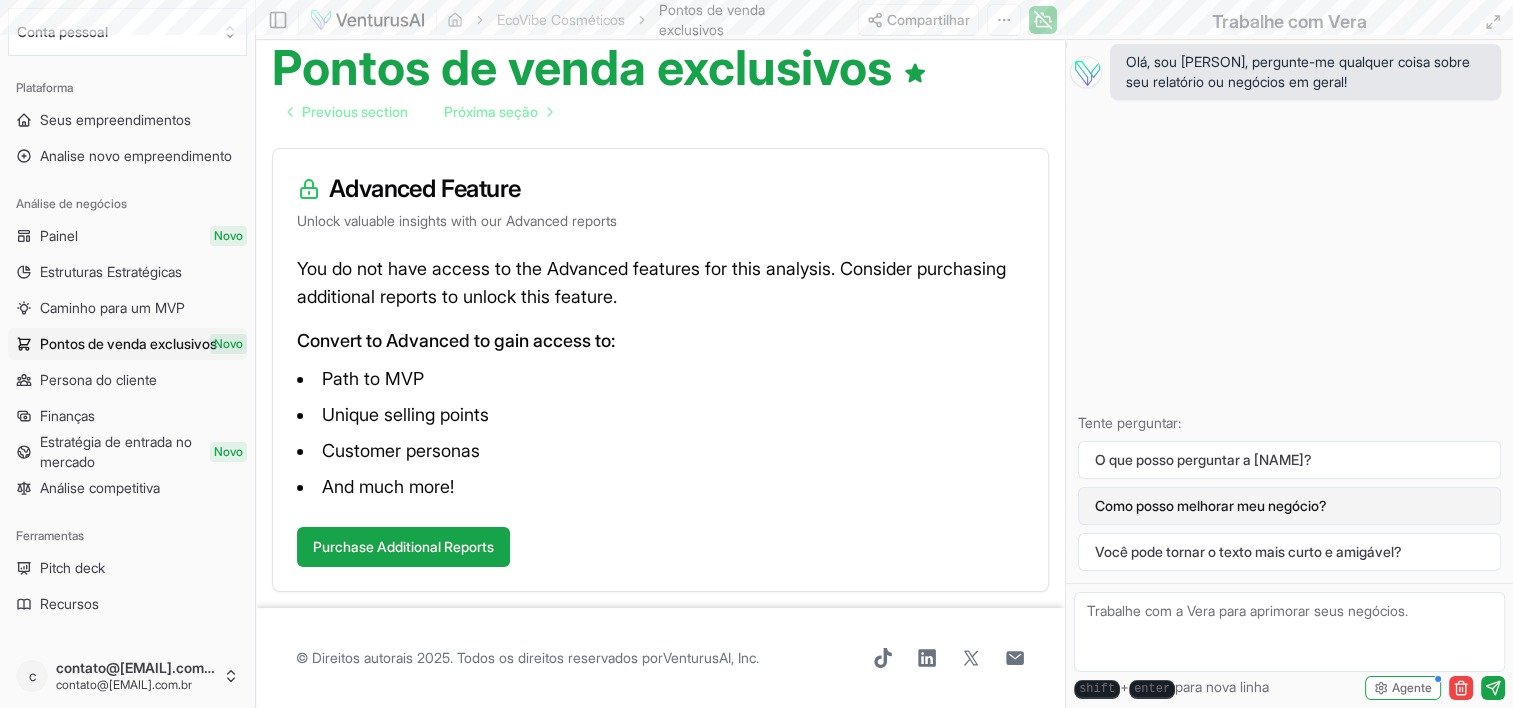 scroll, scrollTop: 0, scrollLeft: 0, axis: both 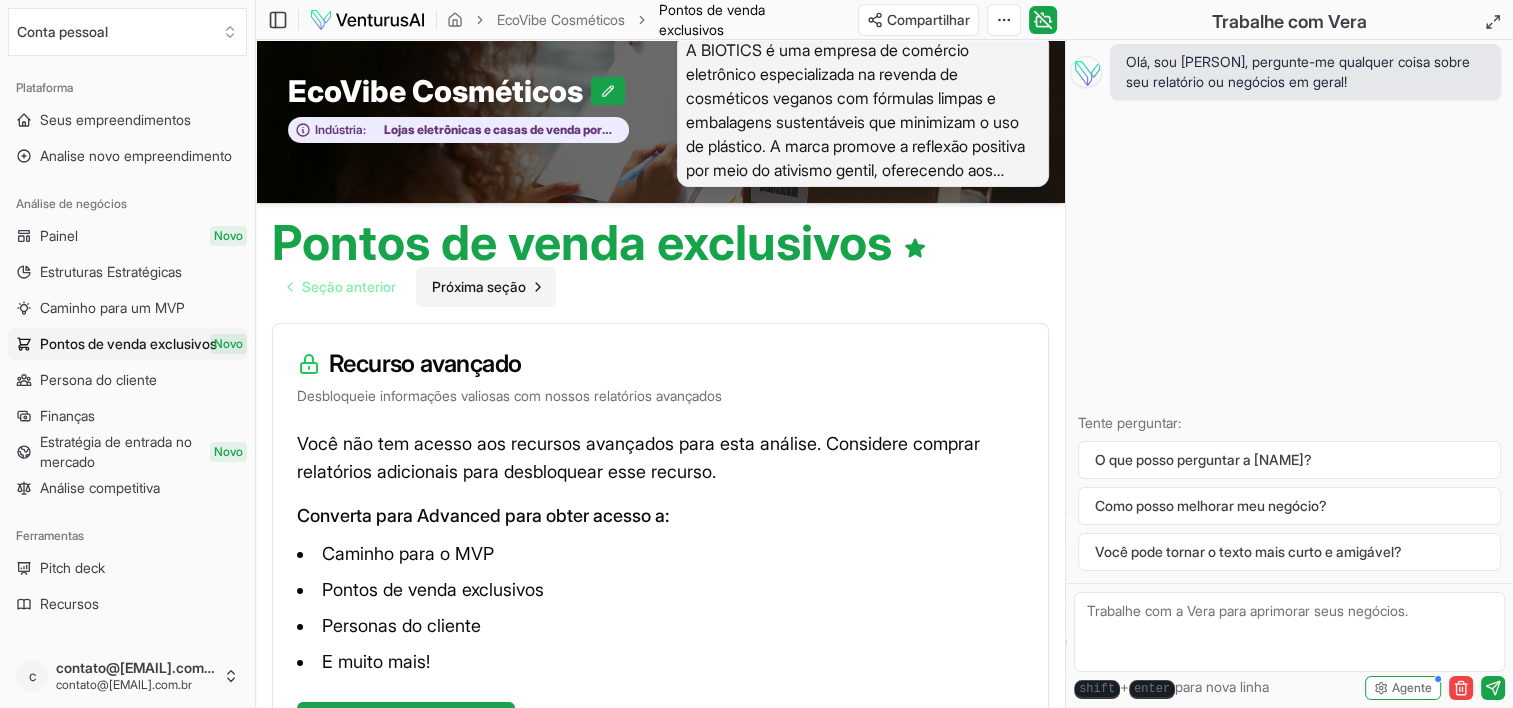 click on "Próxima seção" at bounding box center [479, 287] 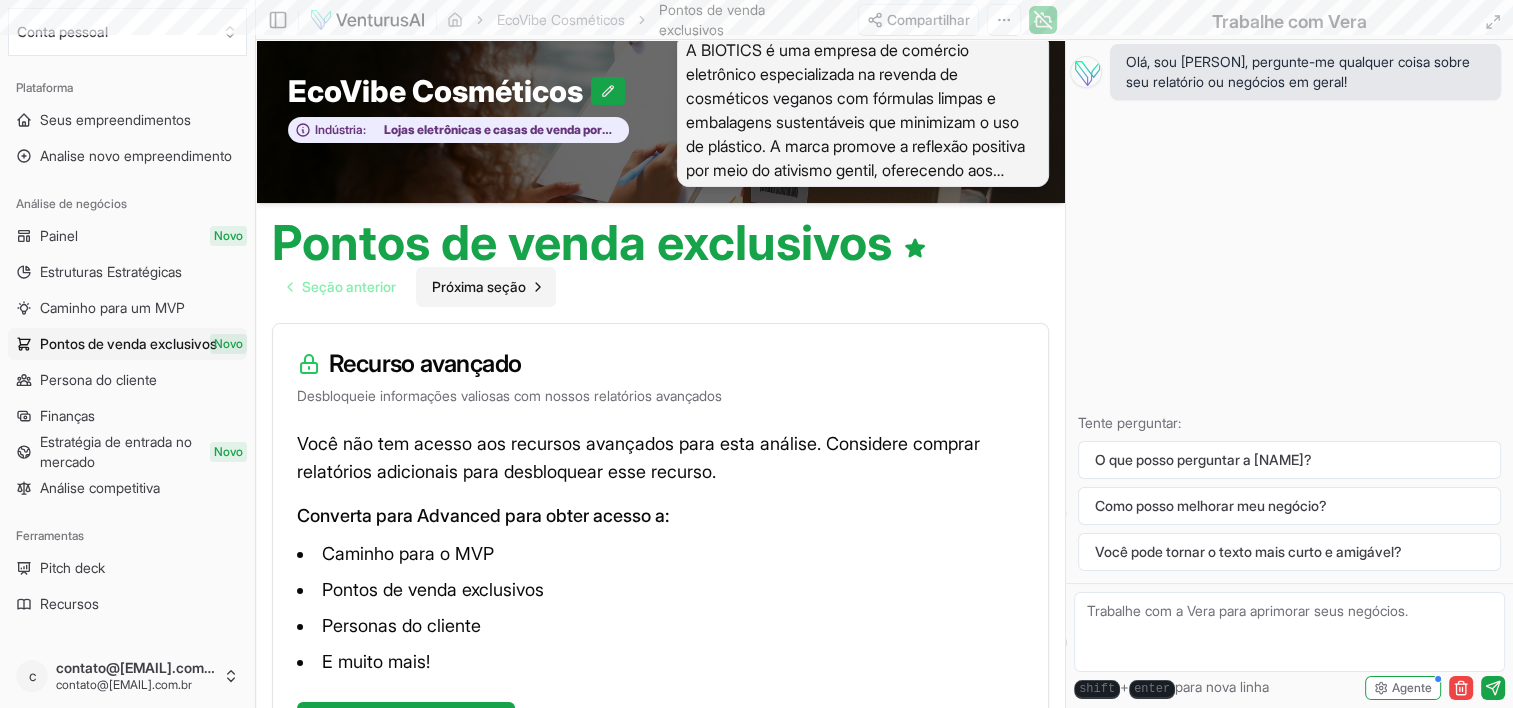 scroll, scrollTop: 0, scrollLeft: 0, axis: both 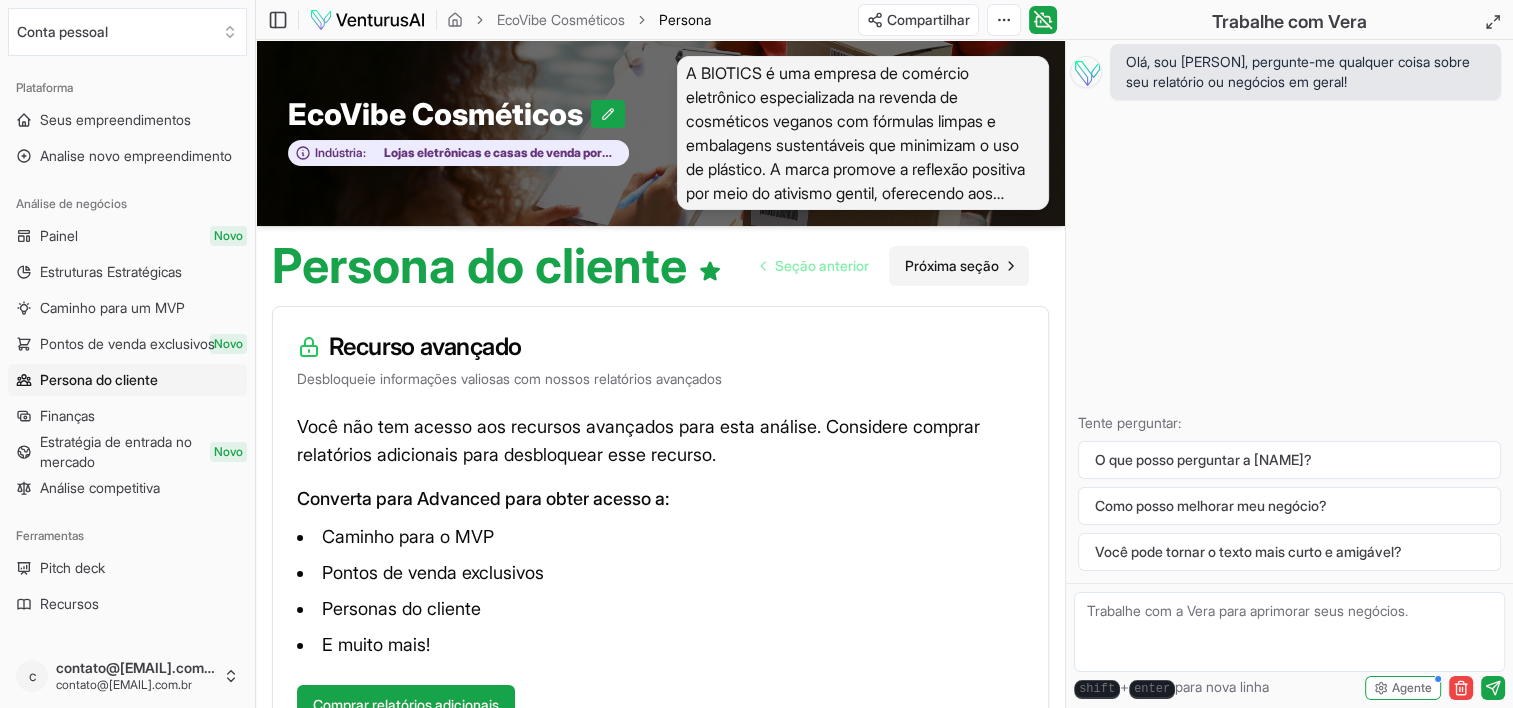 click on "Próxima seção" at bounding box center (952, 266) 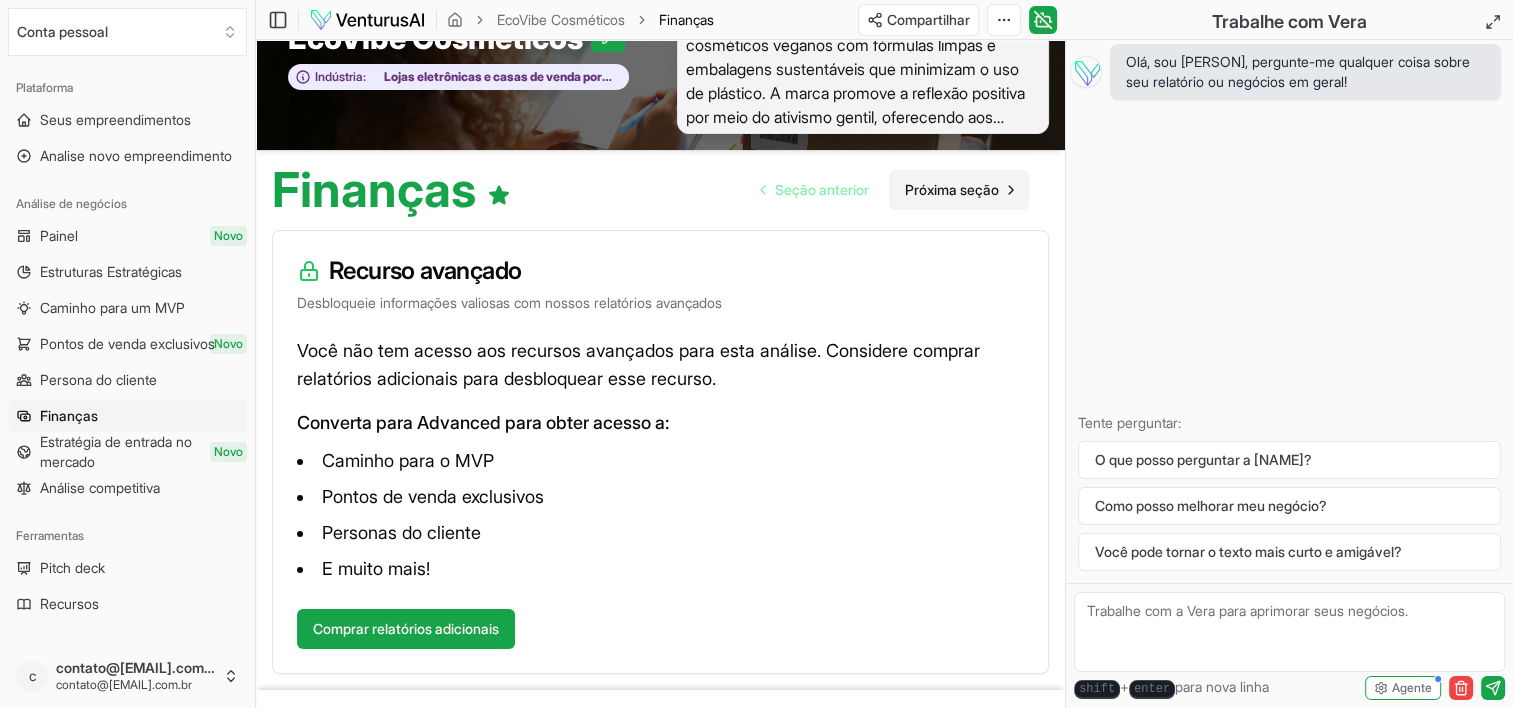 scroll, scrollTop: 157, scrollLeft: 0, axis: vertical 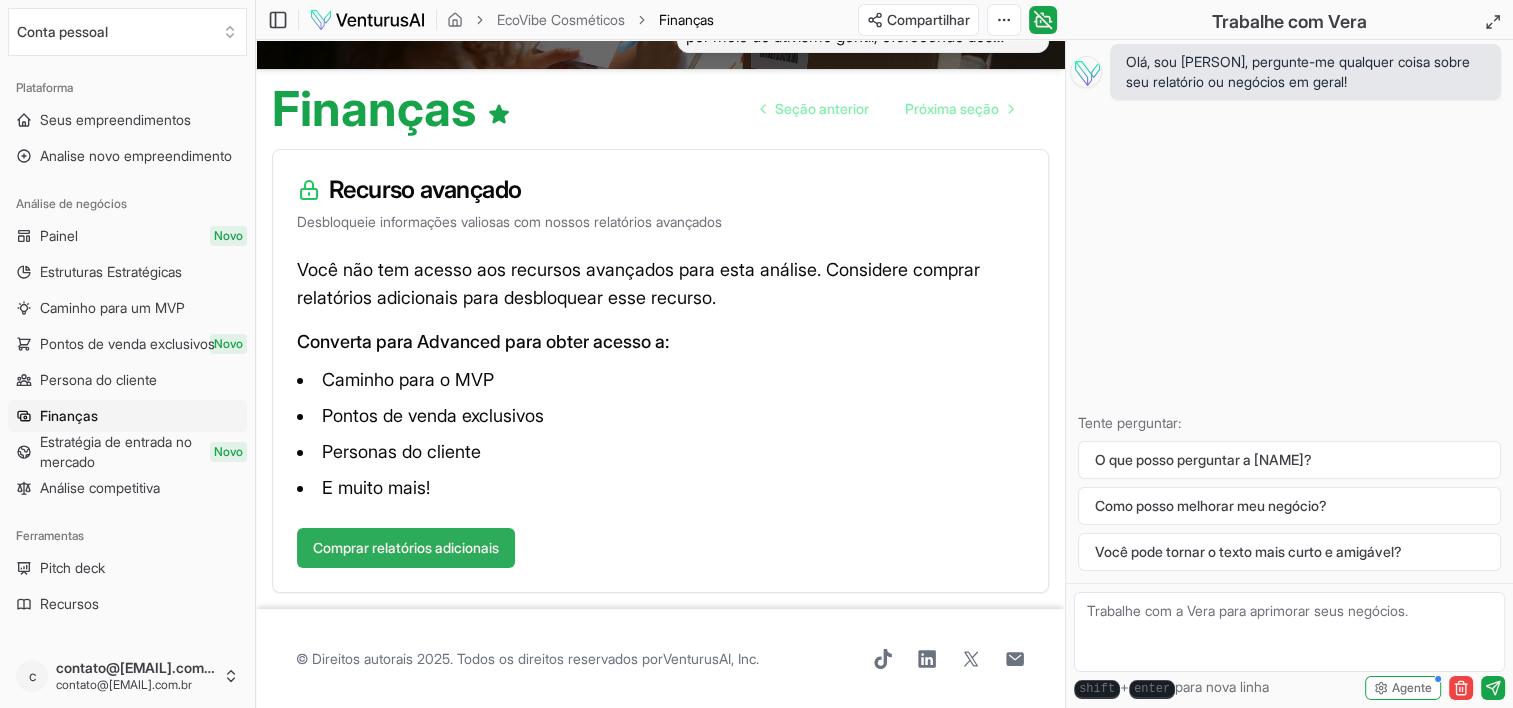 click on "Comprar relatórios adicionais" at bounding box center (406, 548) 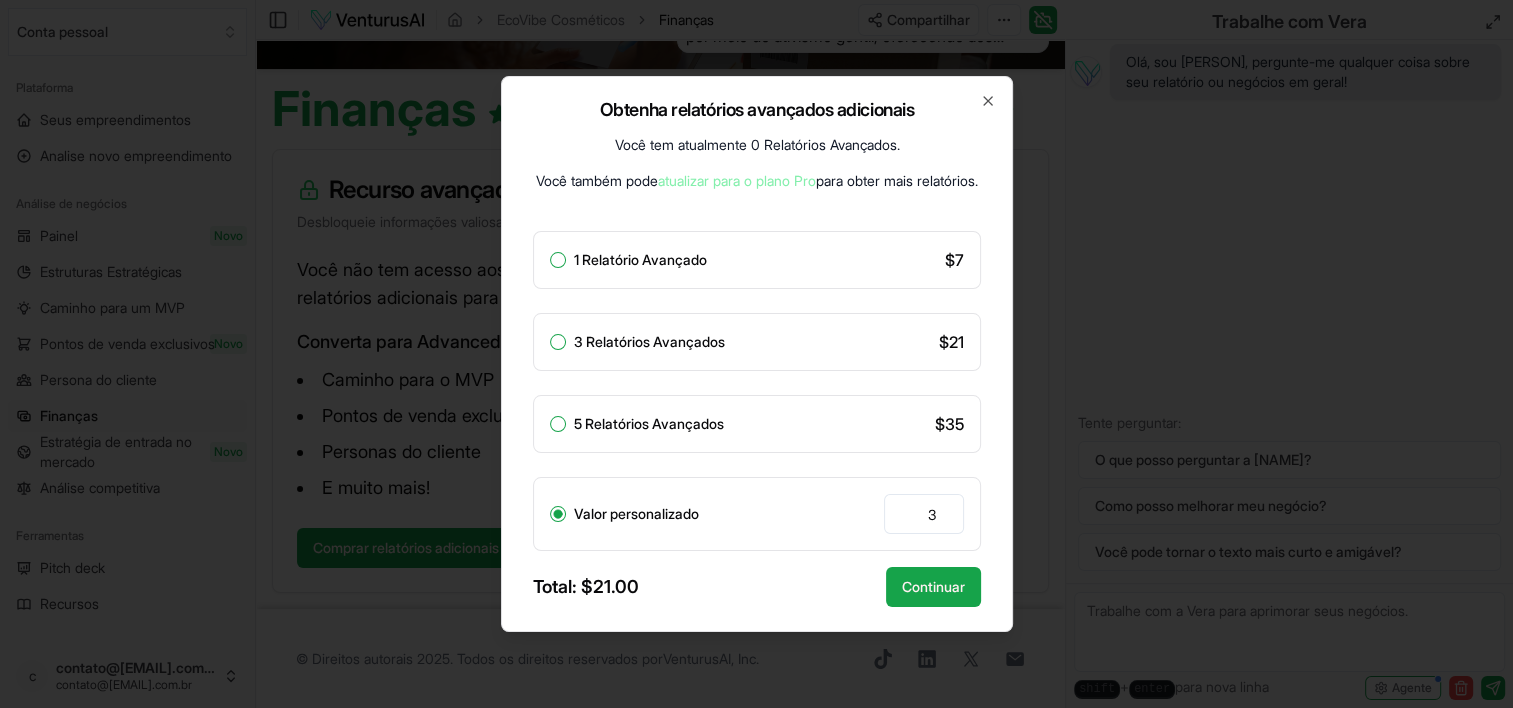 click on "atualizar para o plano Pro" at bounding box center (737, 180) 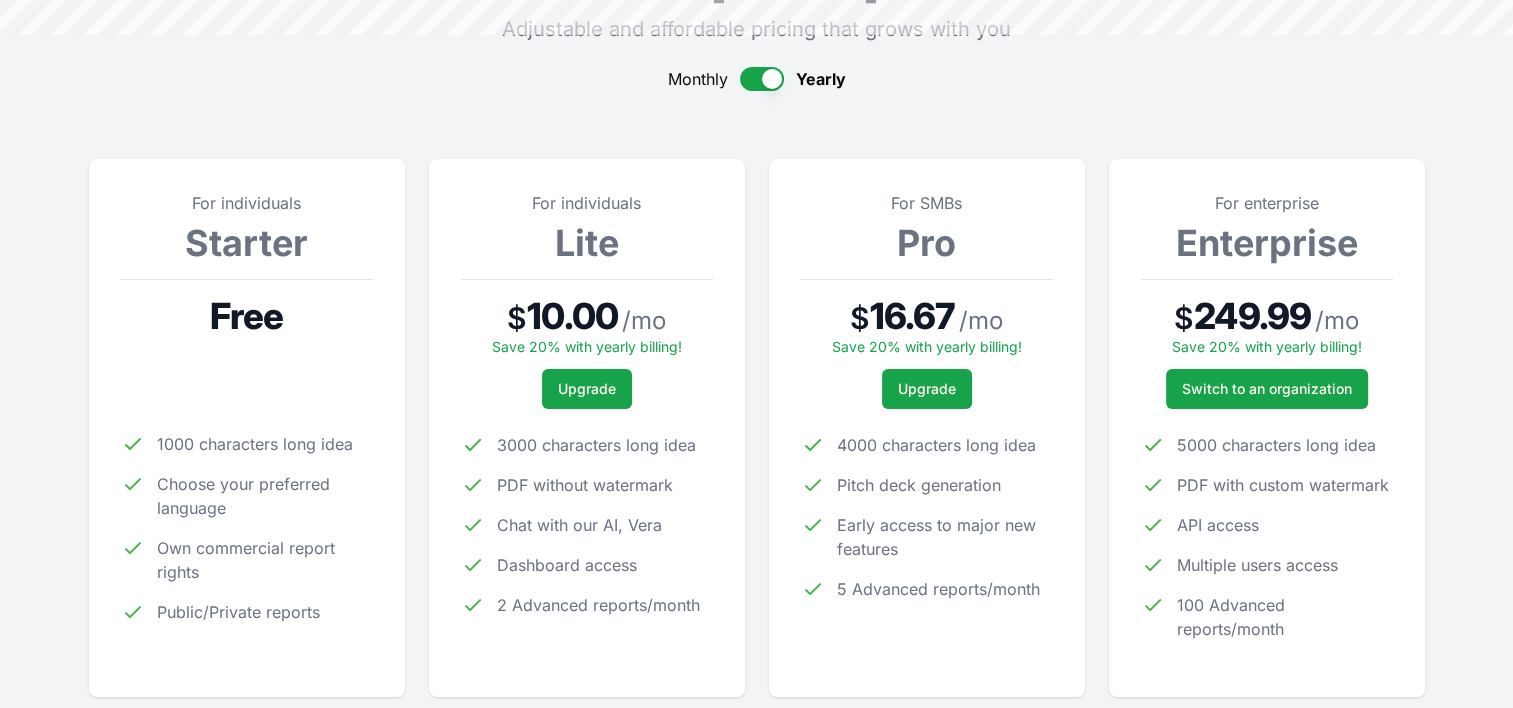 scroll, scrollTop: 0, scrollLeft: 0, axis: both 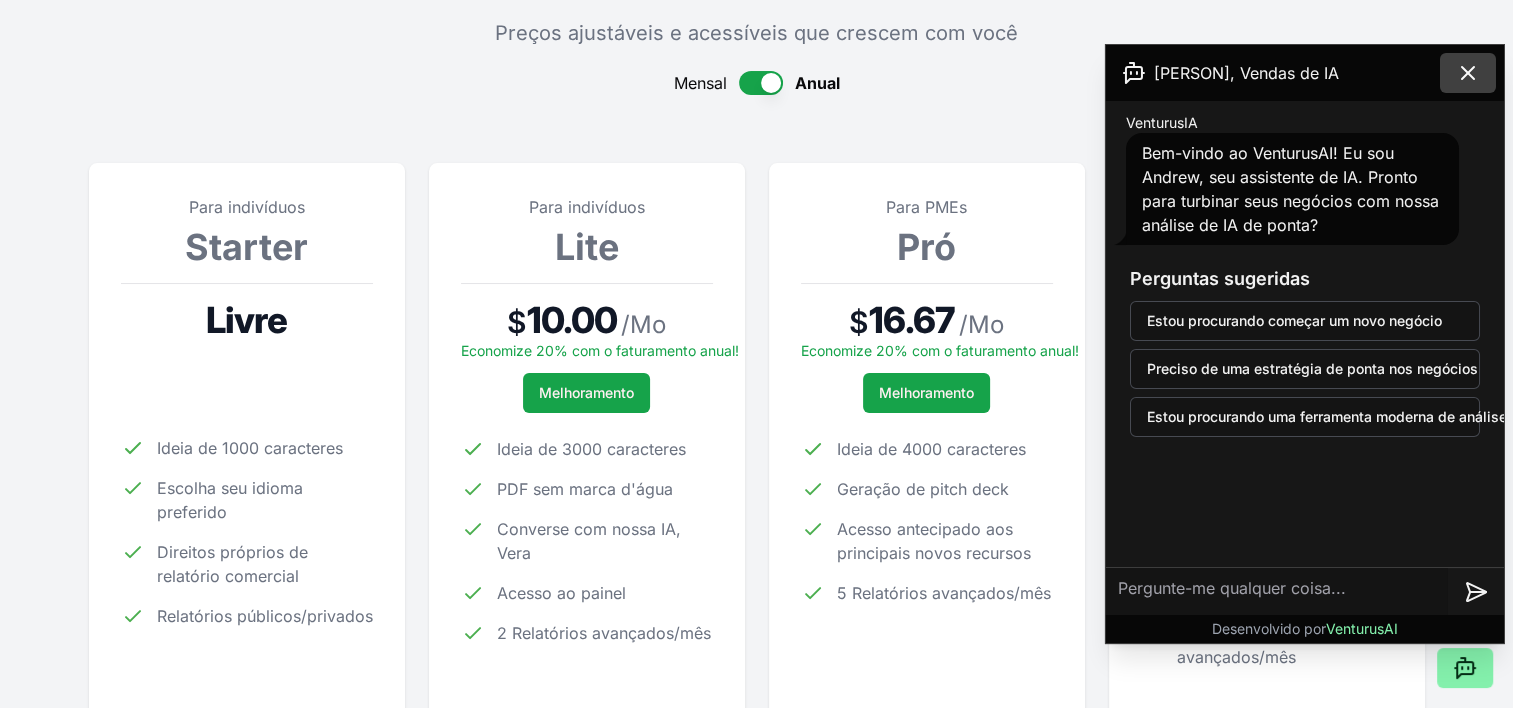 click 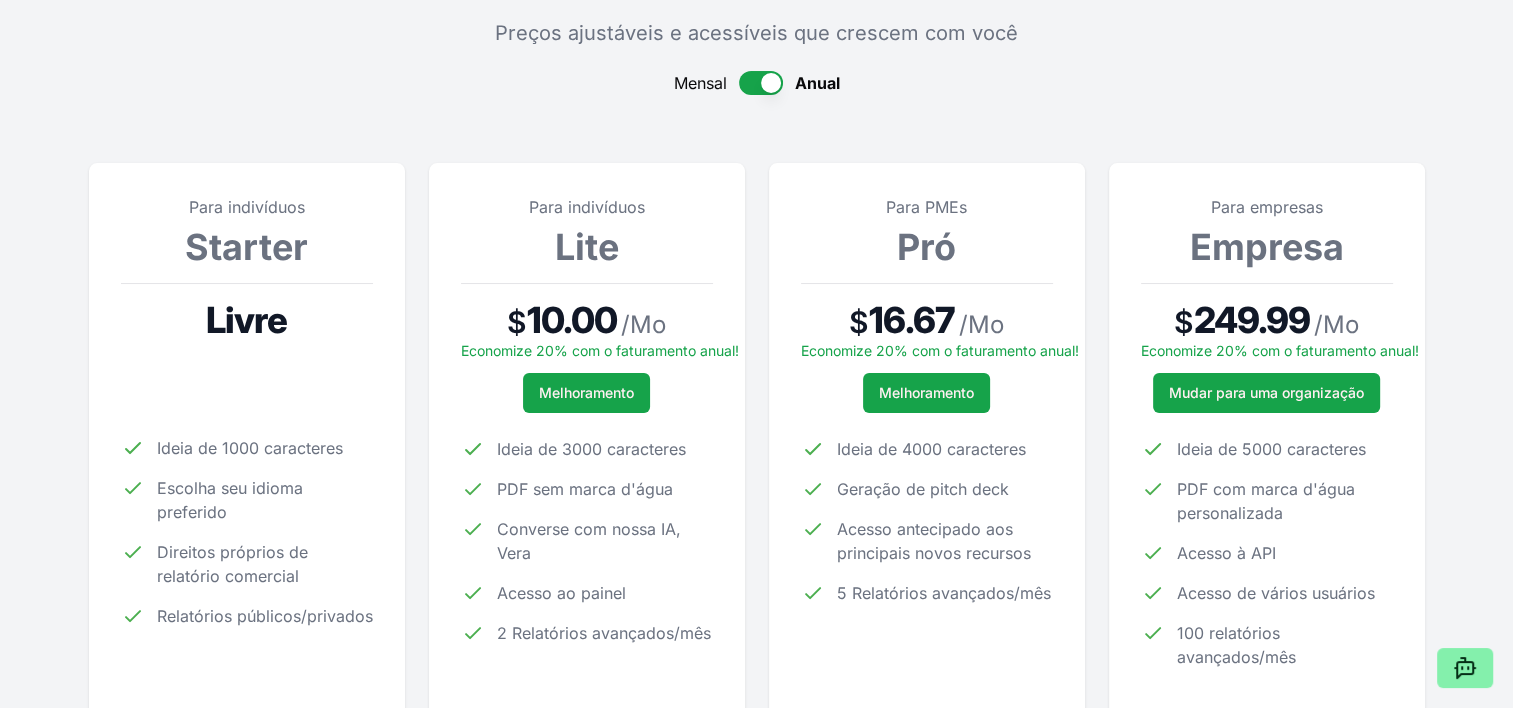click at bounding box center [761, 83] 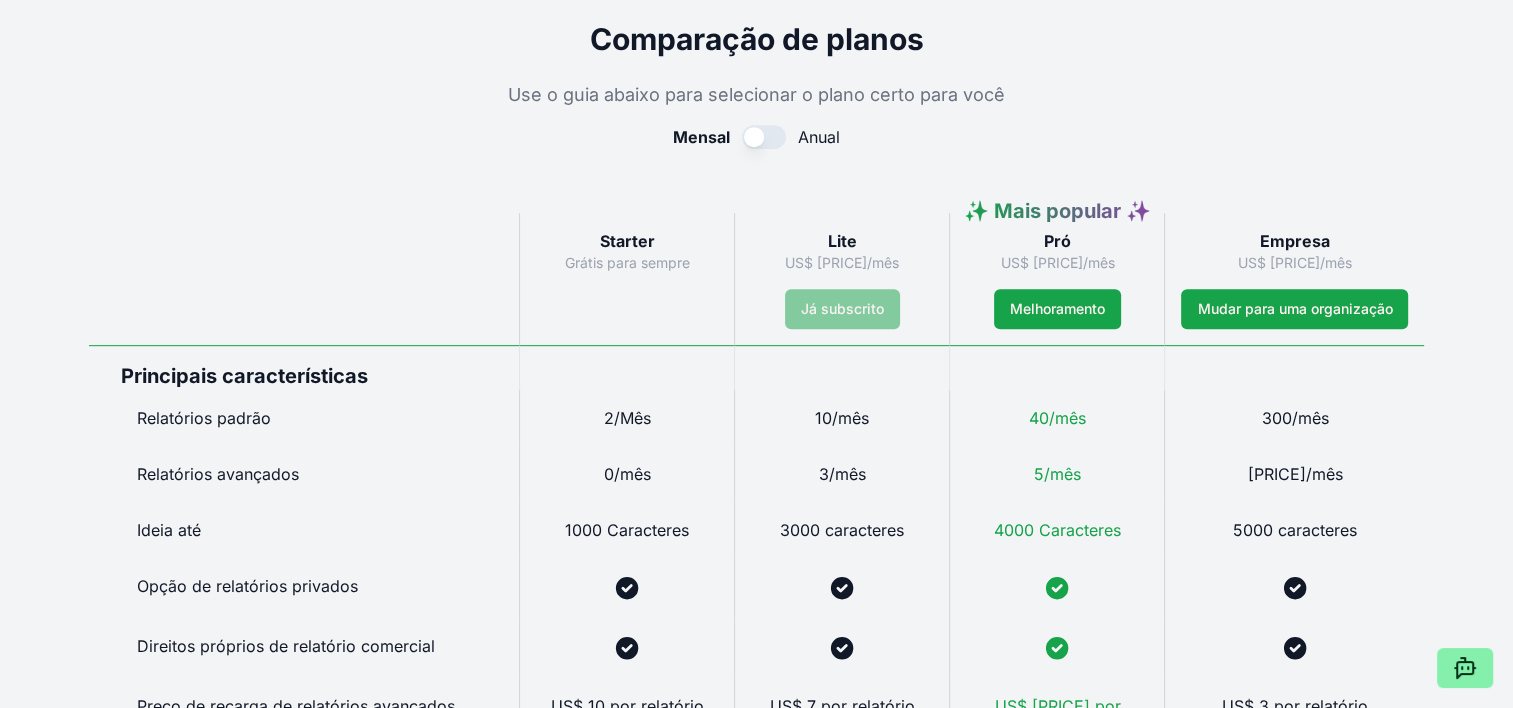 scroll, scrollTop: 876, scrollLeft: 0, axis: vertical 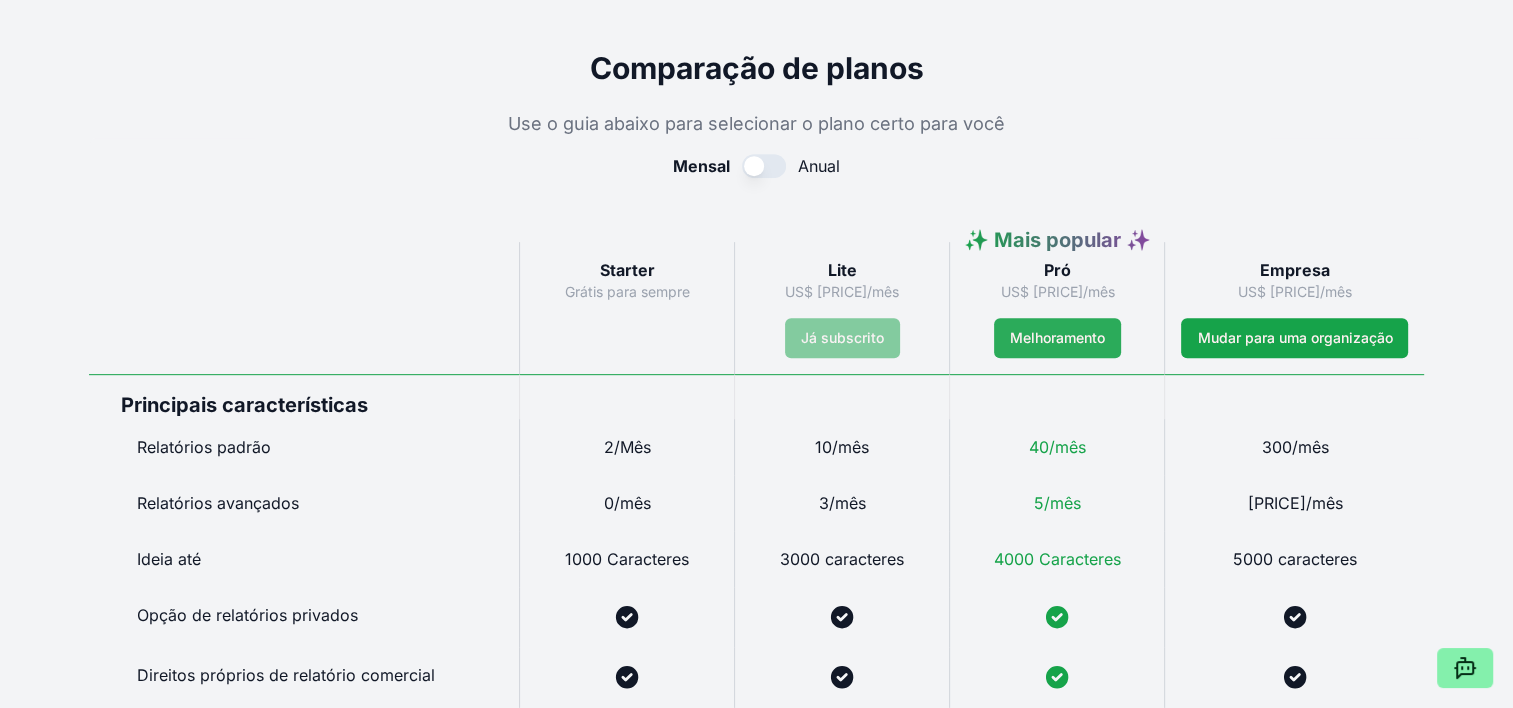 click on "Melhoramento" at bounding box center (1057, 338) 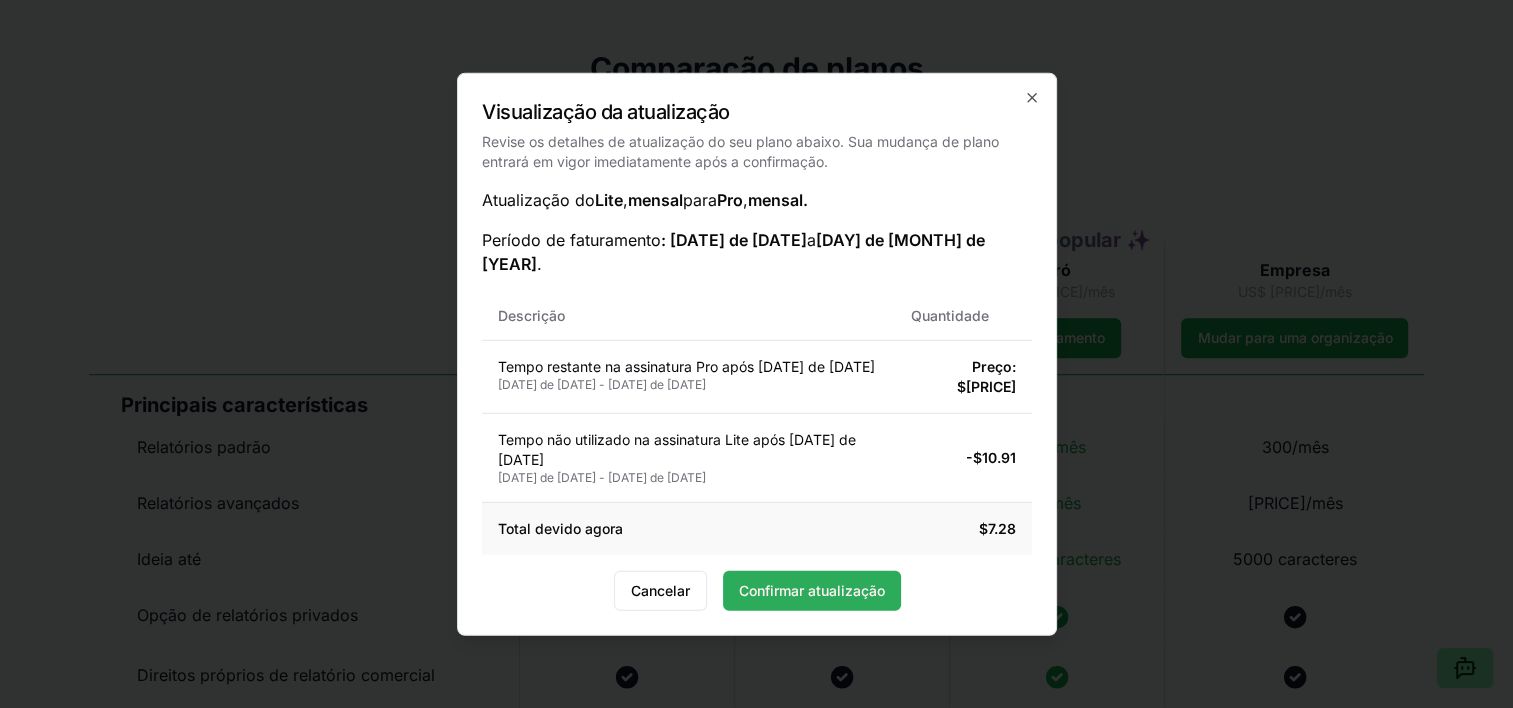 click on "Confirmar atualização" at bounding box center (811, 590) 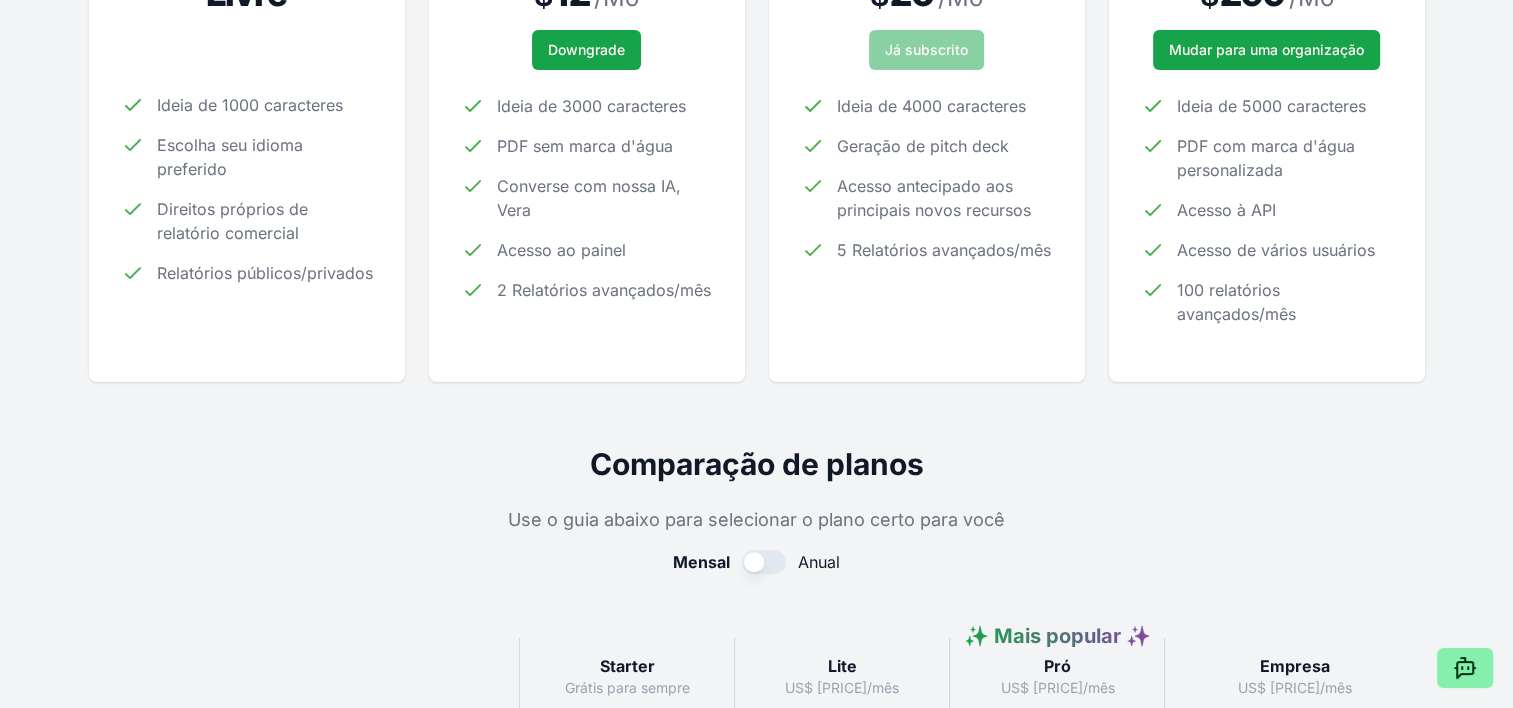 scroll, scrollTop: 476, scrollLeft: 0, axis: vertical 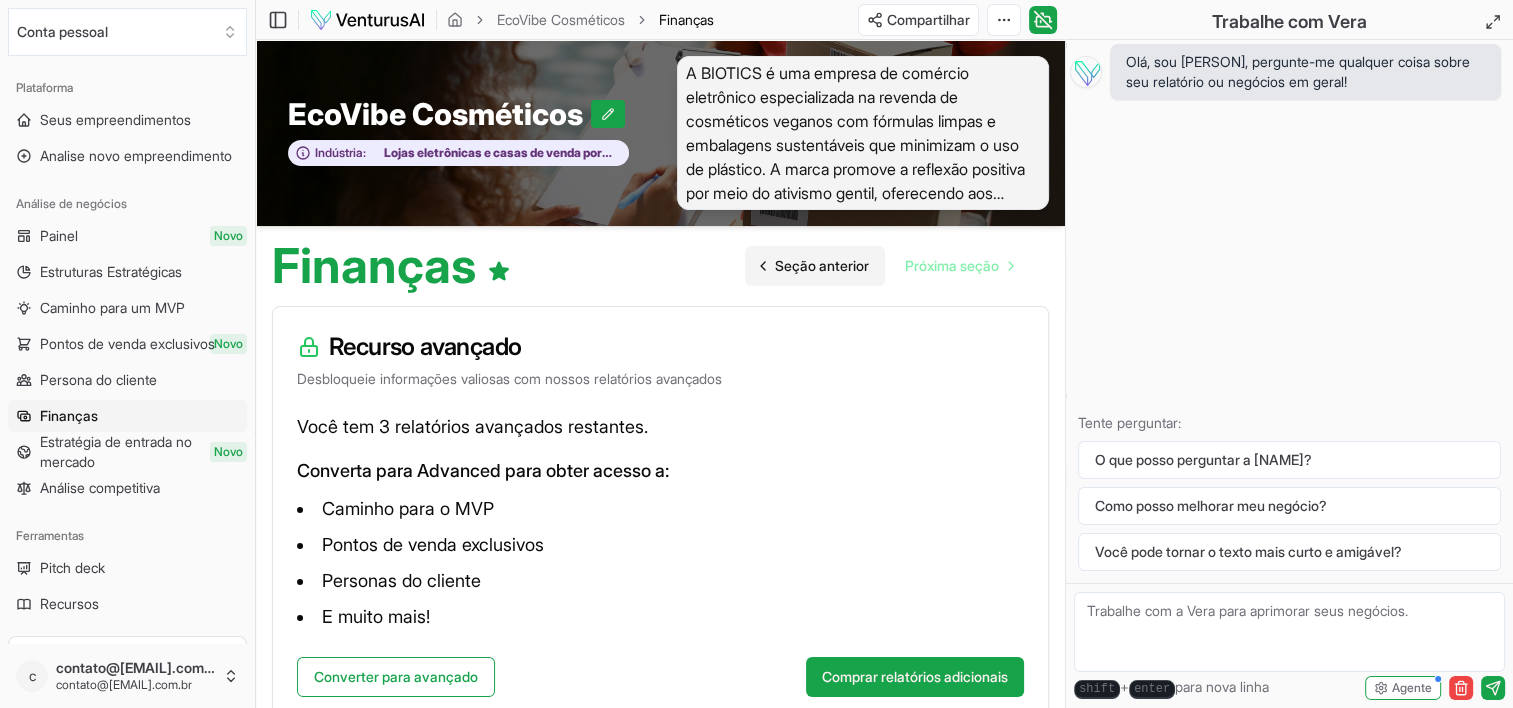 click on "Seção anterior" at bounding box center (822, 266) 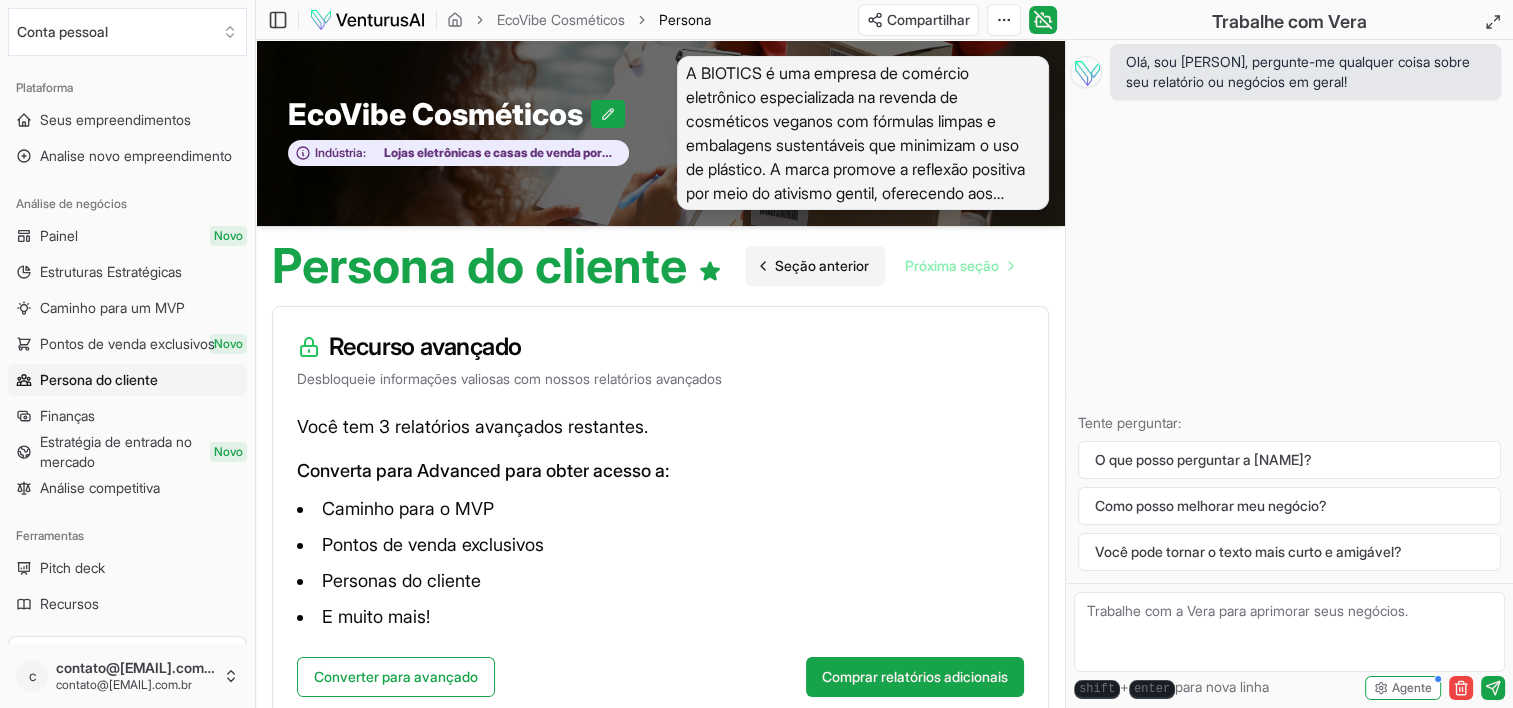click on "Seção anterior" at bounding box center [822, 266] 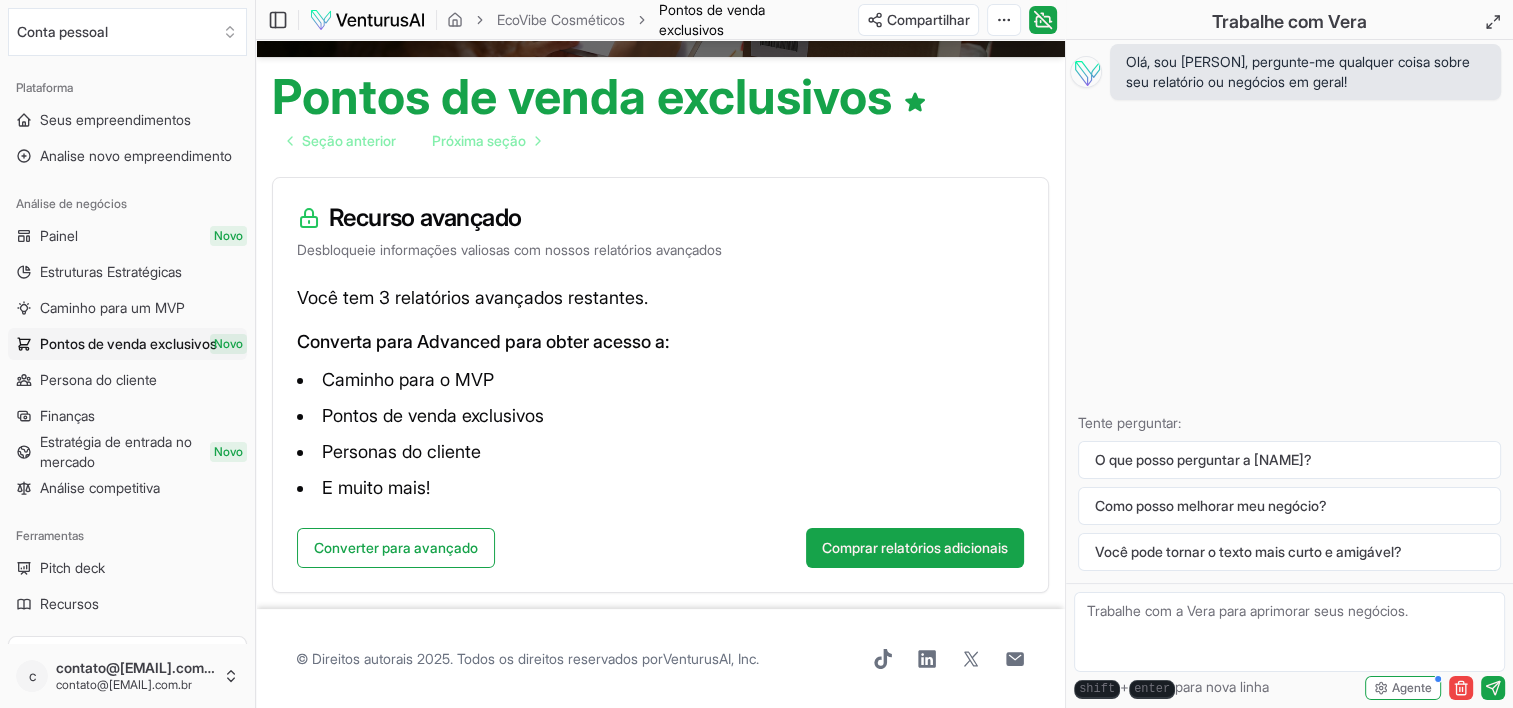 scroll, scrollTop: 6, scrollLeft: 0, axis: vertical 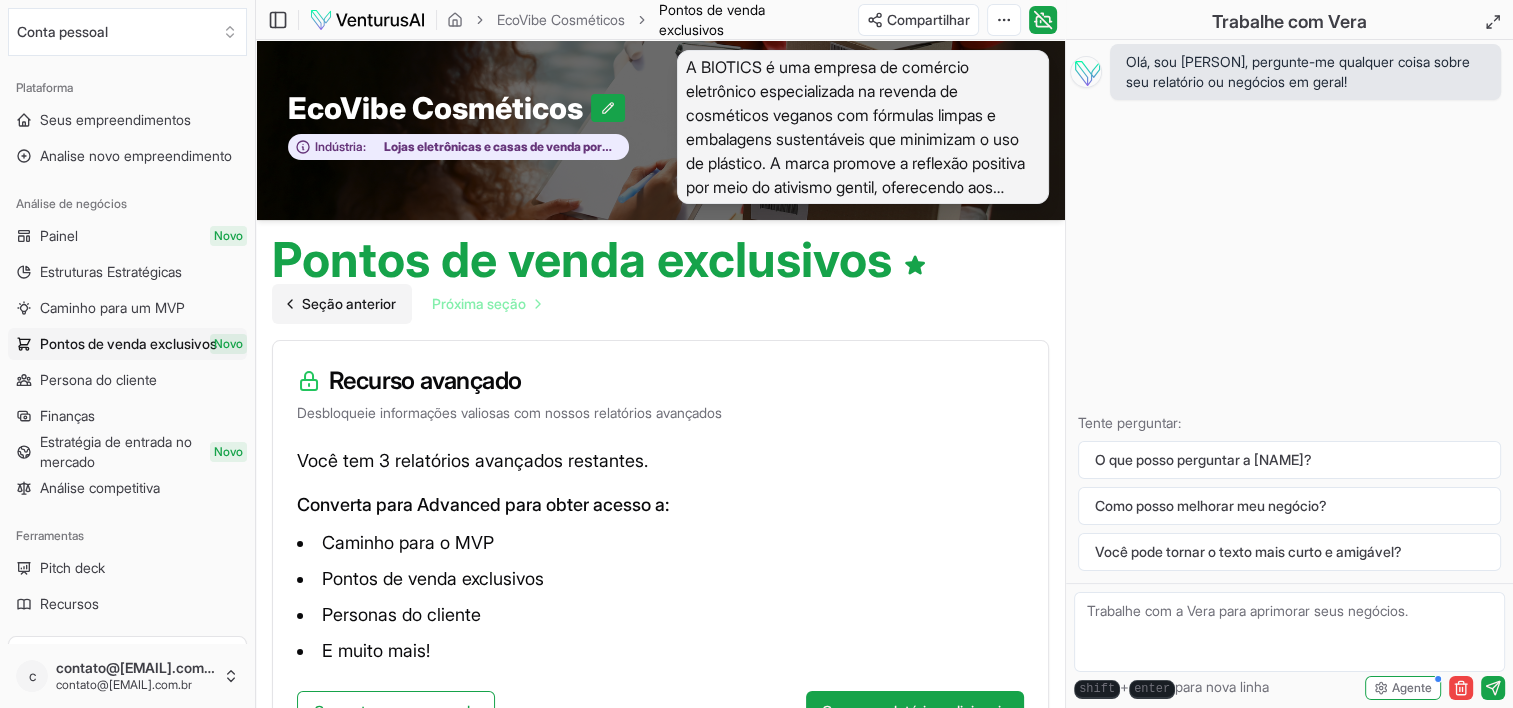 click on "Seção anterior" at bounding box center (349, 304) 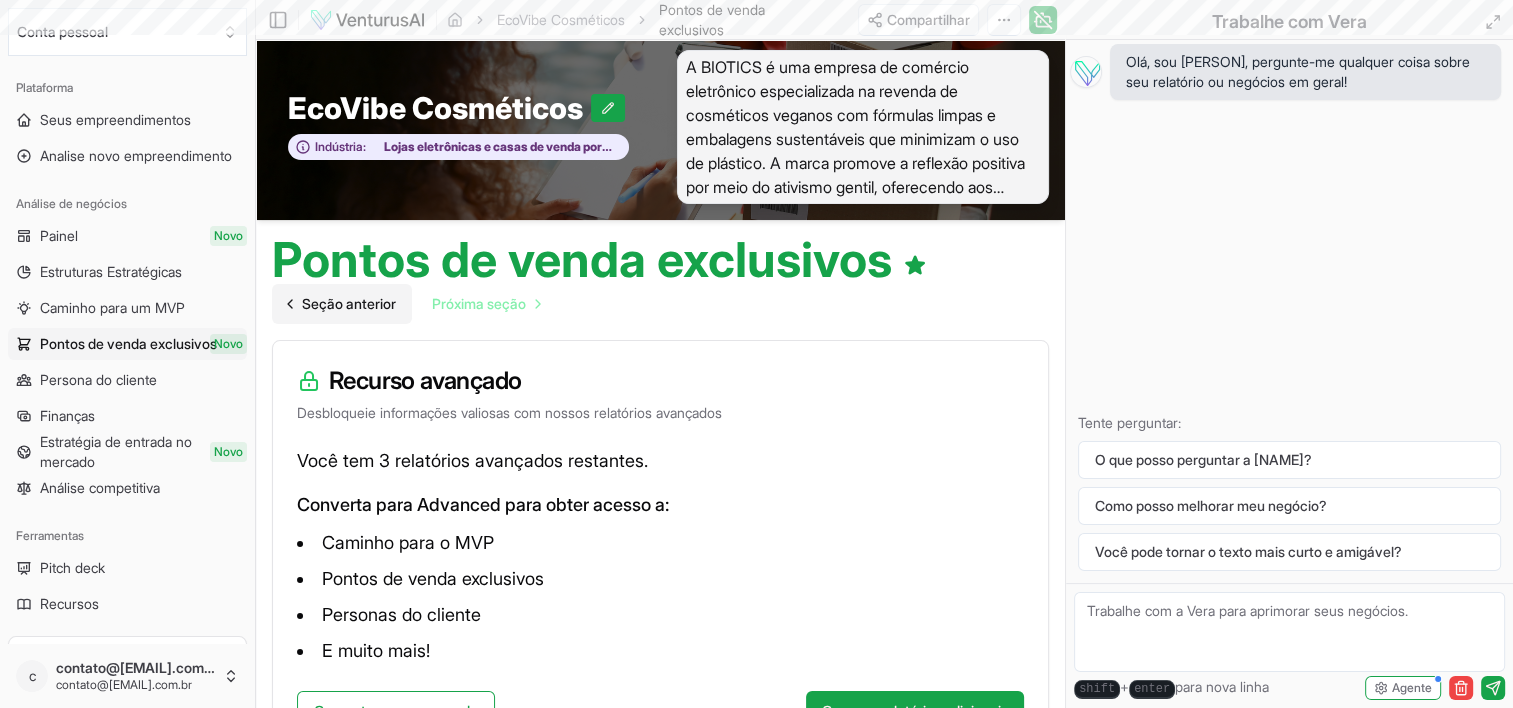 scroll, scrollTop: 0, scrollLeft: 0, axis: both 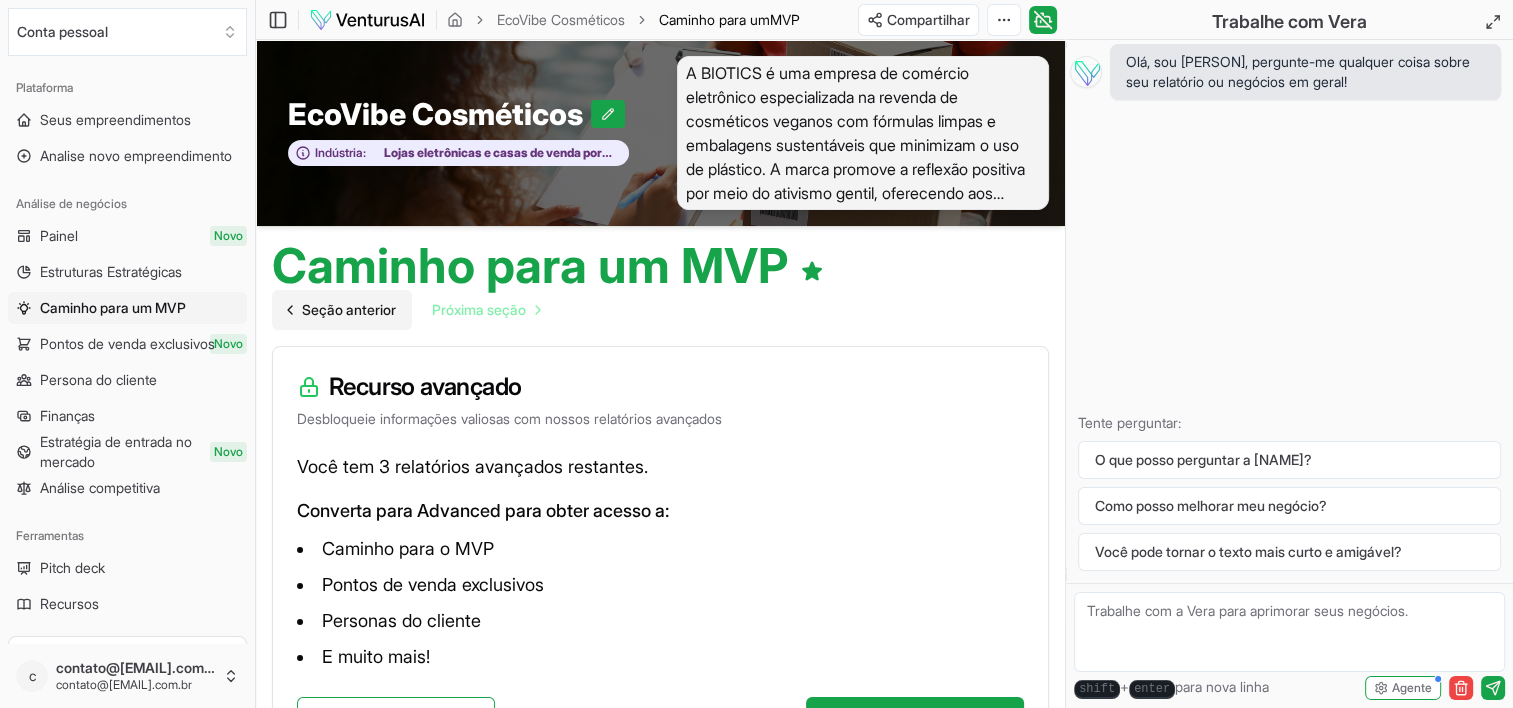 click on "Seção anterior" at bounding box center [349, 310] 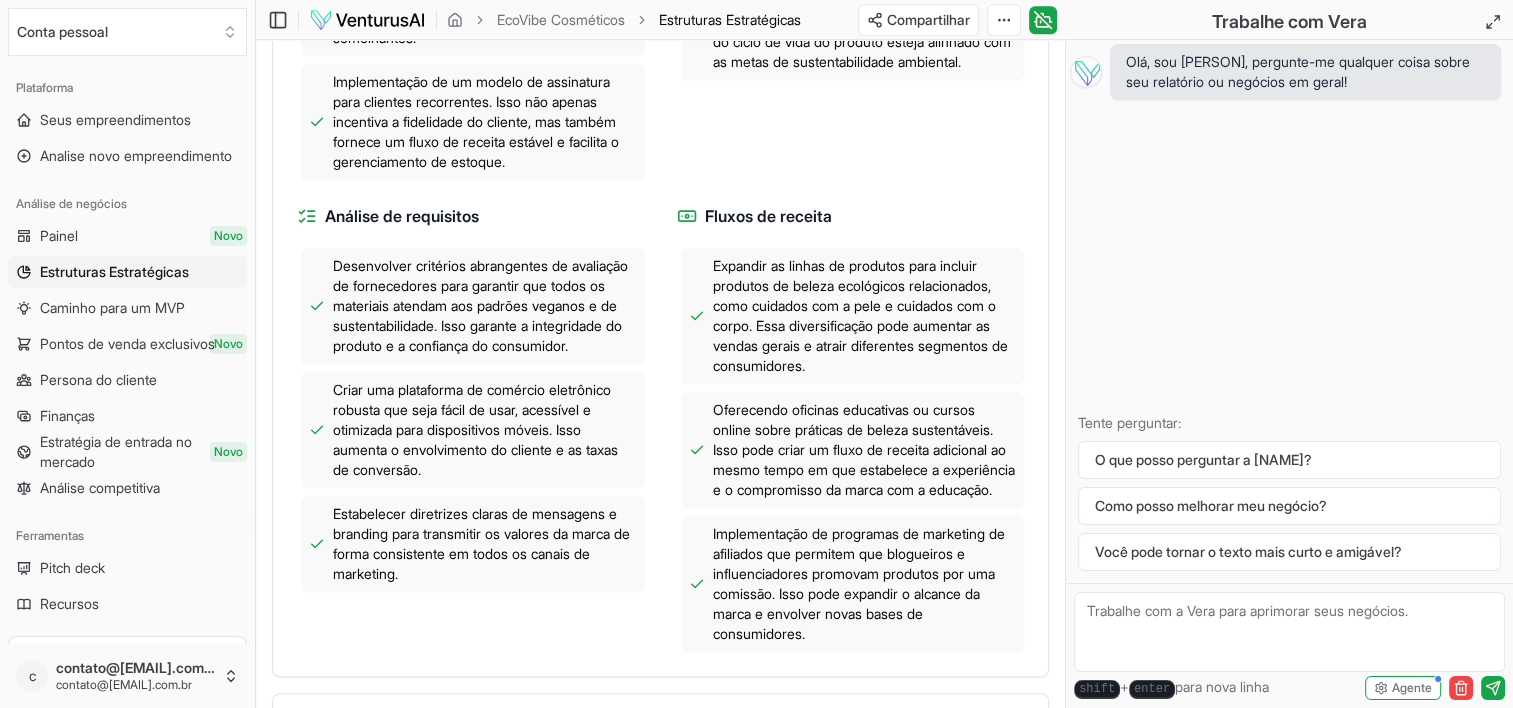 scroll, scrollTop: 1211, scrollLeft: 0, axis: vertical 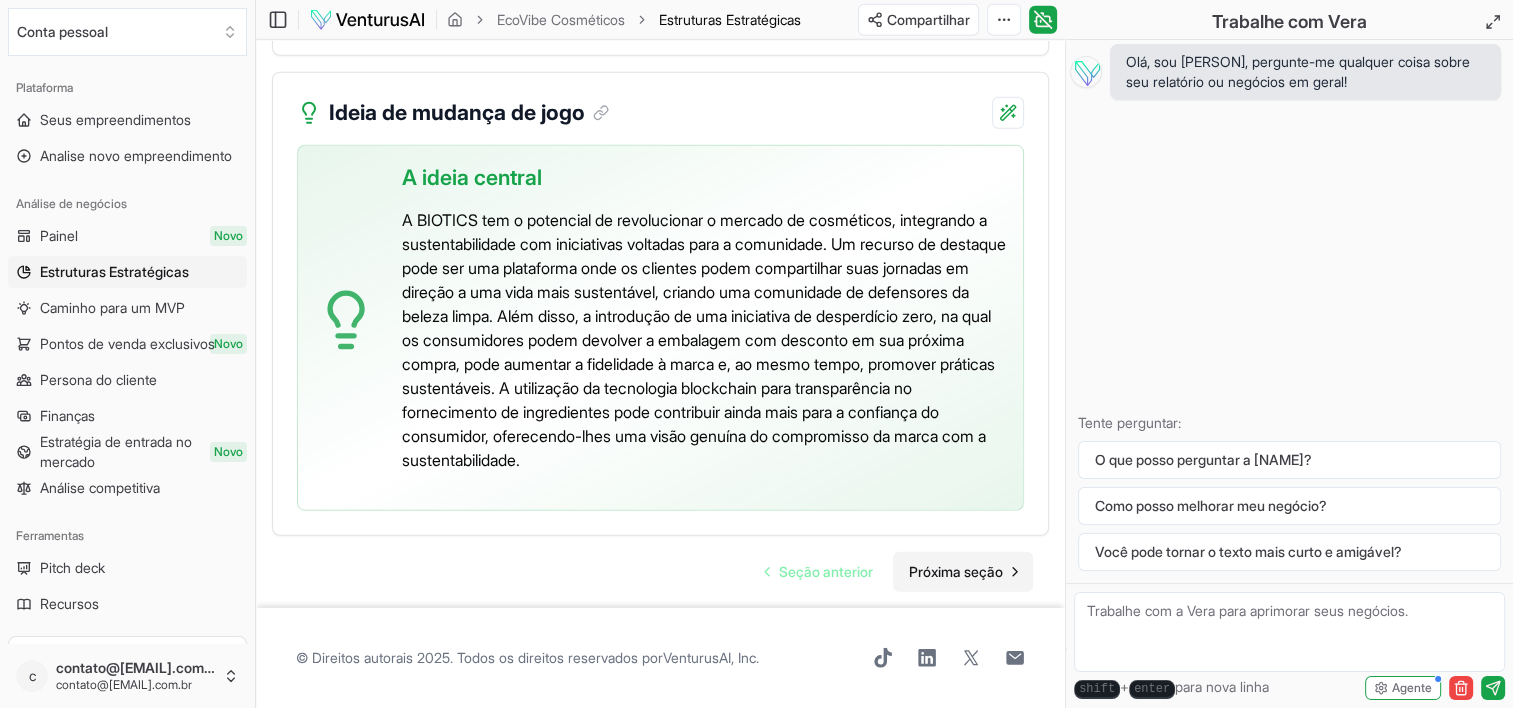 click on "Próxima seção" at bounding box center [956, 572] 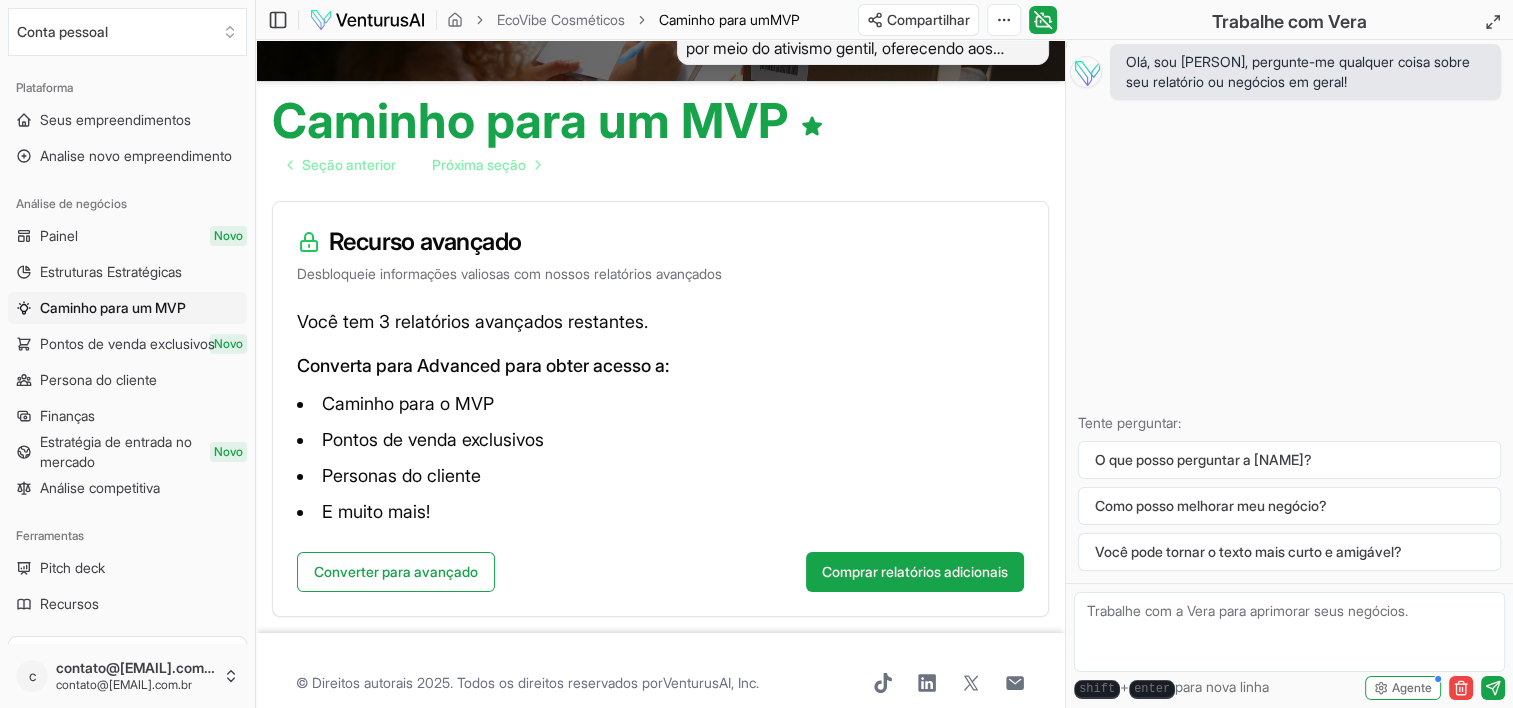 scroll, scrollTop: 169, scrollLeft: 0, axis: vertical 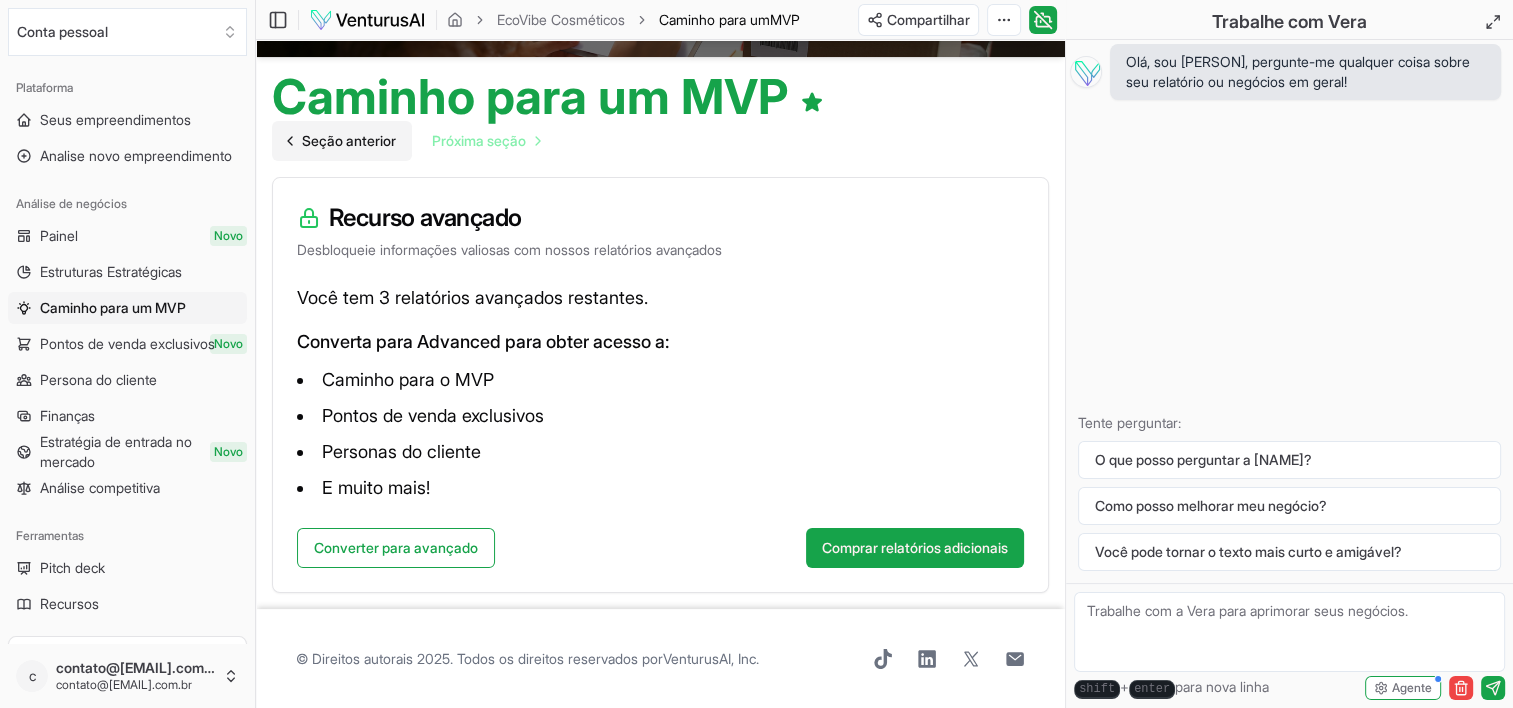 click on "Seção anterior" at bounding box center (349, 141) 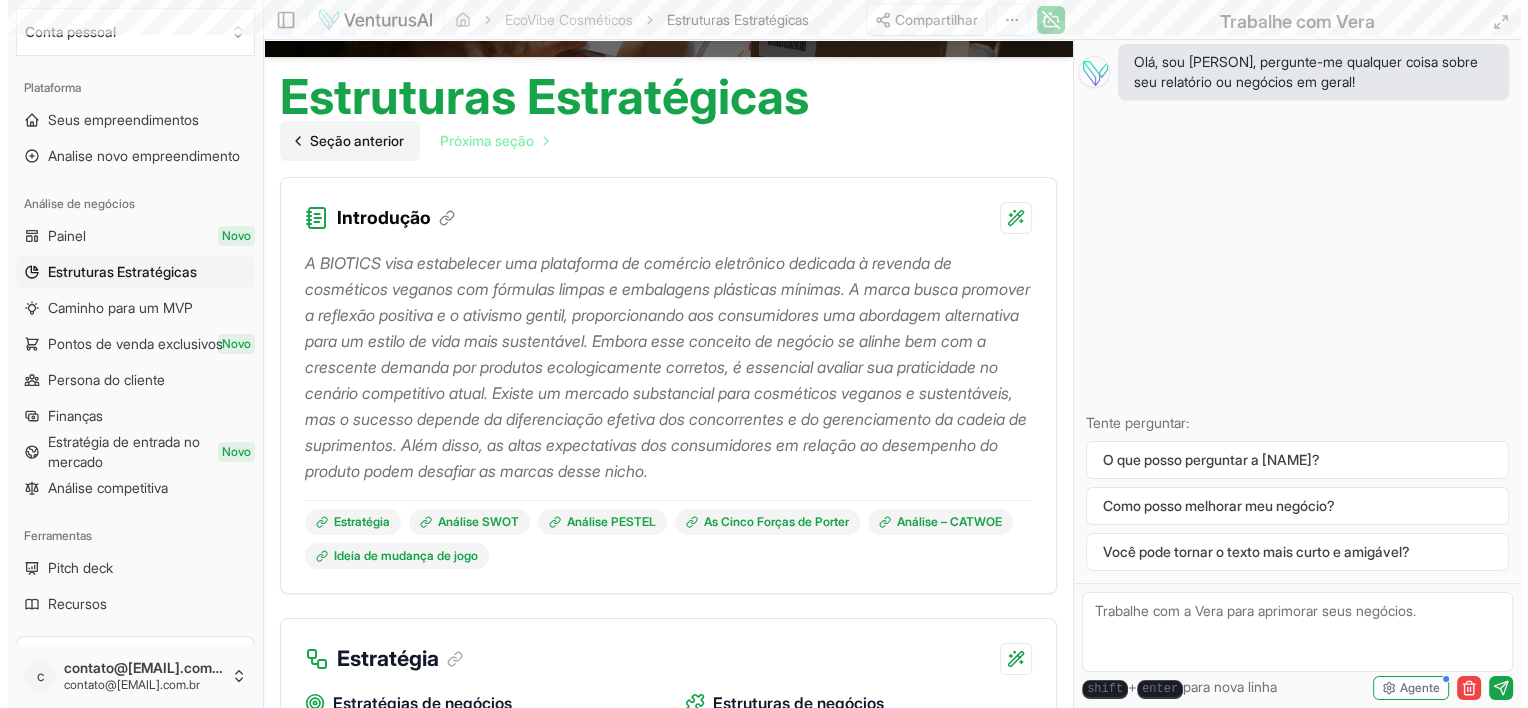 scroll, scrollTop: 0, scrollLeft: 0, axis: both 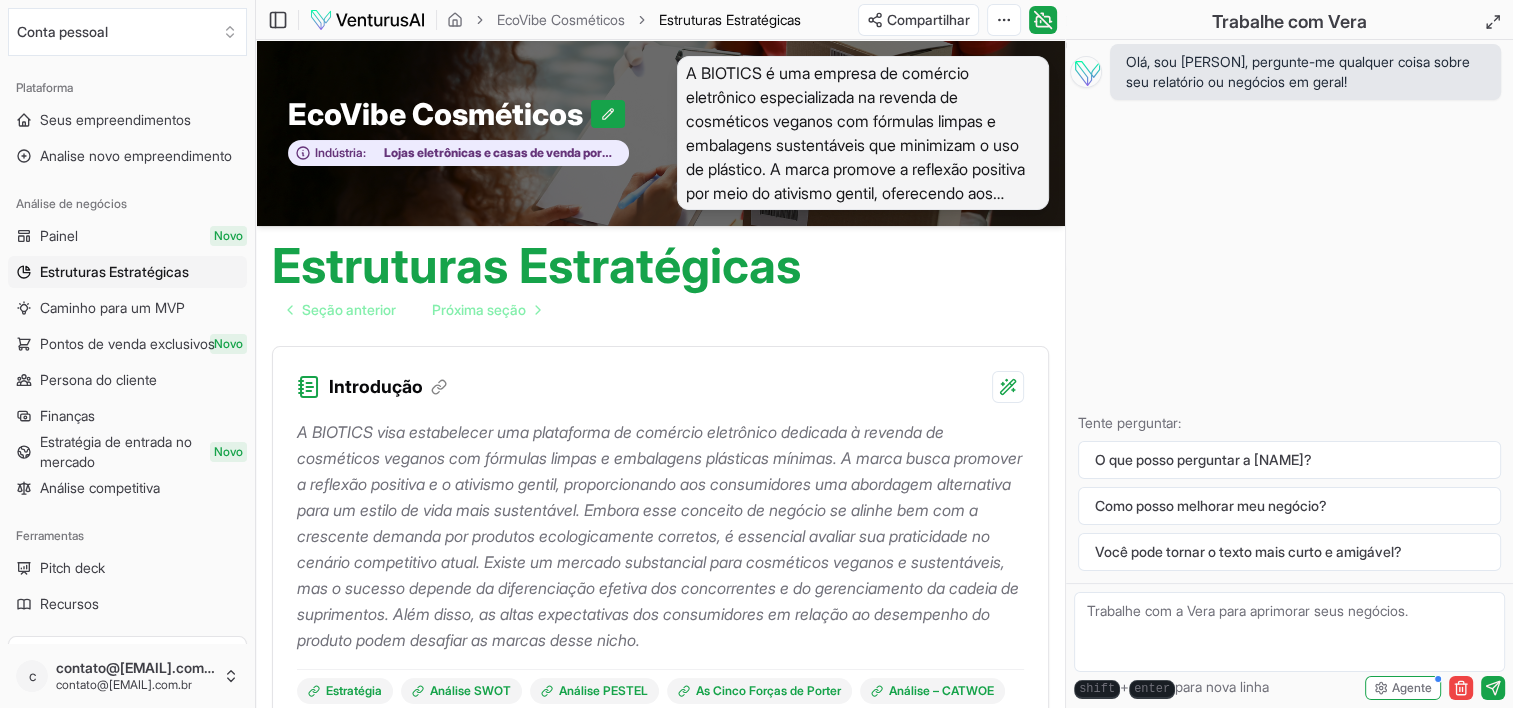 click on "Estruturas Estratégicas   Seção anterior Próxima seção" at bounding box center [660, 278] 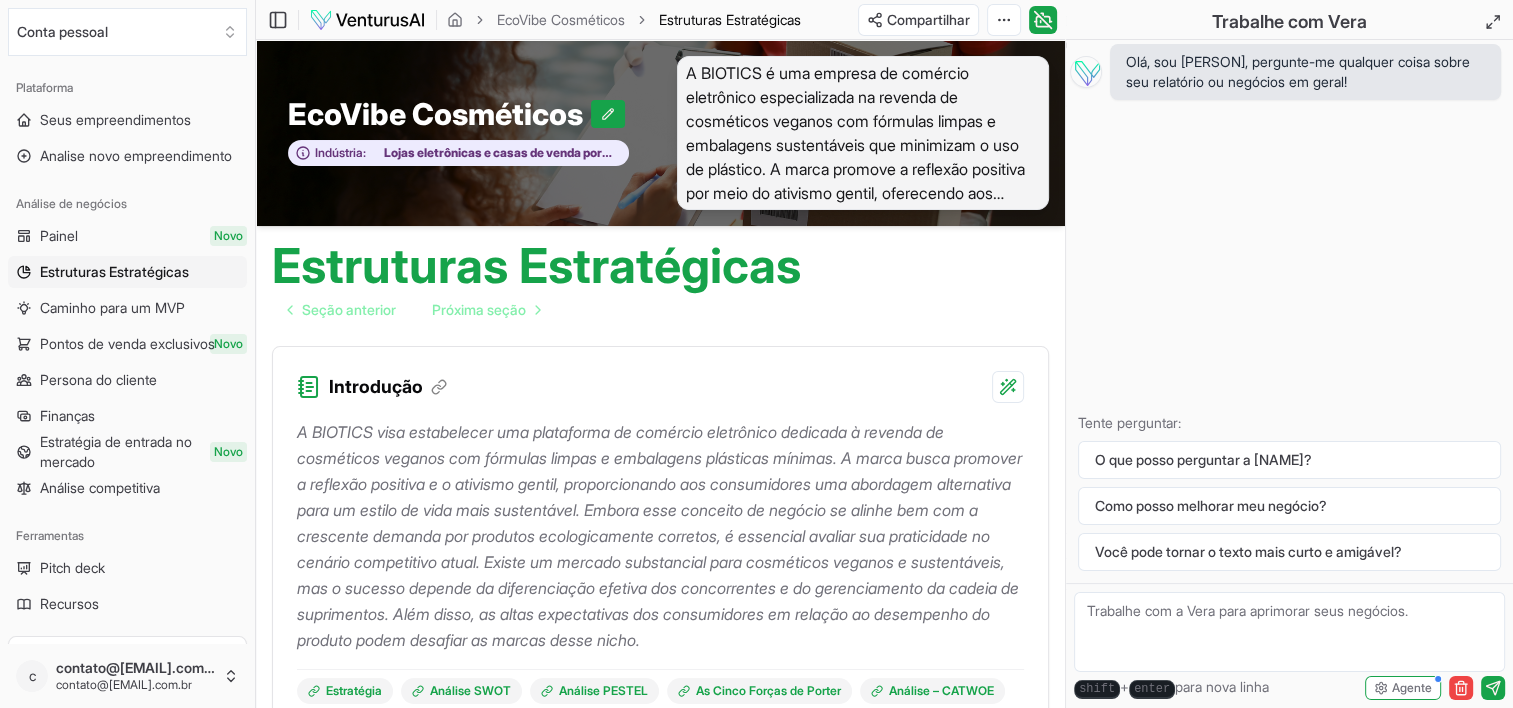 click on "Estruturas Estratégicas" at bounding box center (114, 272) 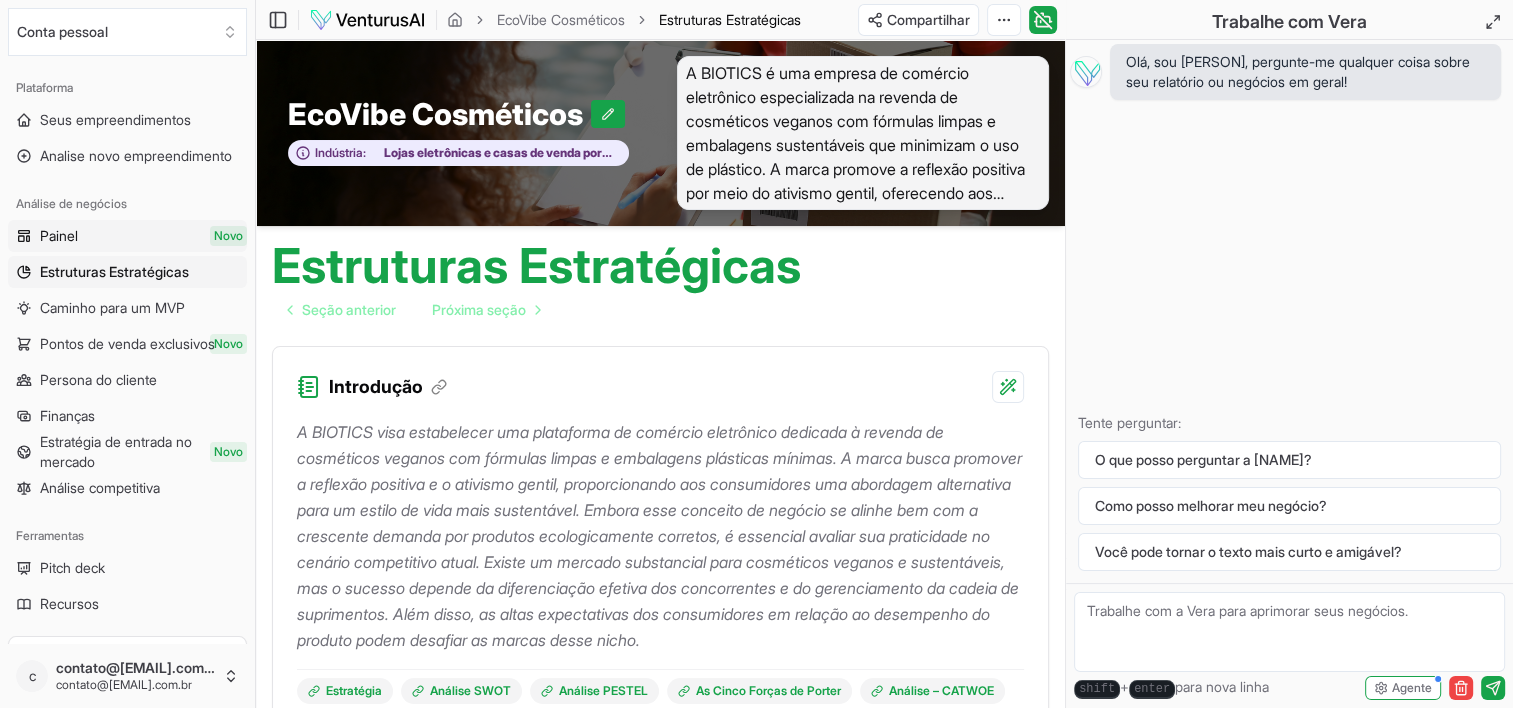 click on "Painel" at bounding box center [59, 236] 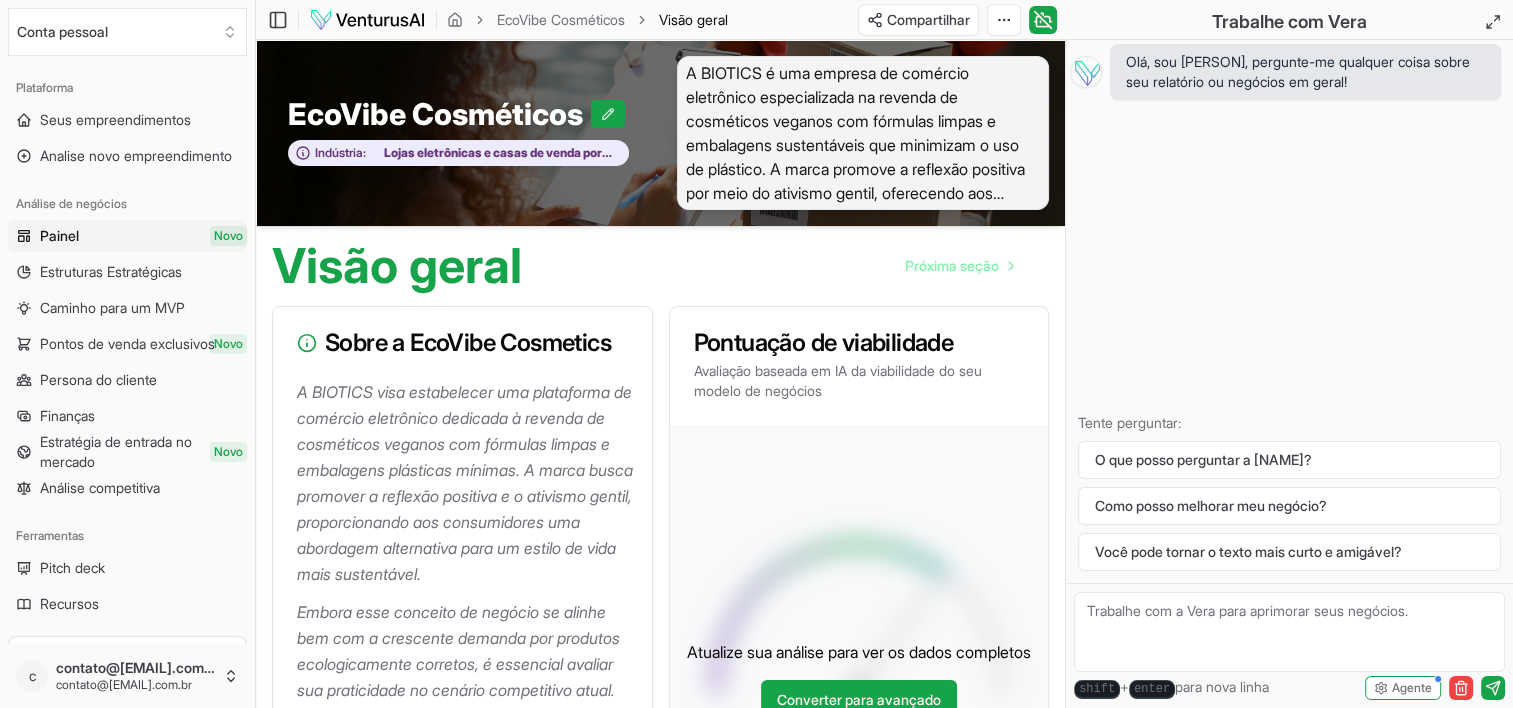 click on "Painel" at bounding box center (59, 236) 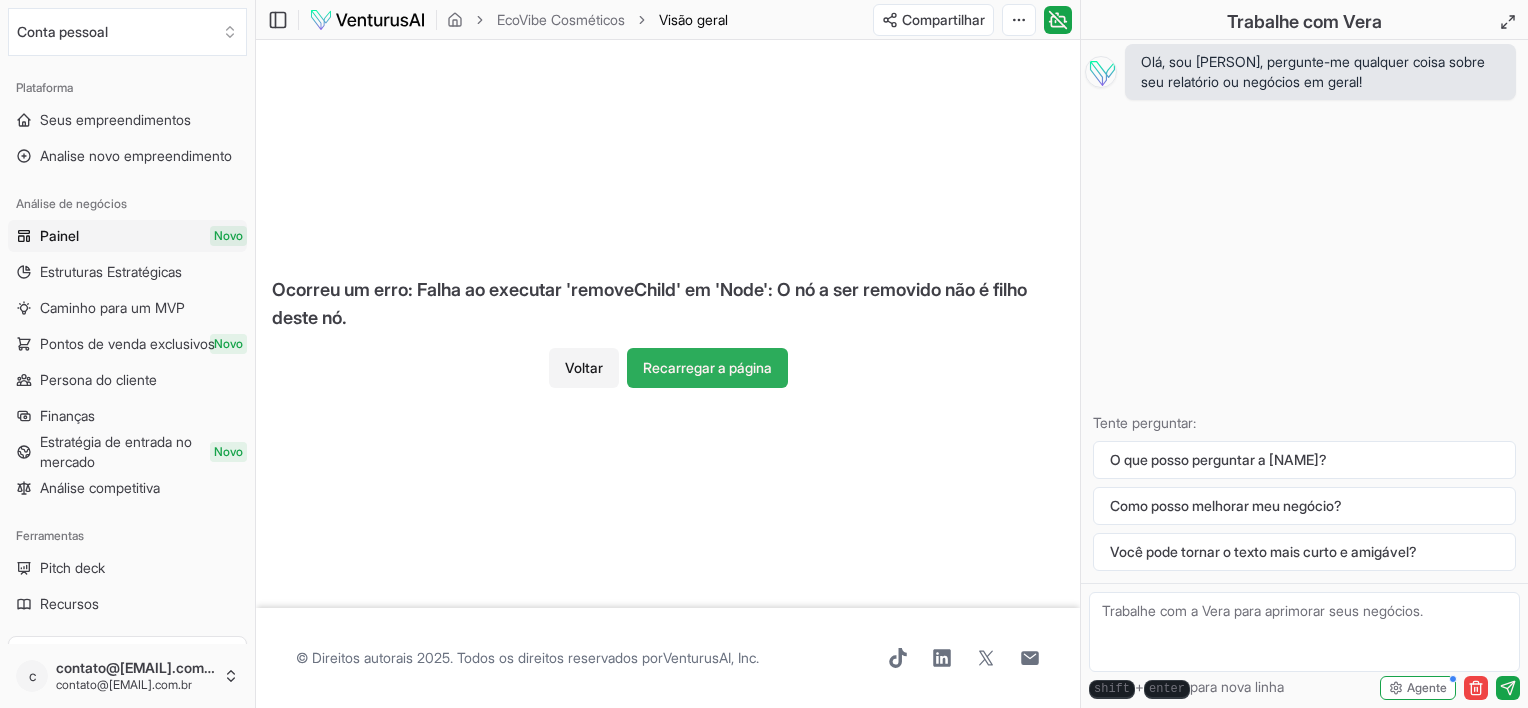 click on "Recarregar a página" at bounding box center [707, 368] 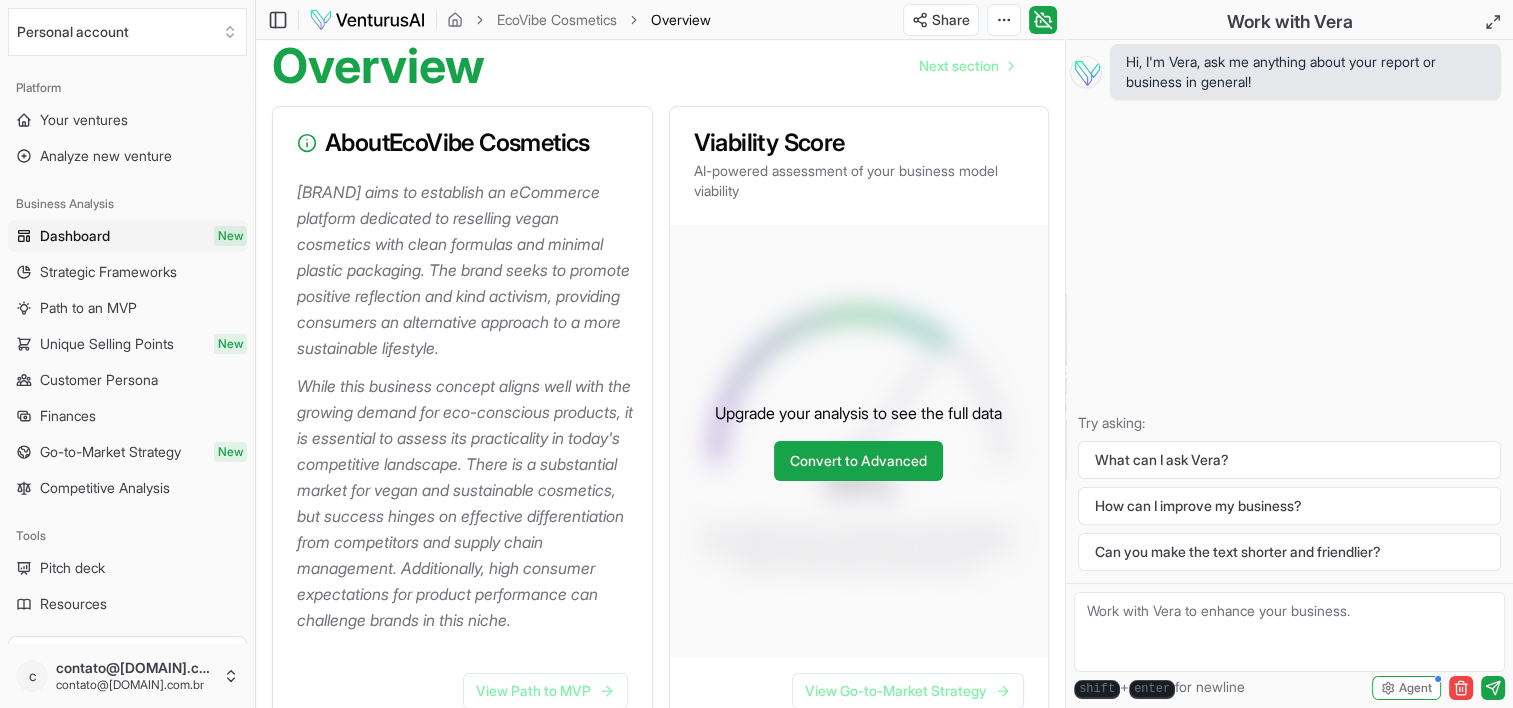 scroll, scrollTop: 300, scrollLeft: 0, axis: vertical 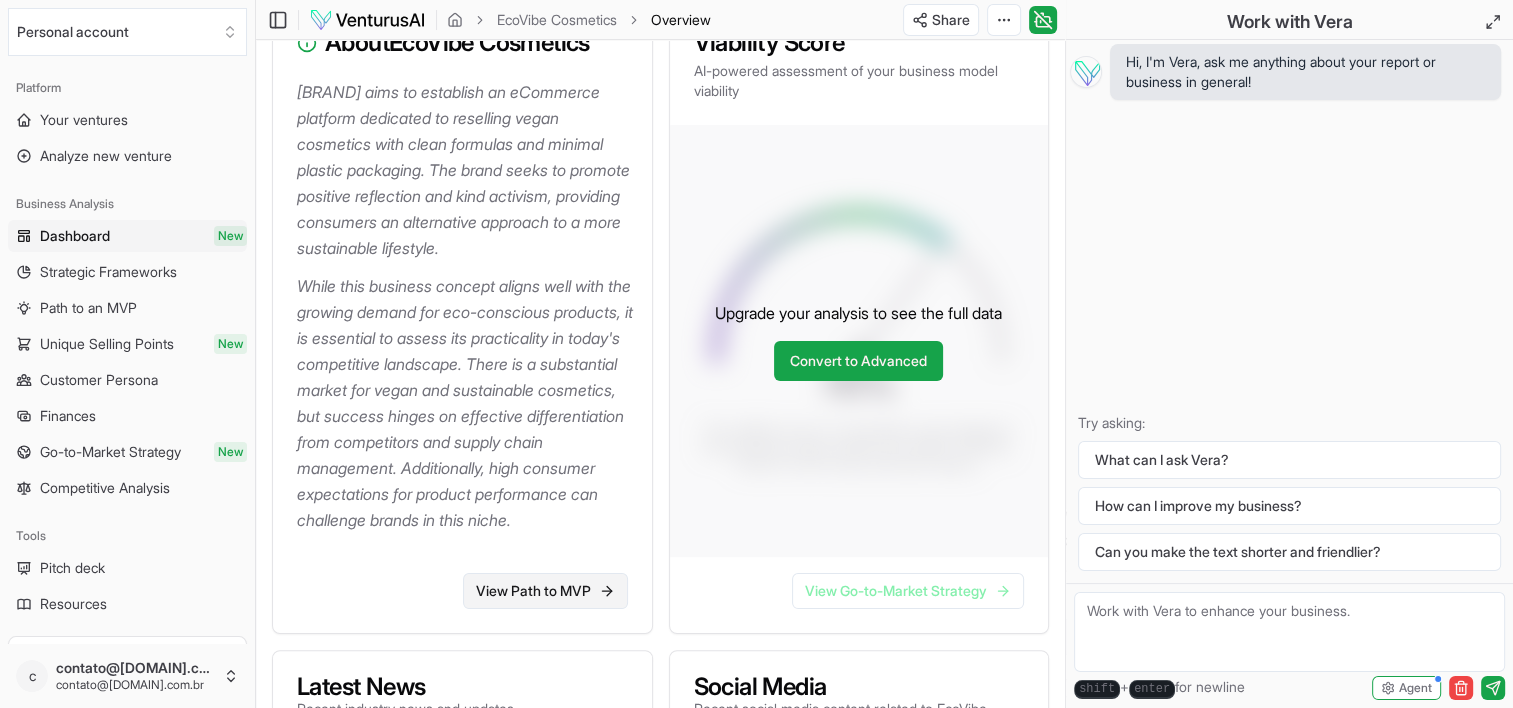 click on "View Path to MVP" at bounding box center [545, 591] 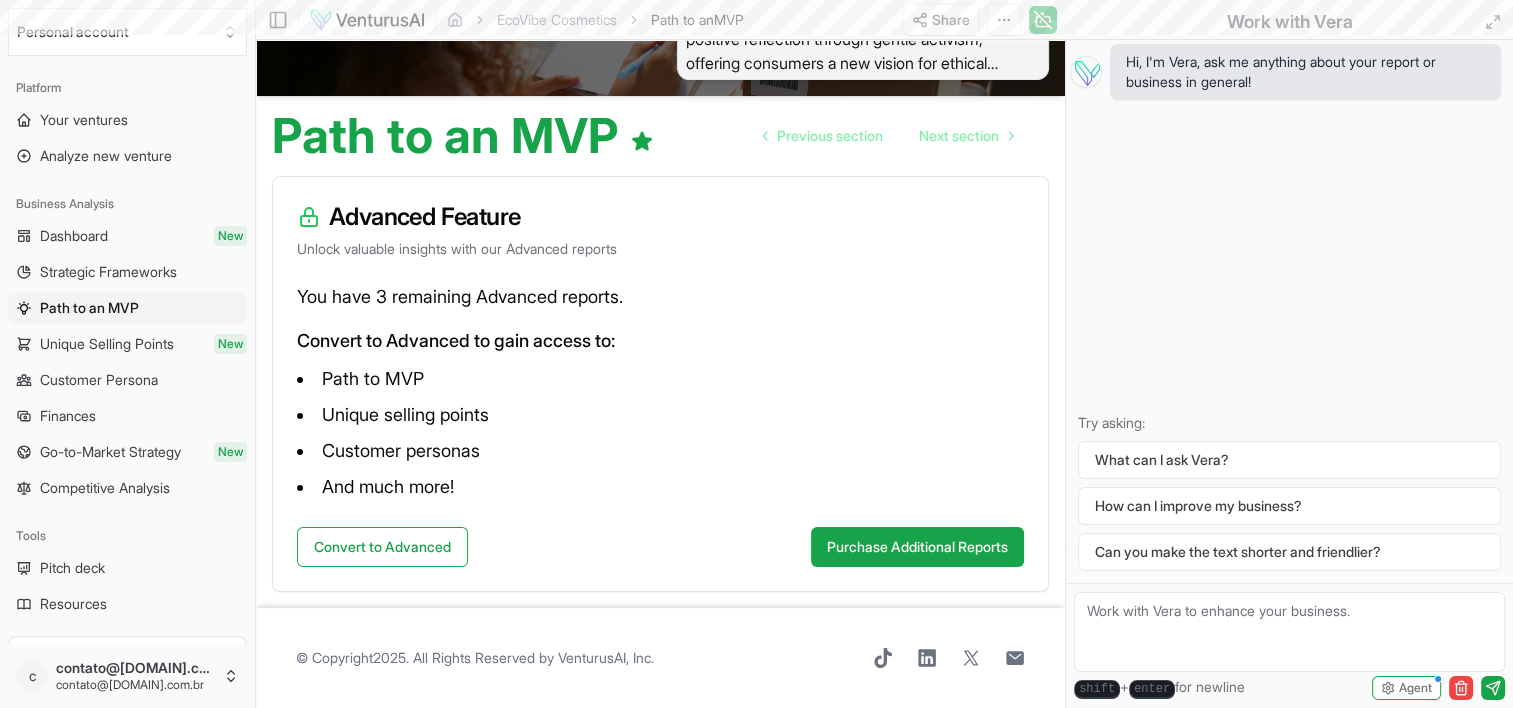 scroll, scrollTop: 0, scrollLeft: 0, axis: both 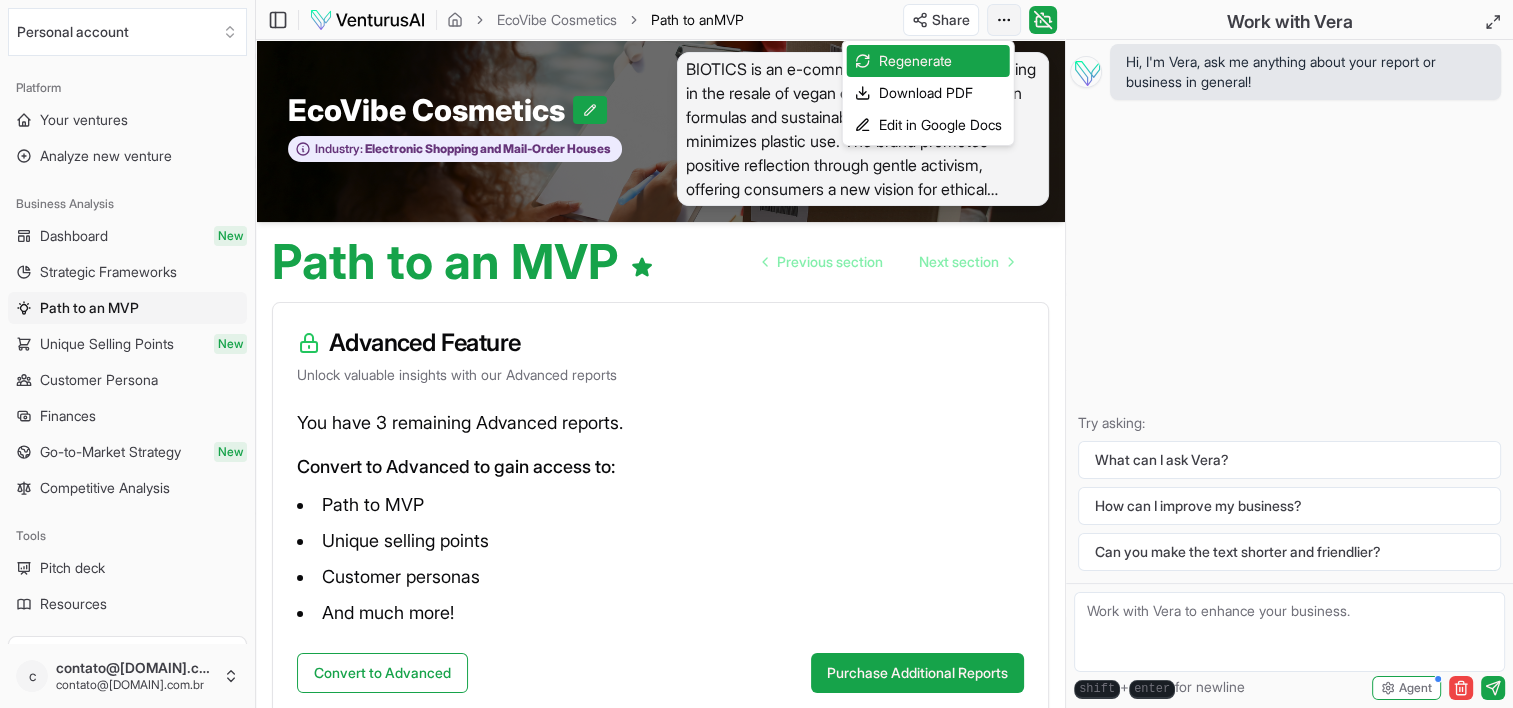 click on "We value your privacy We use cookies to enhance your browsing experience, serve personalized ads or content, and analyze our traffic. By clicking "Accept All", you consent to our use of cookies. Customize    Accept All Customize Consent Preferences   We use cookies to help you navigate efficiently and perform certain functions. You will find detailed information about all cookies under each consent category below. The cookies that are categorized as "Necessary" are stored on your browser as they are essential for enabling the basic functionalities of the site. ...  Show more Necessary Always Active Necessary cookies are required to enable the basic features of this site, such as providing secure log-in or adjusting your consent preferences. These cookies do not store any personally identifiable data. Cookie cookieyes-consent Duration 1 year Description Cookie __cf_bm Duration 1 hour Description This cookie, set by Cloudflare, is used to support Cloudflare Bot Management.  Cookie _cfuvid Duration session lidc" at bounding box center [756, 350] 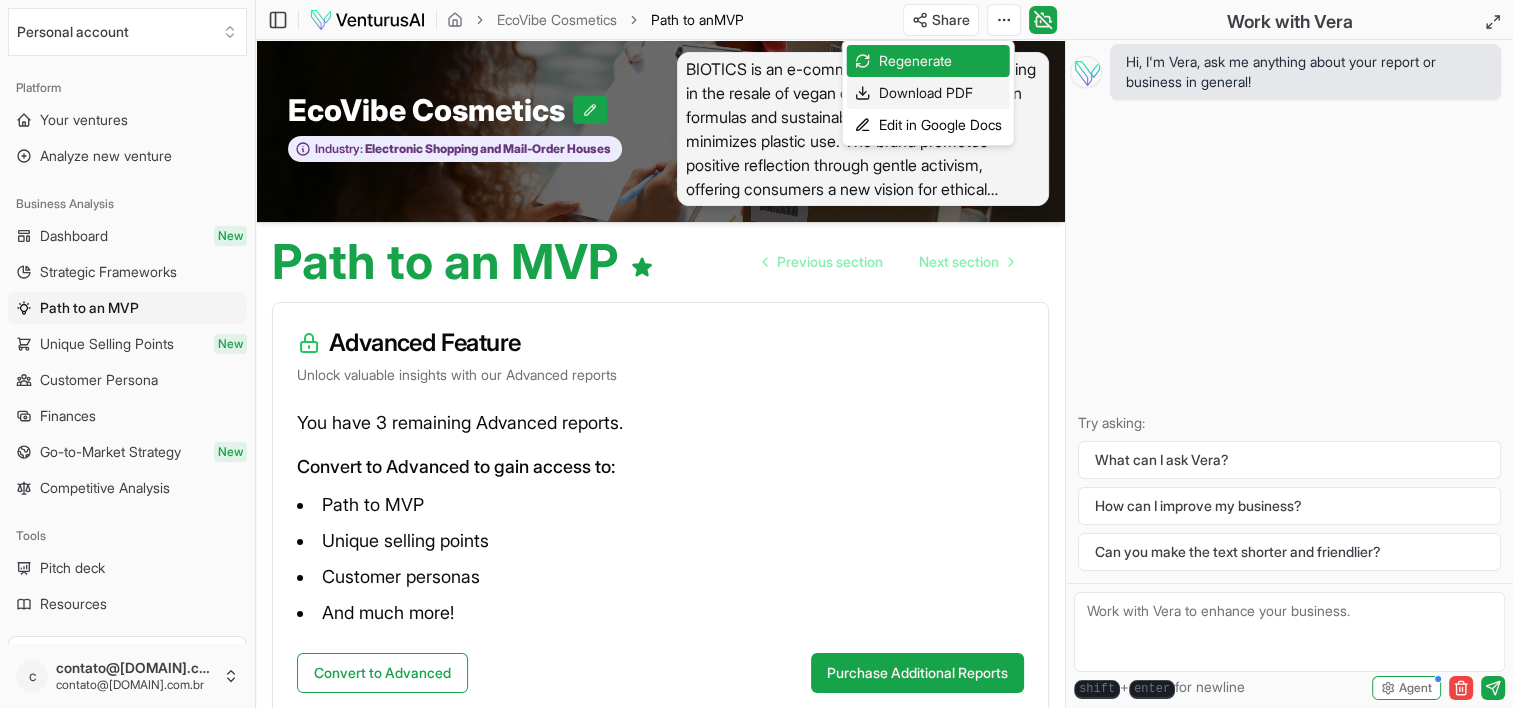 click on "Download PDF" at bounding box center (928, 93) 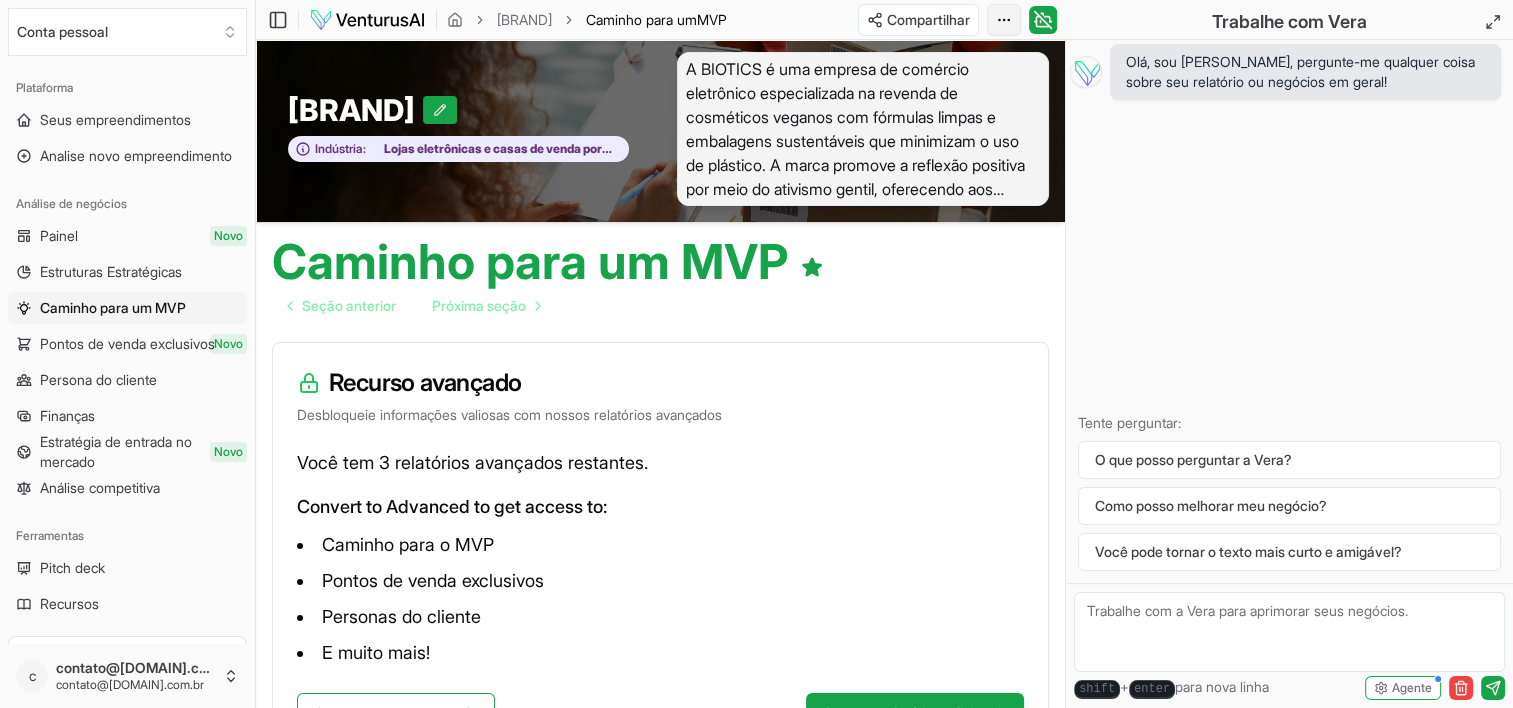 click on "We value your privacy We use cookies to enhance your browsing experience, serve personalized ads or content, and analyze our traffic. By clicking "Accept All", you consent to our use of cookies. Customize    Accept All Customize Consent Preferences   We use cookies to help you navigate efficiently and perform certain functions. You will find detailed information about all cookies under each consent category below. The cookies that are categorized as "Necessary" are stored on your browser as they are essential for enabling the basic functionalities of the site. ...  Show more Necessary Always Active Necessary cookies are required to enable the basic features of this site, such as providing secure log-in or adjusting your consent preferences. These cookies do not store any personally identifiable data. Cookie cookieyes-consent Duration 1 year Description Cookie __cf_bm Duration 1 hour Description This cookie, set by Cloudflare, is used to support Cloudflare Bot Management.  Cookie _cfuvid Duration session lidc" at bounding box center [756, 350] 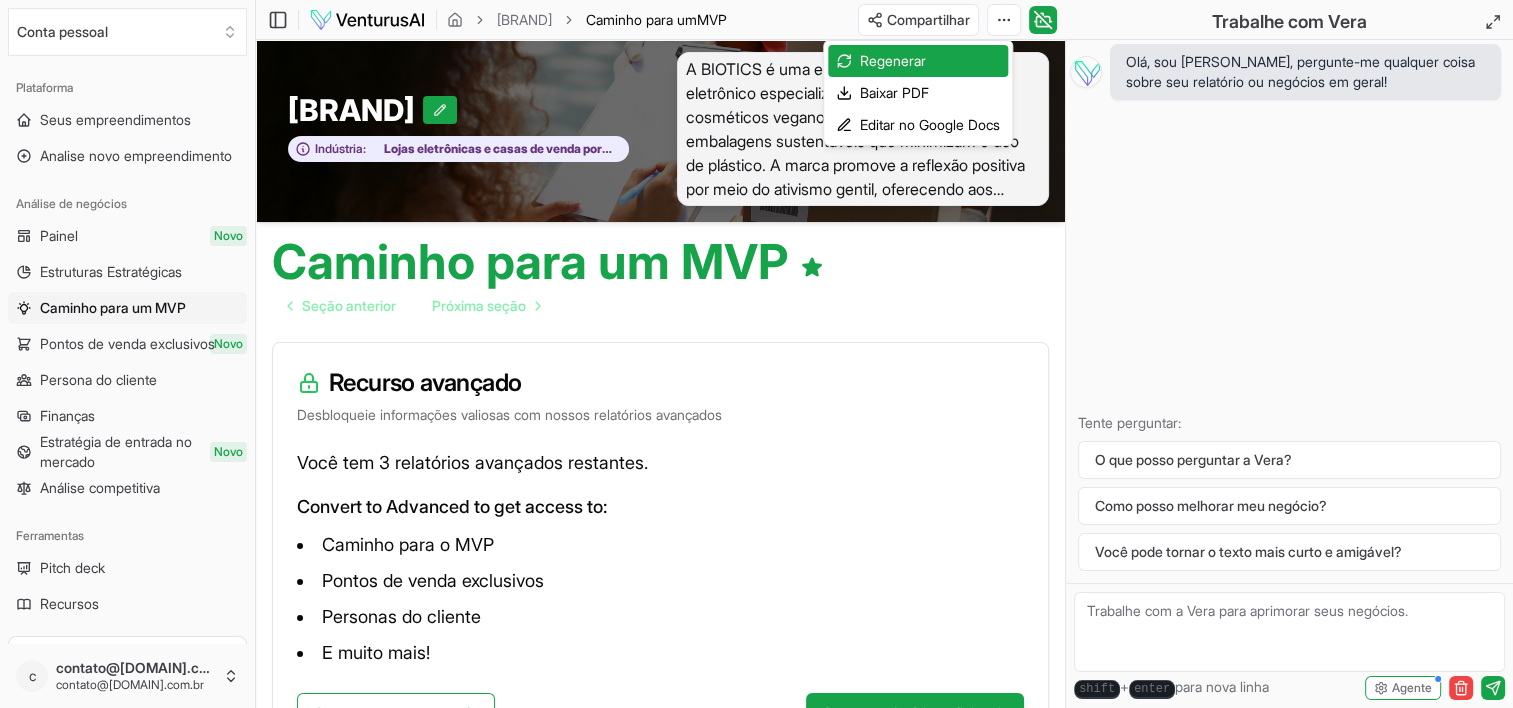 click on "Baixar PDF" at bounding box center (894, 93) 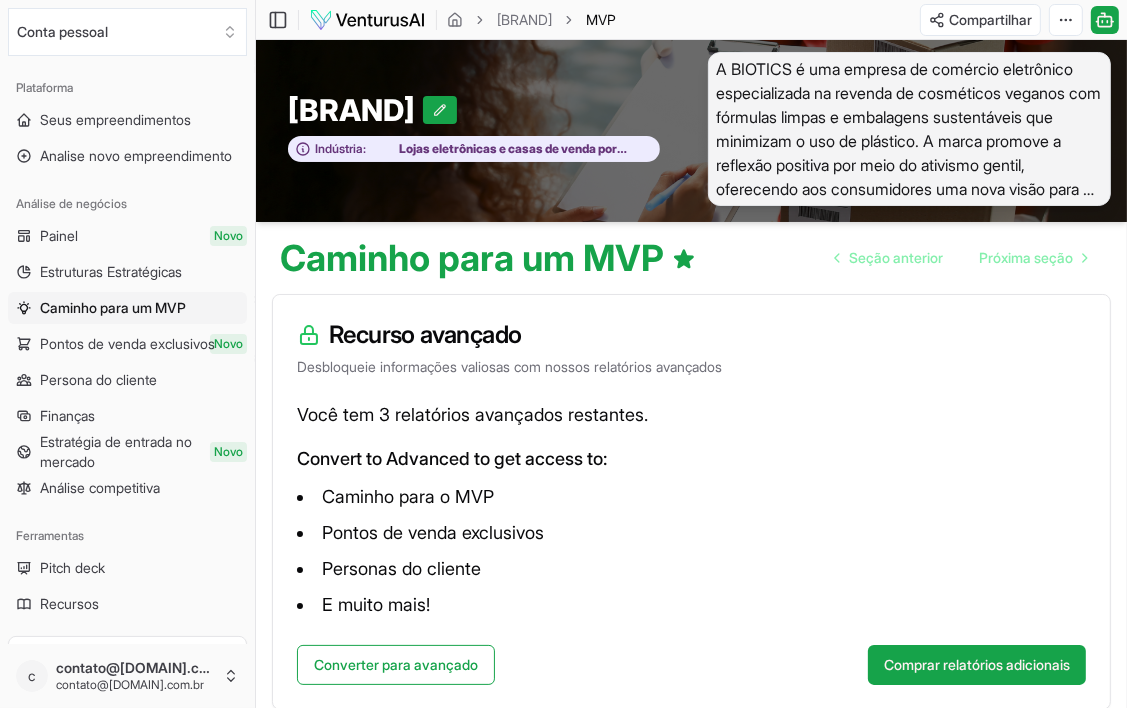 click on "Desbloqueie informações valiosas com nossos relatórios avançados" at bounding box center (691, 367) 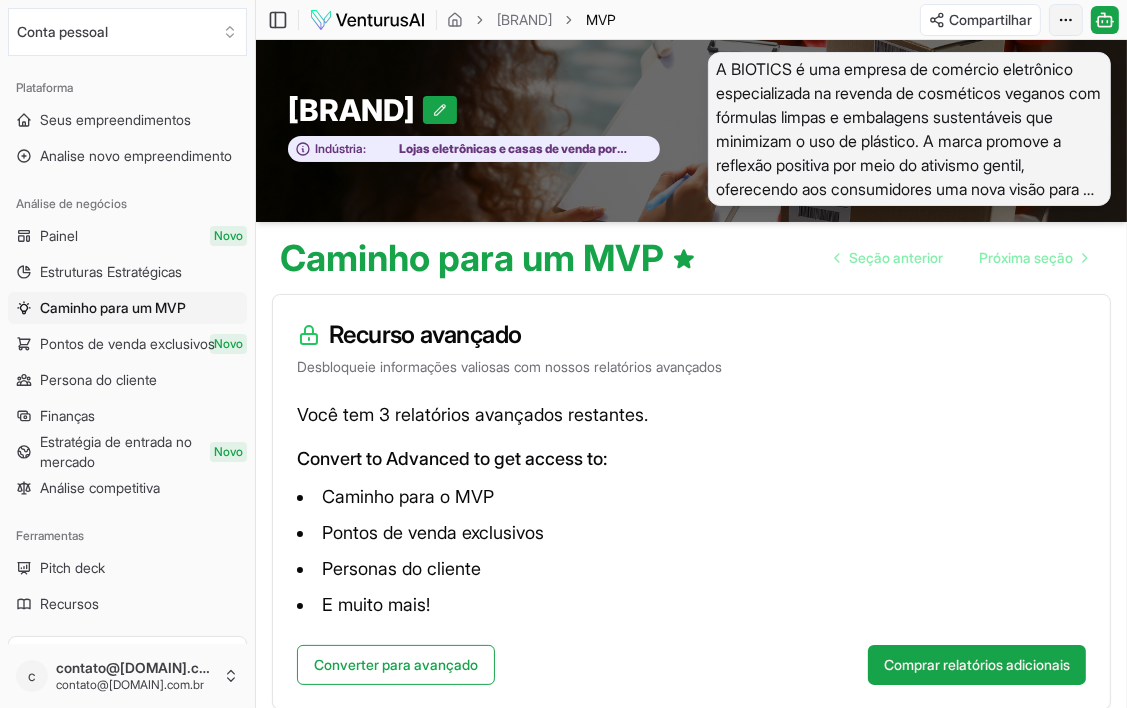 click on "We value your privacy We use cookies to enhance your browsing experience, serve personalized ads or content, and analyze our traffic. By clicking "Accept All", you consent to our use of cookies. Customize    Accept All Customize Consent Preferences   We use cookies to help you navigate efficiently and perform certain functions. You will find detailed information about all cookies under each consent category below. The cookies that are categorized as "Necessary" are stored on your browser as they are essential for enabling the basic functionalities of the site. ...  Show more Necessary Always Active Necessary cookies are required to enable the basic features of this site, such as providing secure log-in or adjusting your consent preferences. These cookies do not store any personally identifiable data. Cookie cookieyes-consent Duration 1 year Description Cookie __cf_bm Duration 1 hour Description This cookie, set by Cloudflare, is used to support Cloudflare Bot Management.  Cookie _cfuvid Duration session lidc" at bounding box center (563, 350) 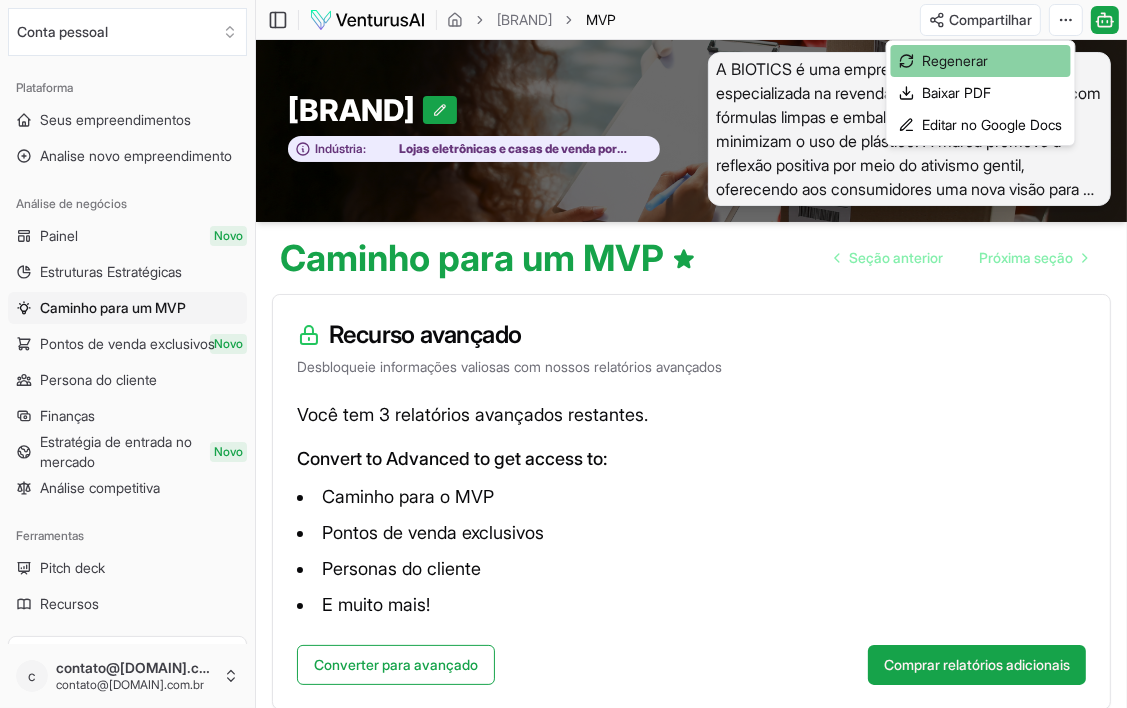 click on "Regenerar" at bounding box center [956, 61] 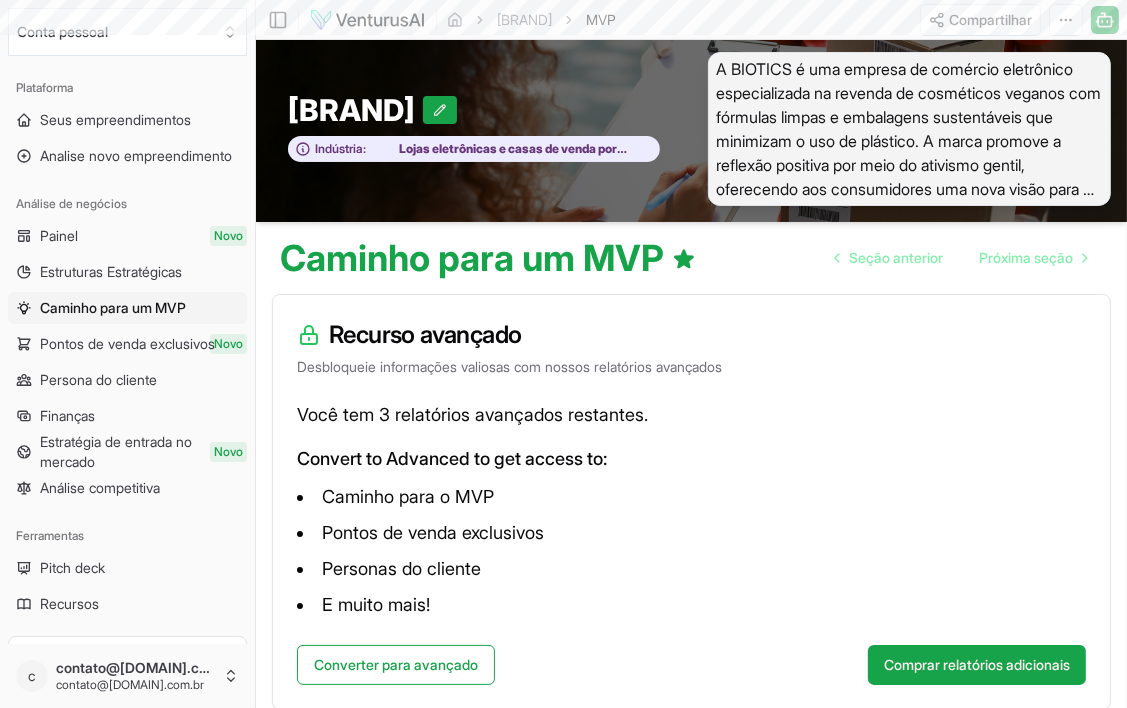 scroll, scrollTop: 0, scrollLeft: 0, axis: both 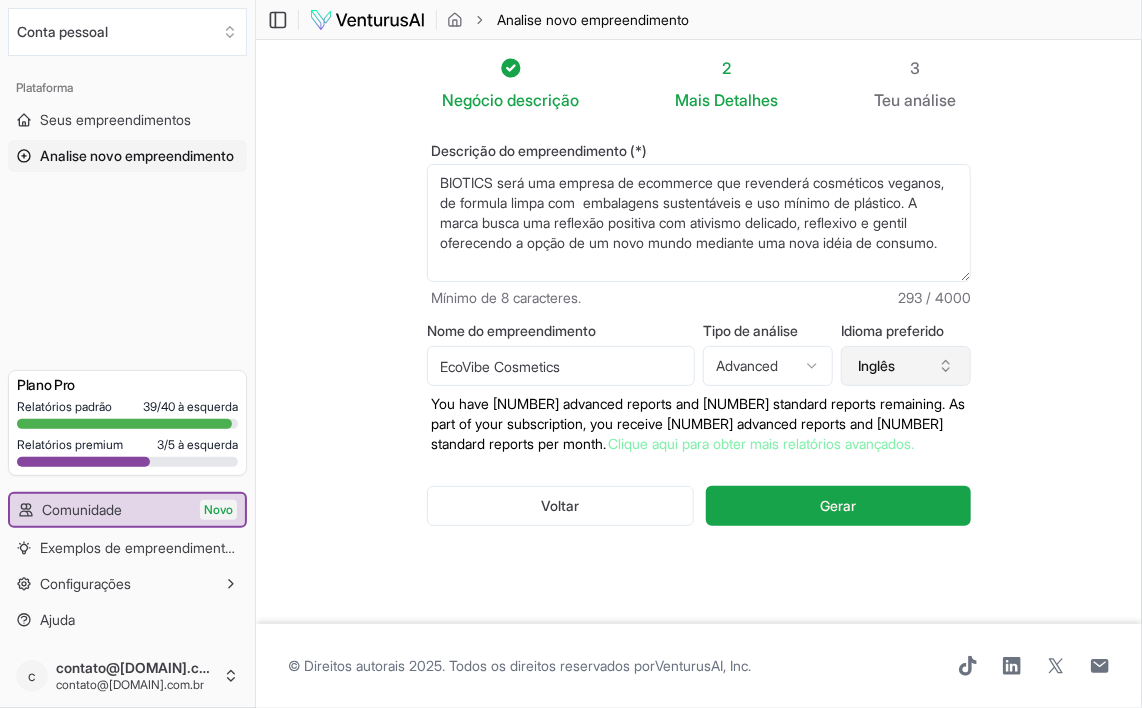 click 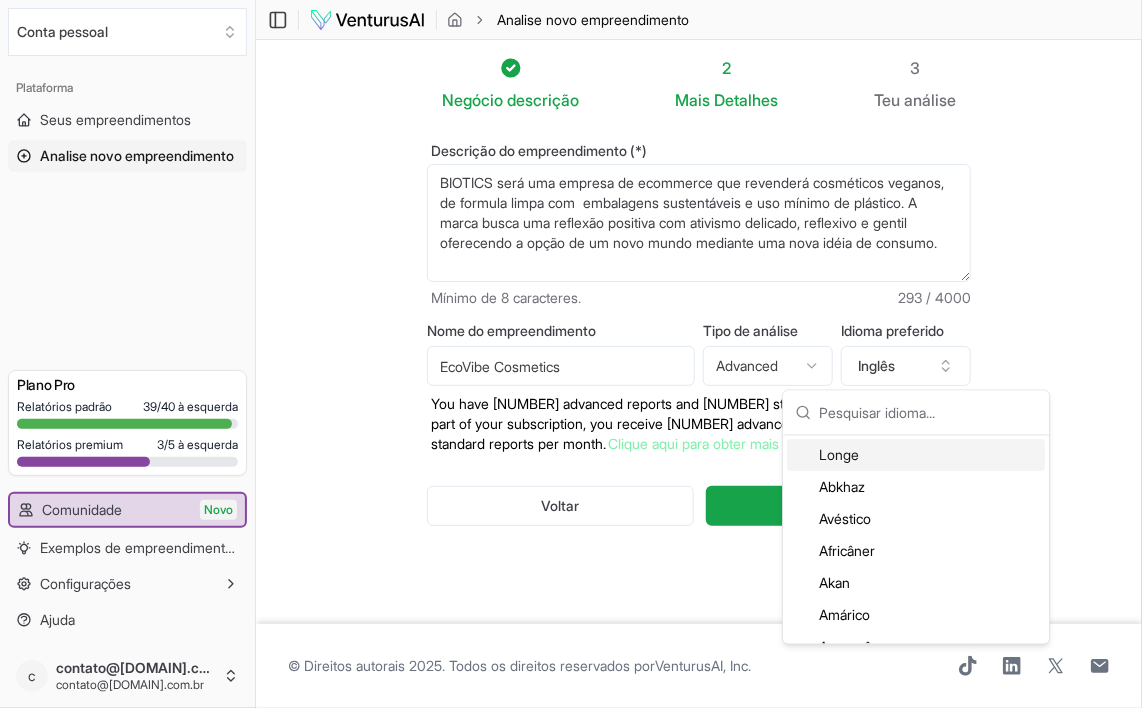 click at bounding box center (928, 413) 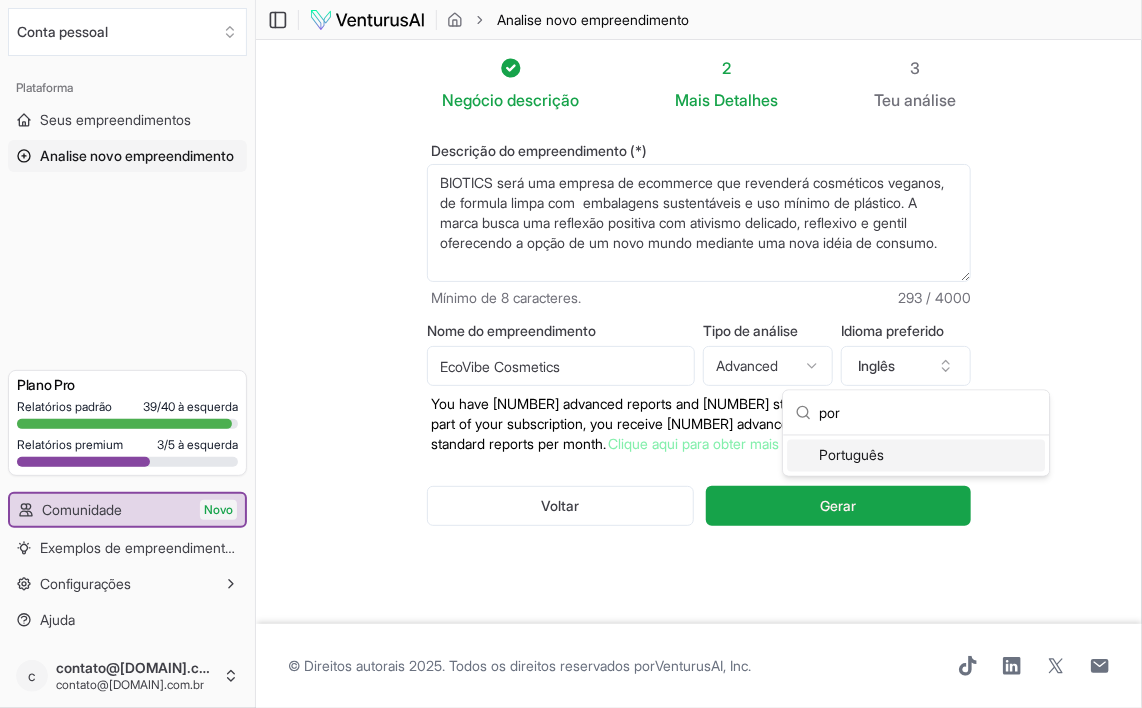 type on "por" 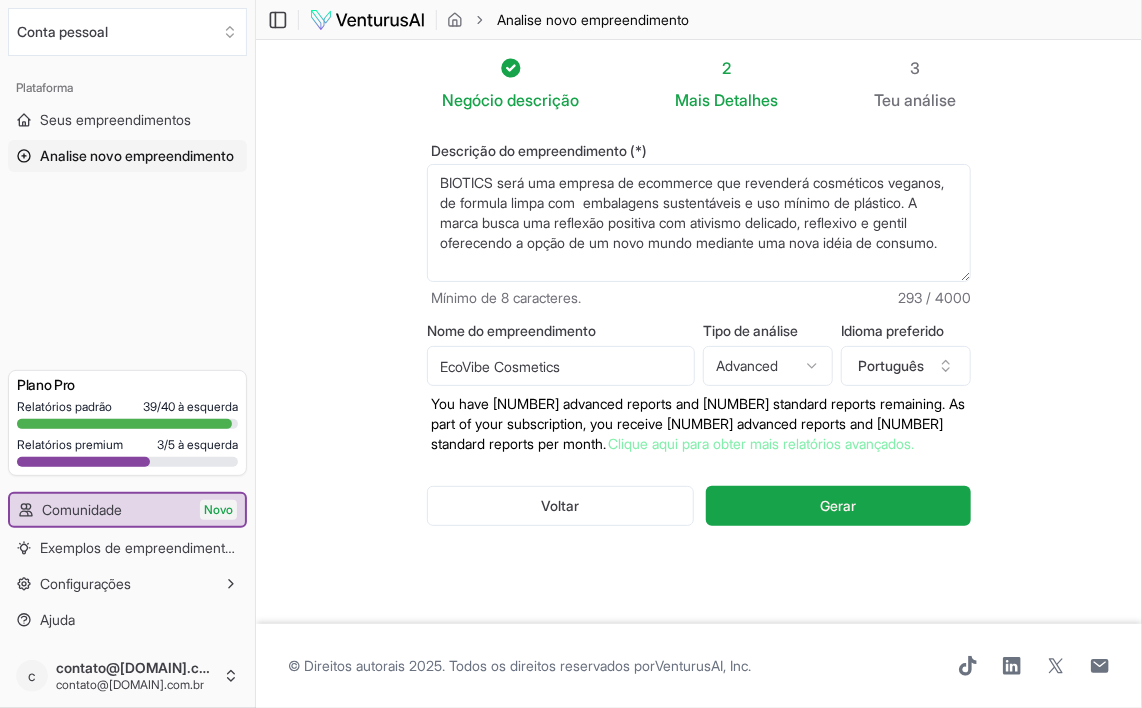 click on "BIOTICS será uma empresa de ecommerce que revenderá cosméticos veganos, de formula limpa com  embalagens sustentáveis e uso mínimo de plástico. A marca busca uma reflexão positiva com ativismo delicado, reflexivo e gentil oferecendo a opção de um novo mundo mediante uma nova idéia de consumo." at bounding box center (699, 223) 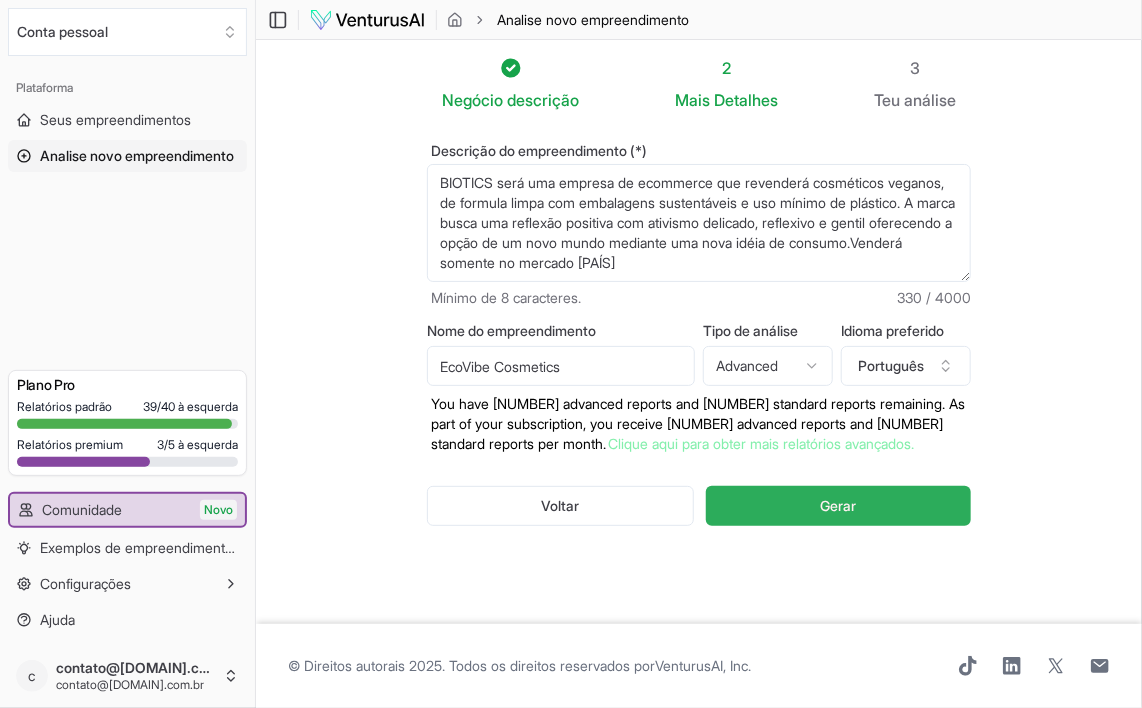 type on "BIOTICS será uma empresa de ecommerce que revenderá cosméticos veganos, de formula limpa com  embalagens sustentáveis e uso mínimo de plástico. A marca busca uma reflexão positiva com ativismo delicado, reflexivo e gentil oferecendo a opção de um novo mundo mediante uma nova idéia de consumo.Venderá somente no mercado brasileiro" 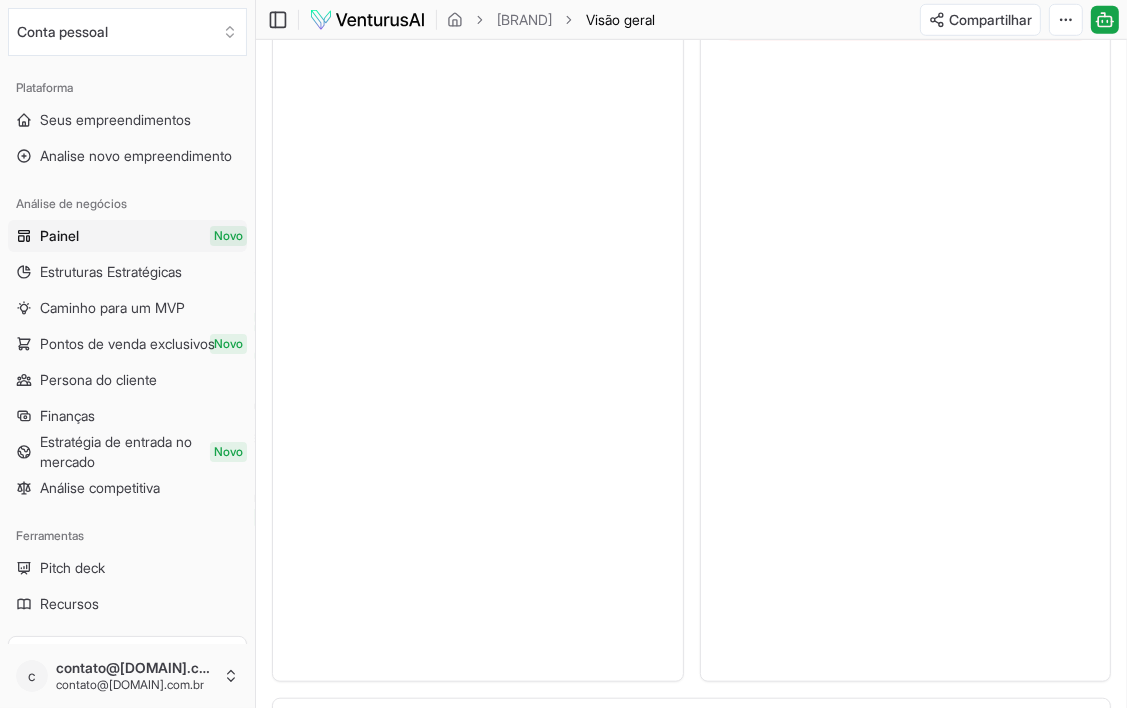 scroll, scrollTop: 1600, scrollLeft: 0, axis: vertical 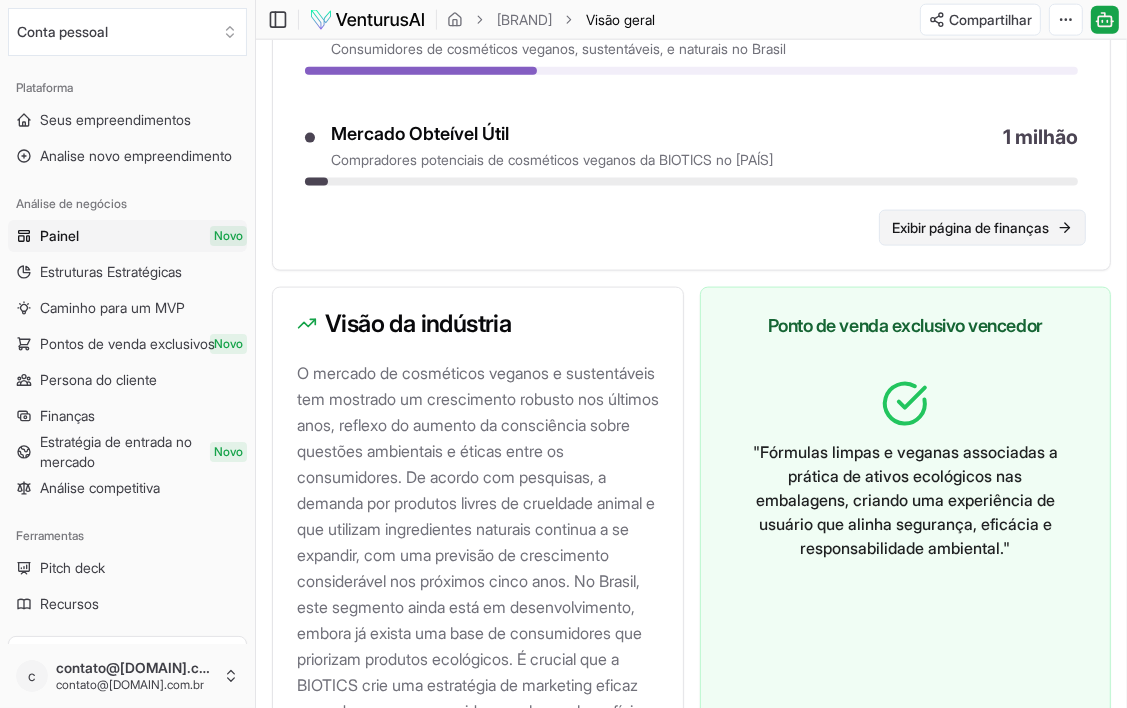 click on "Exibir página de finanças" at bounding box center (970, 228) 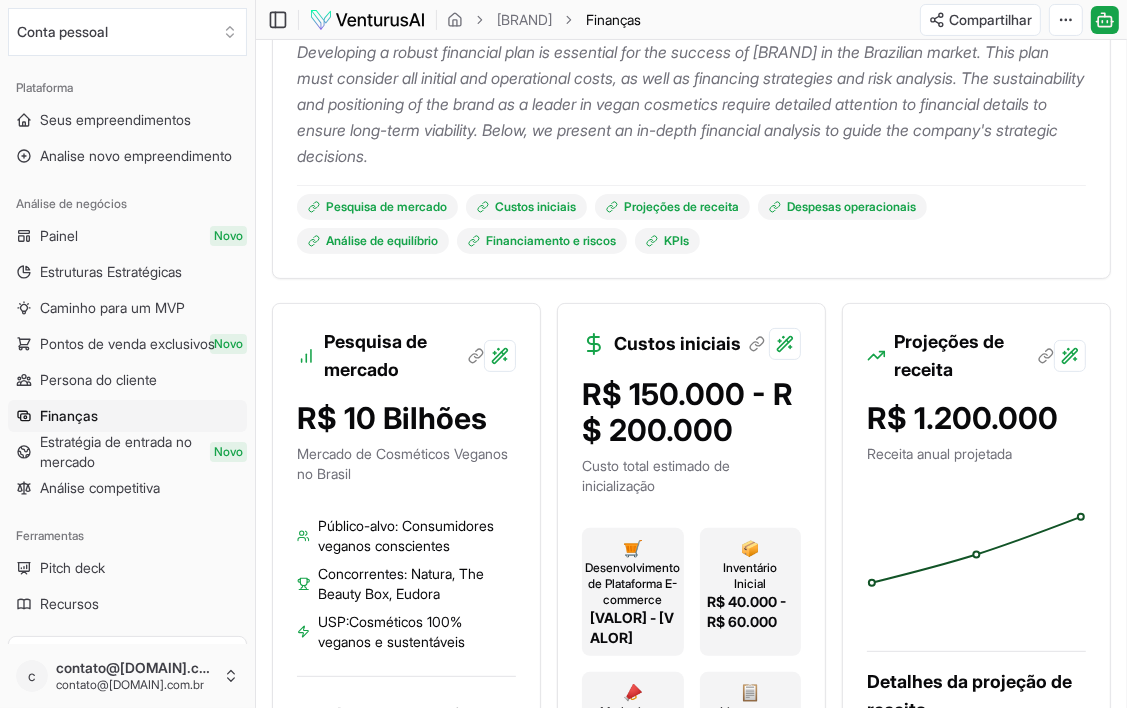 scroll, scrollTop: 400, scrollLeft: 0, axis: vertical 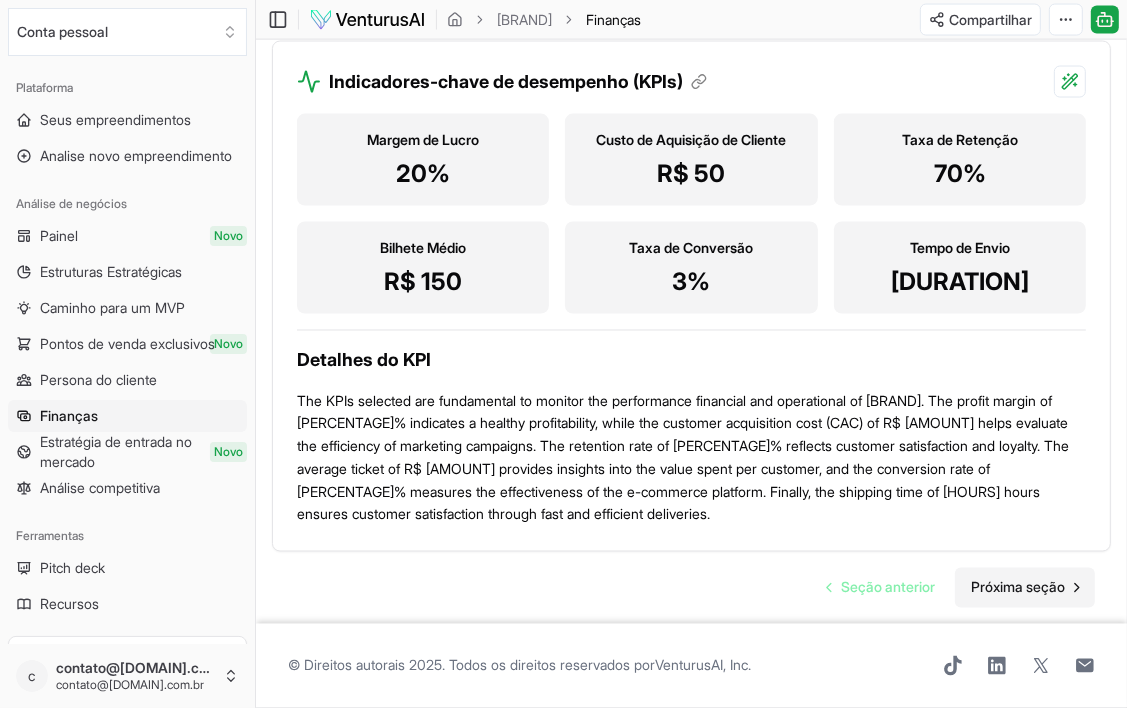 click on "Próxima seção" at bounding box center [1018, 588] 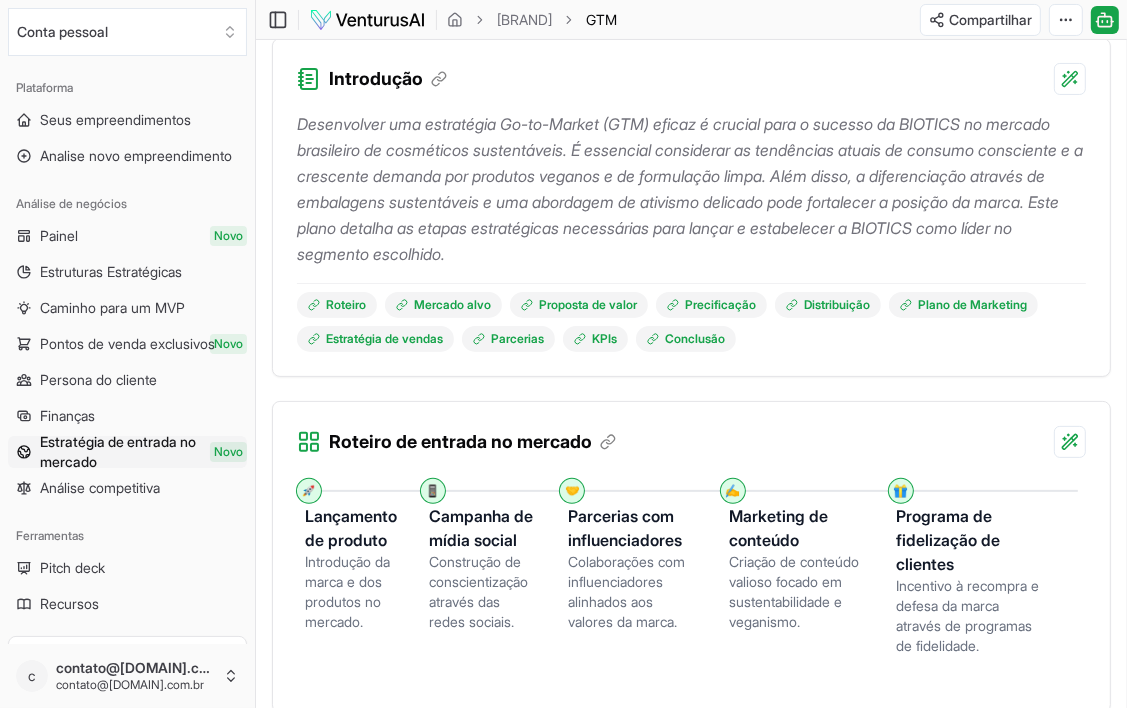 scroll, scrollTop: 200, scrollLeft: 0, axis: vertical 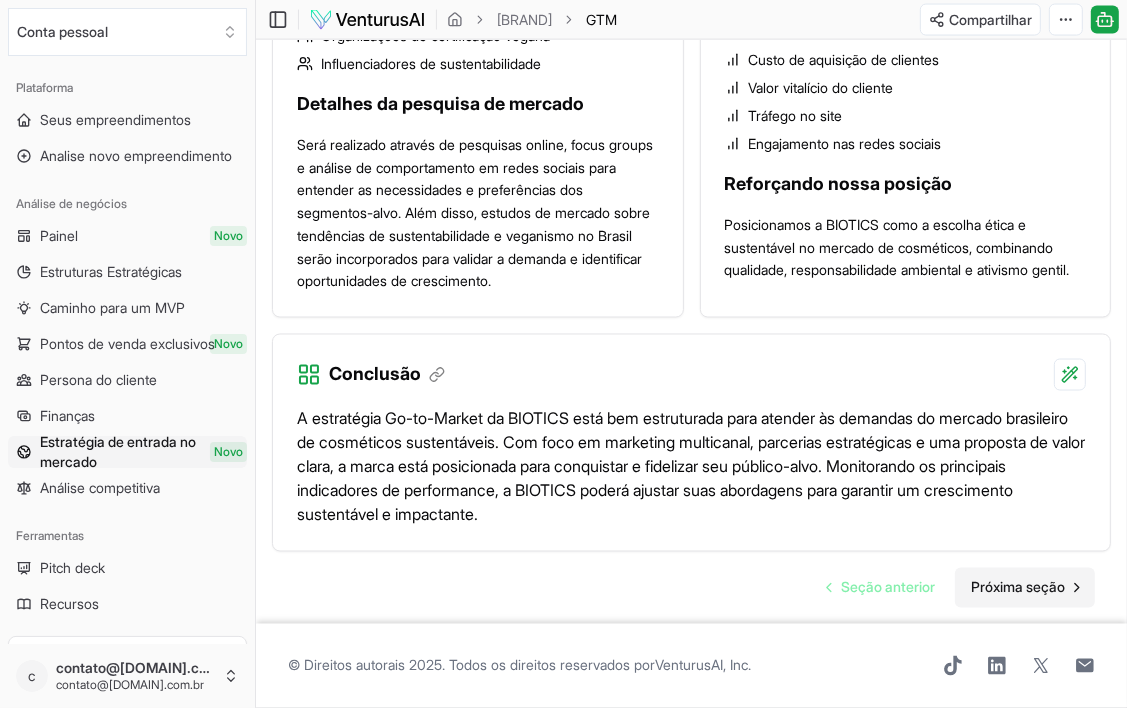 click on "Próxima seção" at bounding box center (1018, 588) 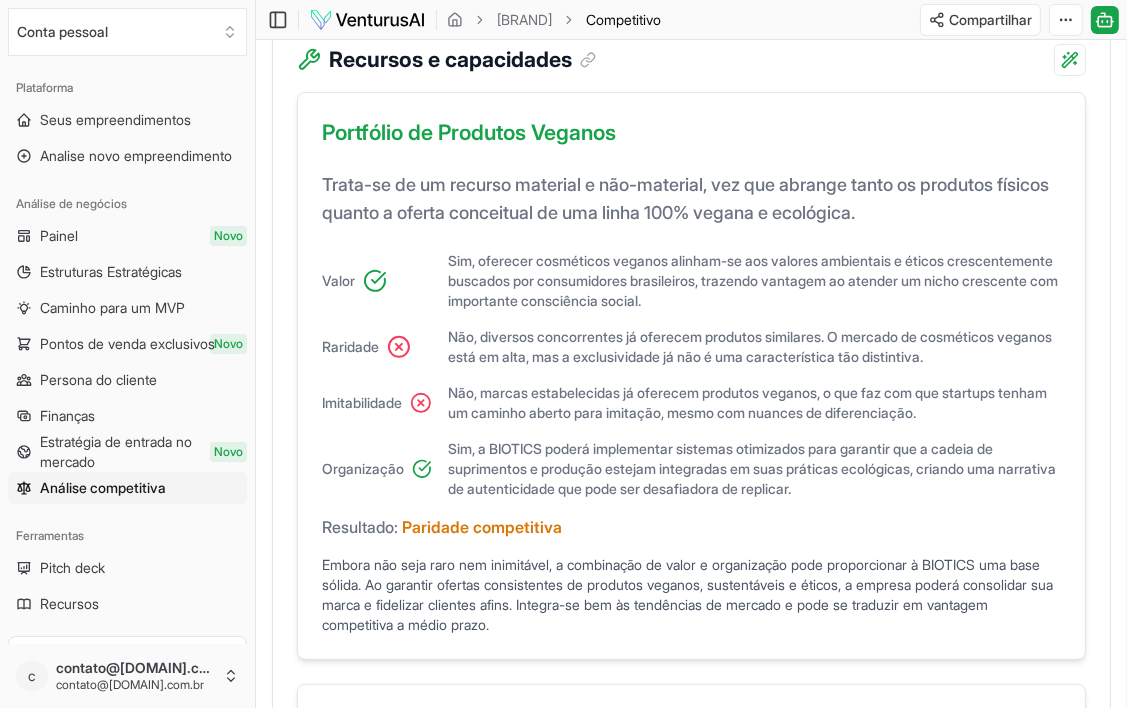 scroll, scrollTop: 700, scrollLeft: 0, axis: vertical 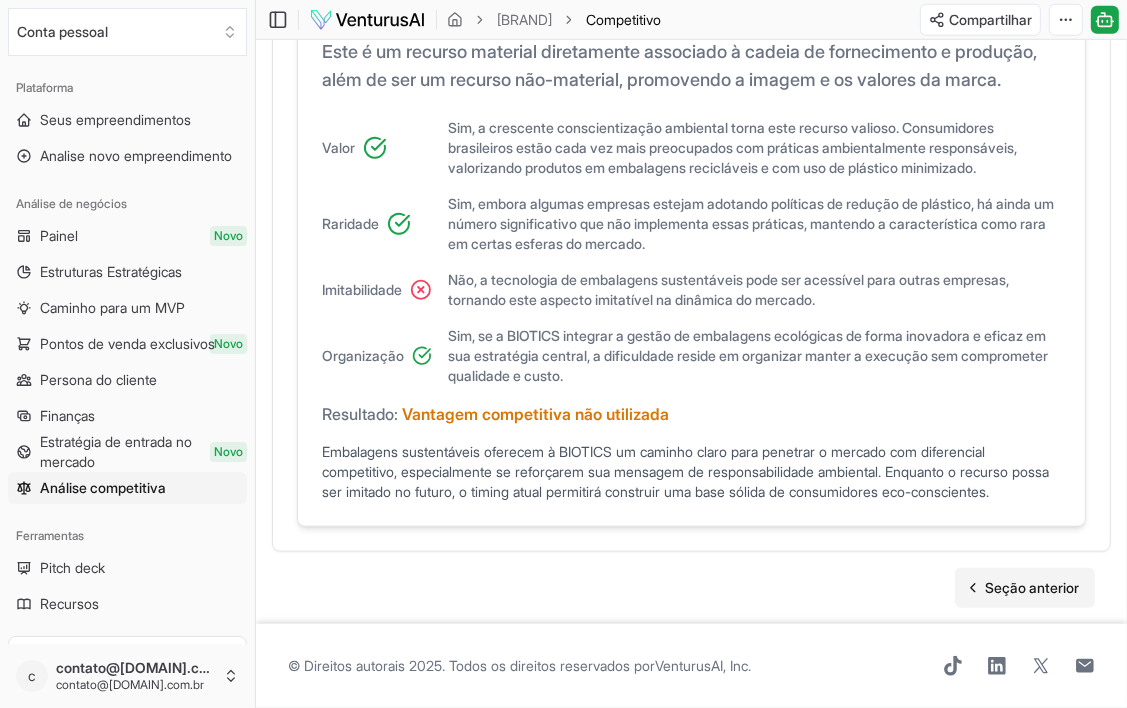 click on "Seção anterior" at bounding box center (1032, 588) 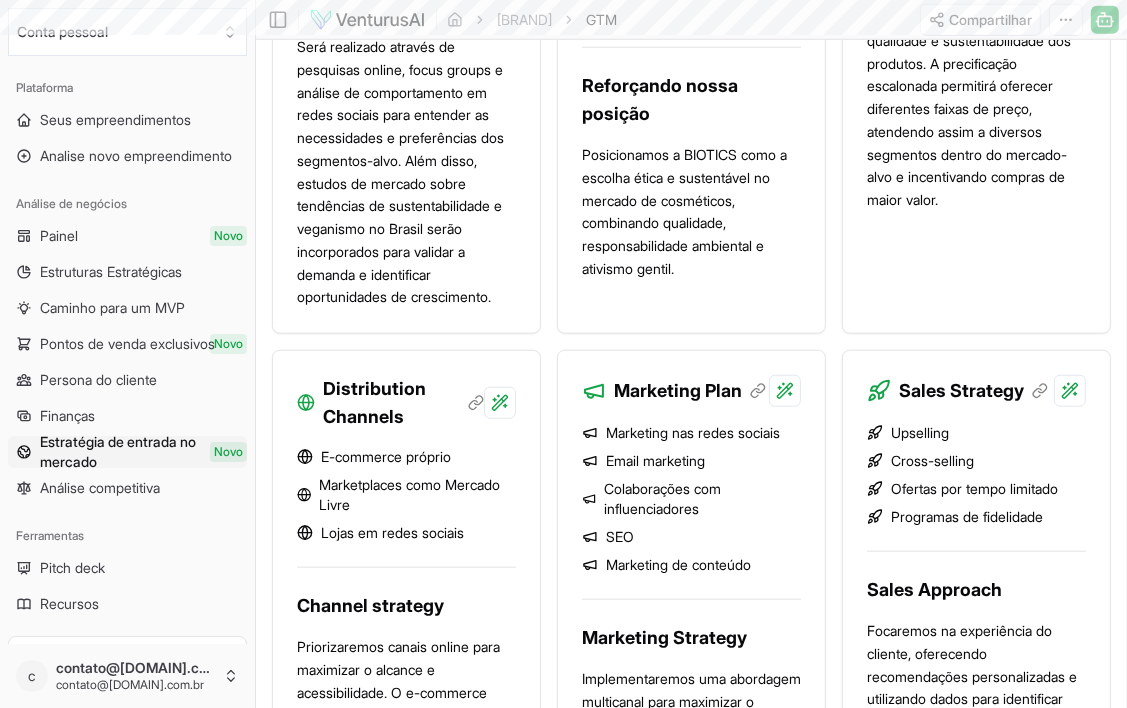 scroll, scrollTop: 0, scrollLeft: 0, axis: both 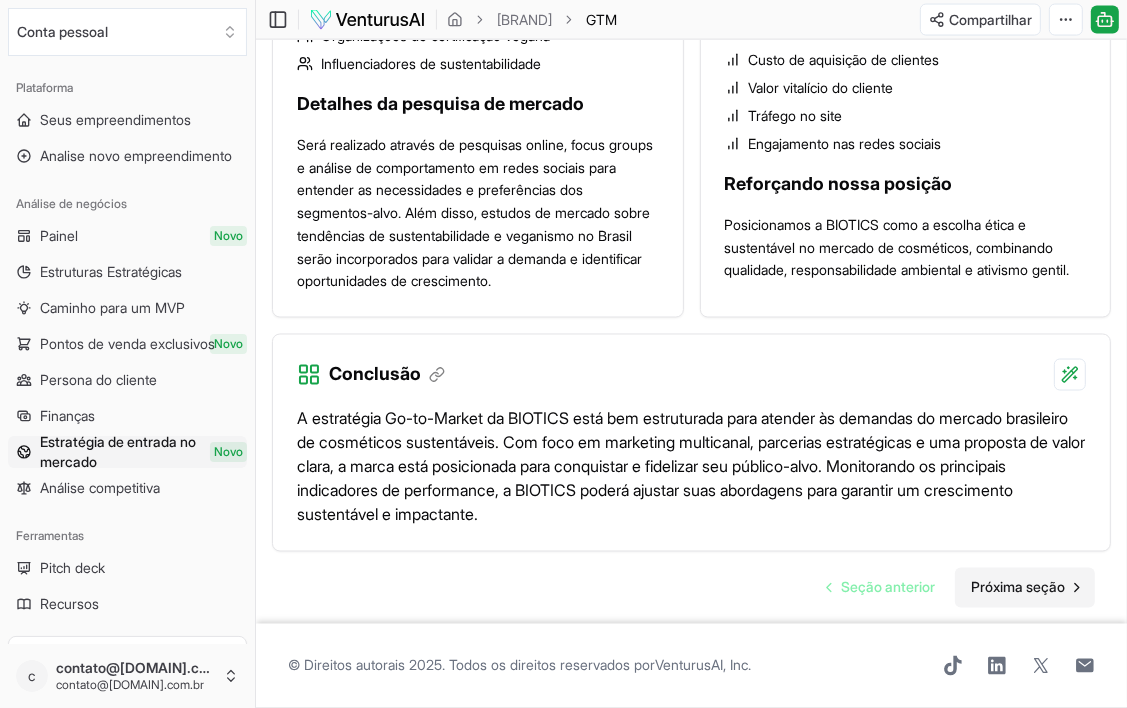 click on "Próxima seção" at bounding box center [1018, 588] 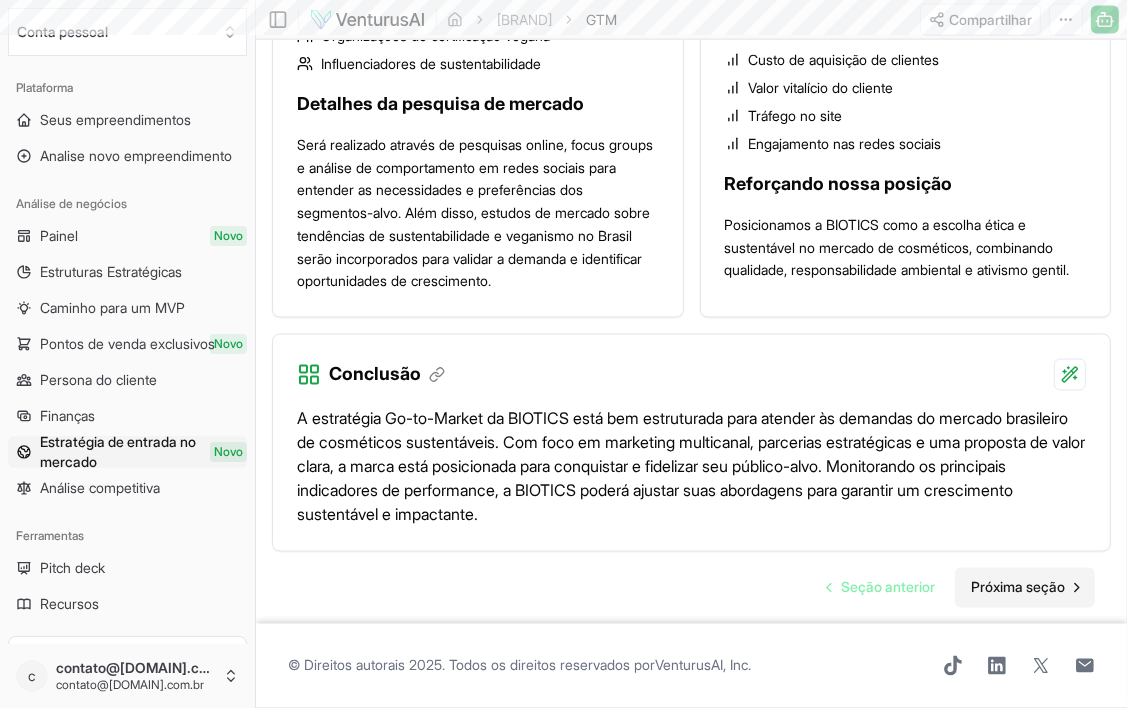 scroll, scrollTop: 0, scrollLeft: 0, axis: both 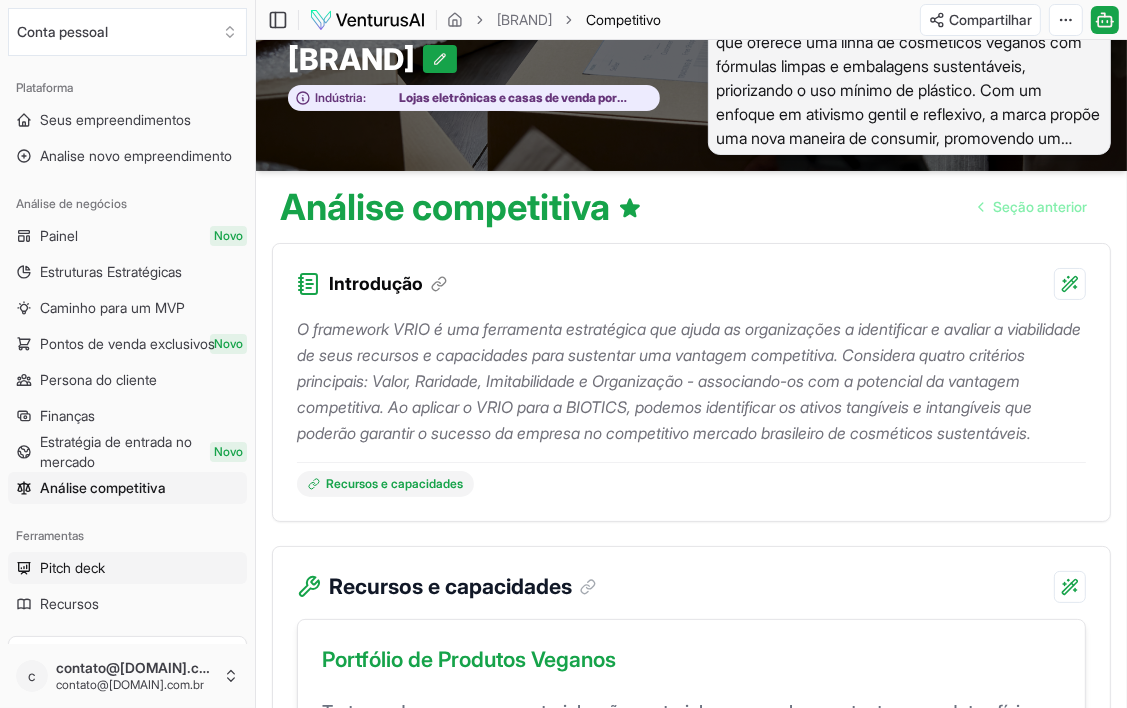 click on "Pitch deck" at bounding box center [72, 568] 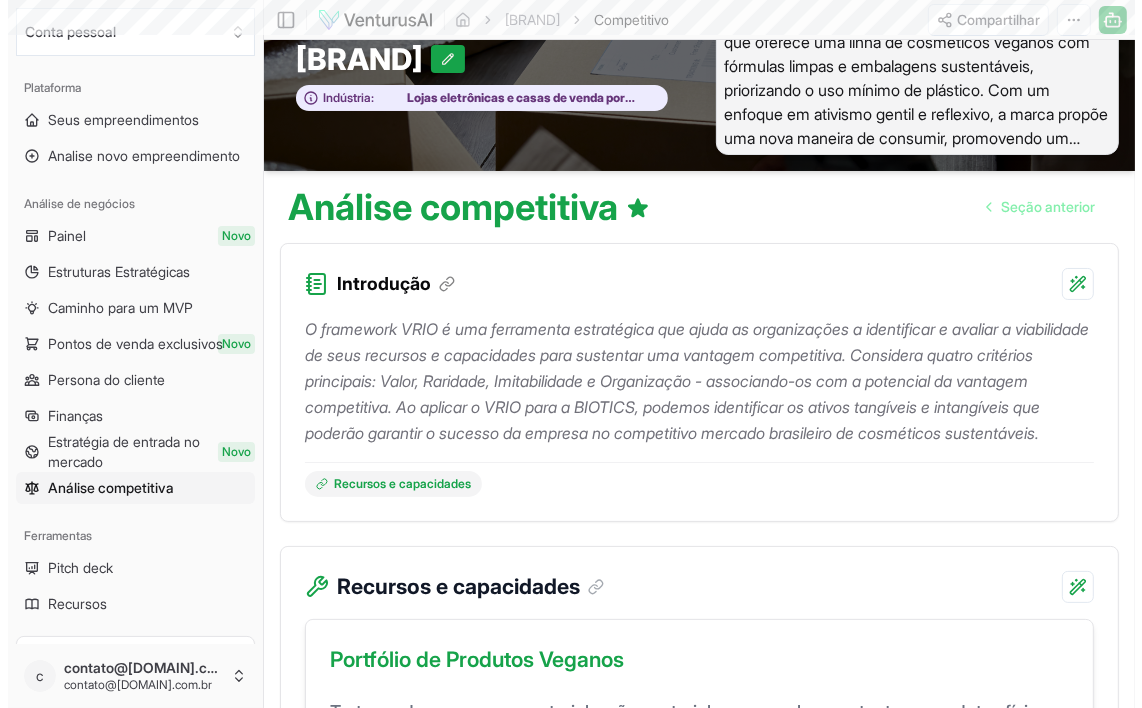 scroll, scrollTop: 0, scrollLeft: 0, axis: both 